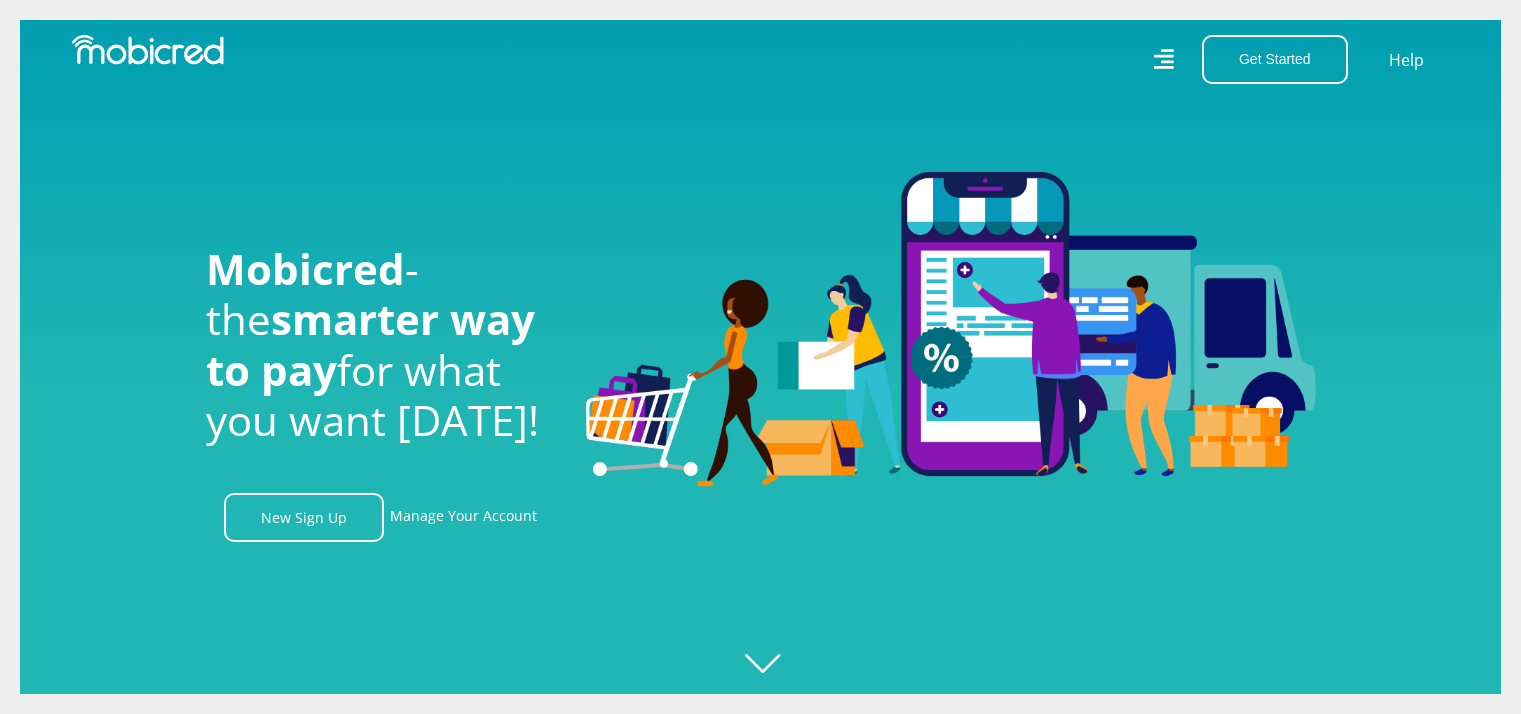 scroll, scrollTop: 0, scrollLeft: 0, axis: both 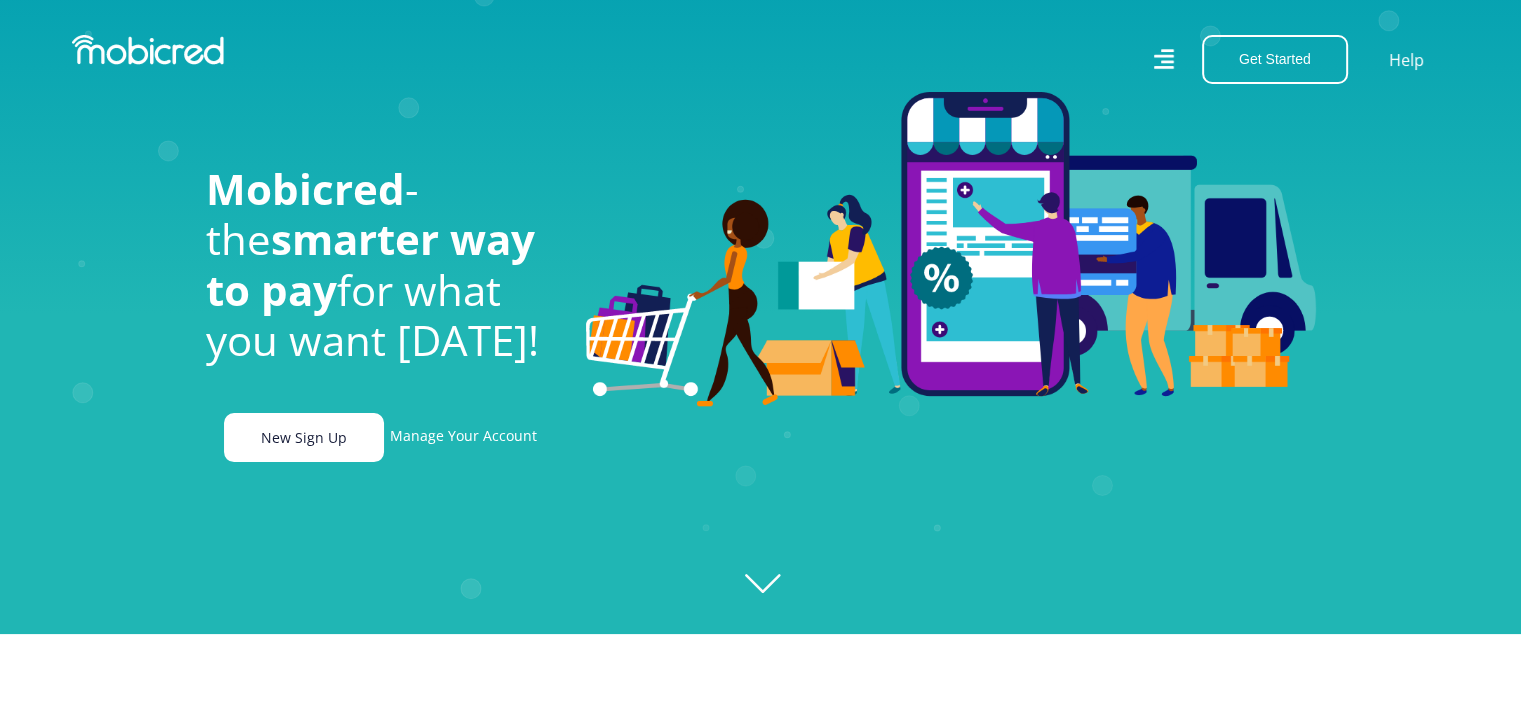 click on "New Sign Up" at bounding box center [304, 437] 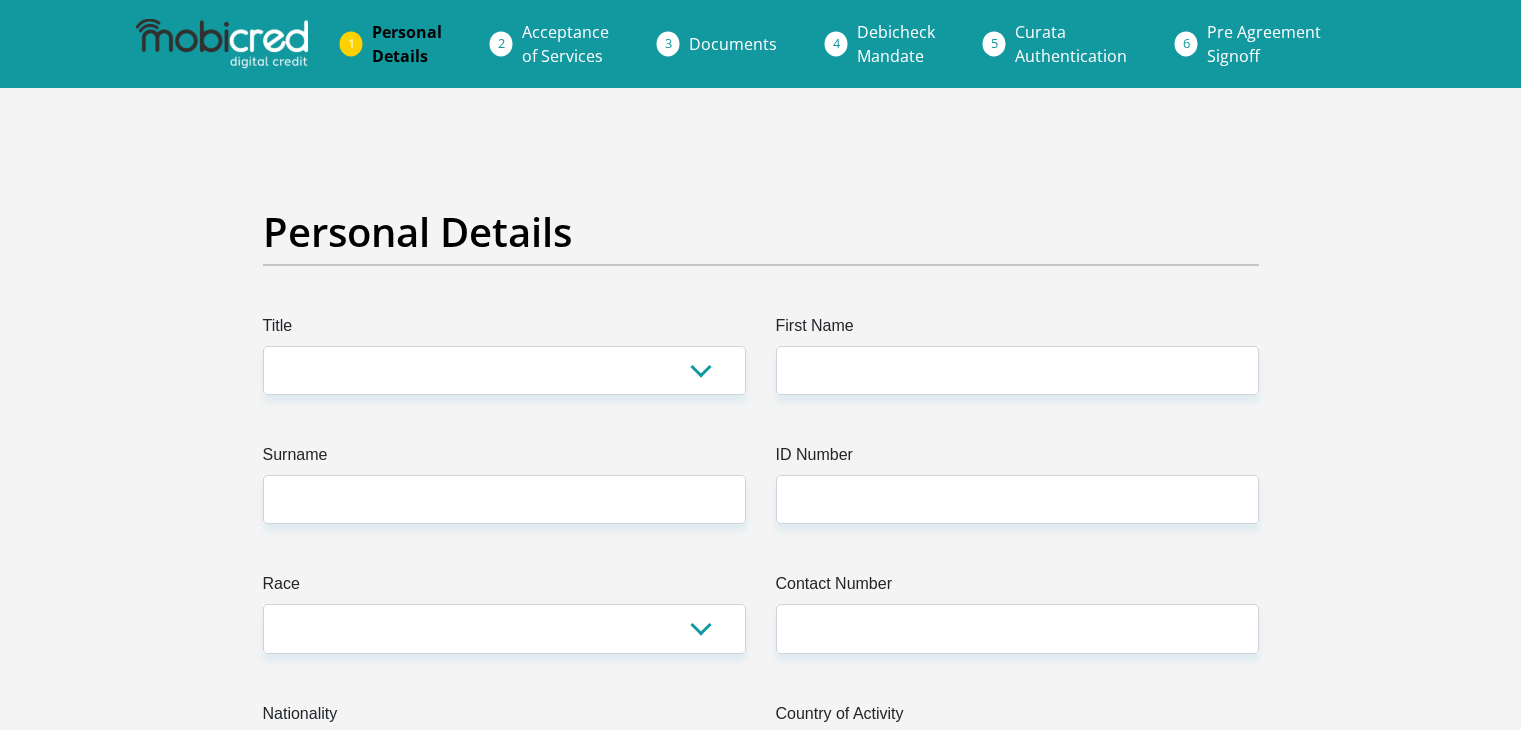 scroll, scrollTop: 0, scrollLeft: 0, axis: both 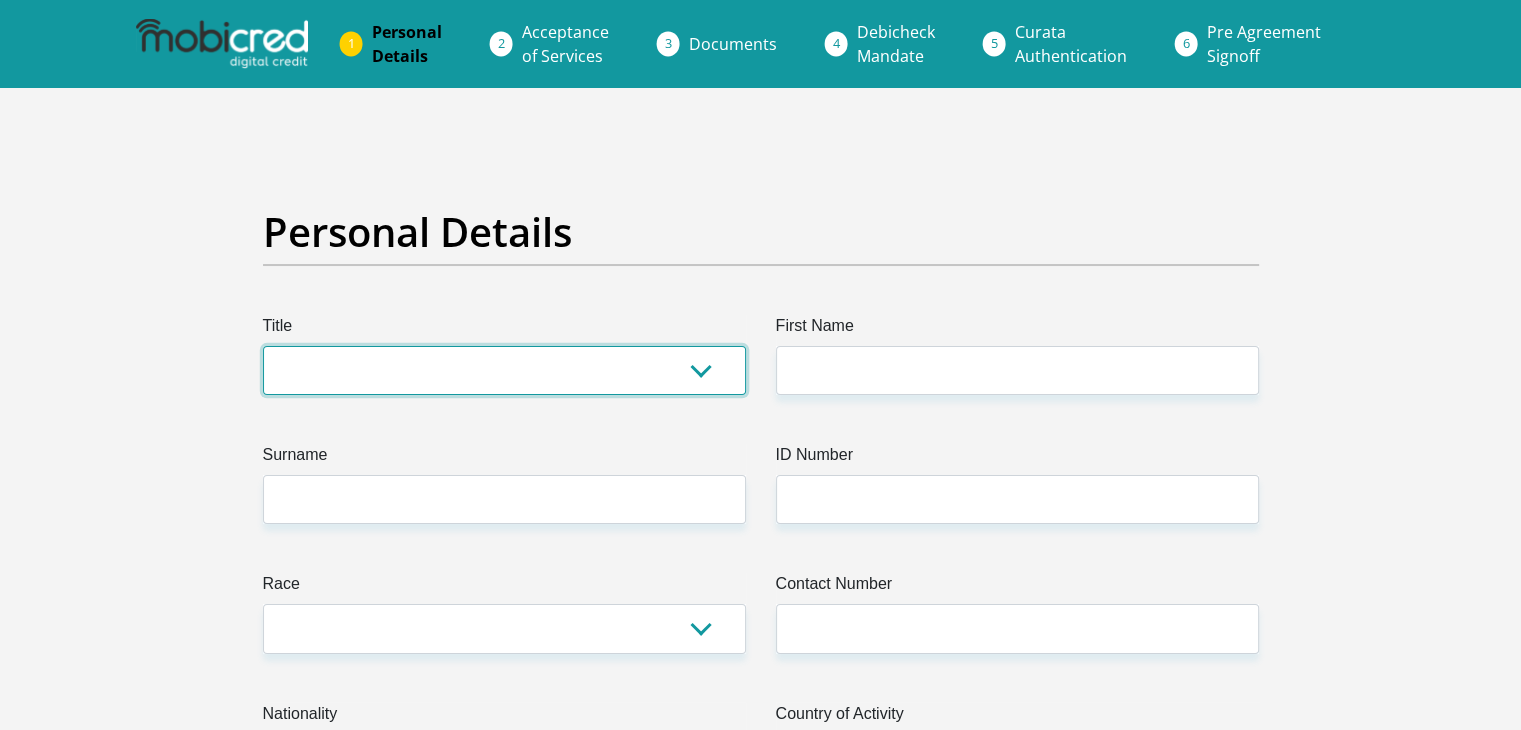 click on "Mr
Ms
Mrs
Dr
[PERSON_NAME]" at bounding box center (504, 370) 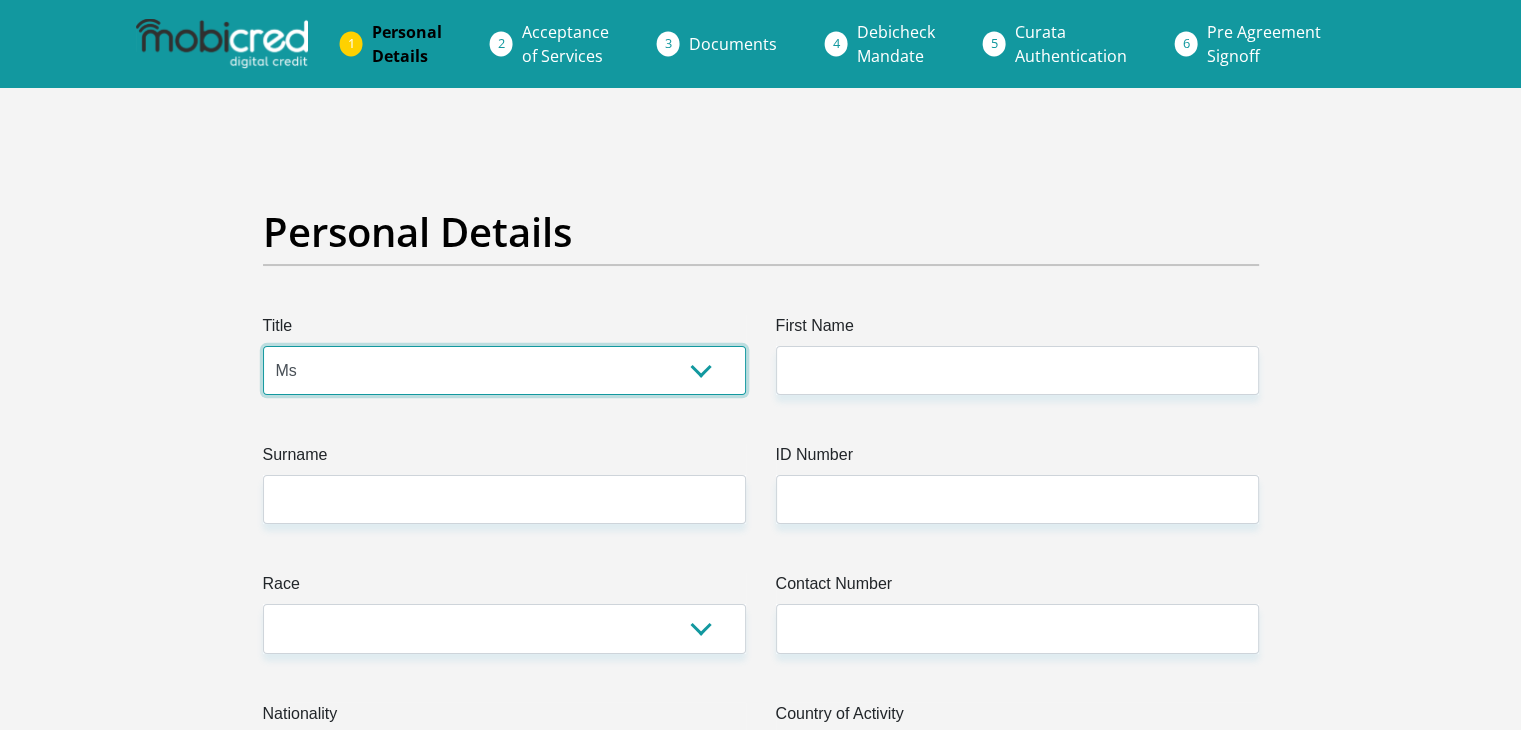 click on "Mr
Ms
Mrs
Dr
[PERSON_NAME]" at bounding box center (504, 370) 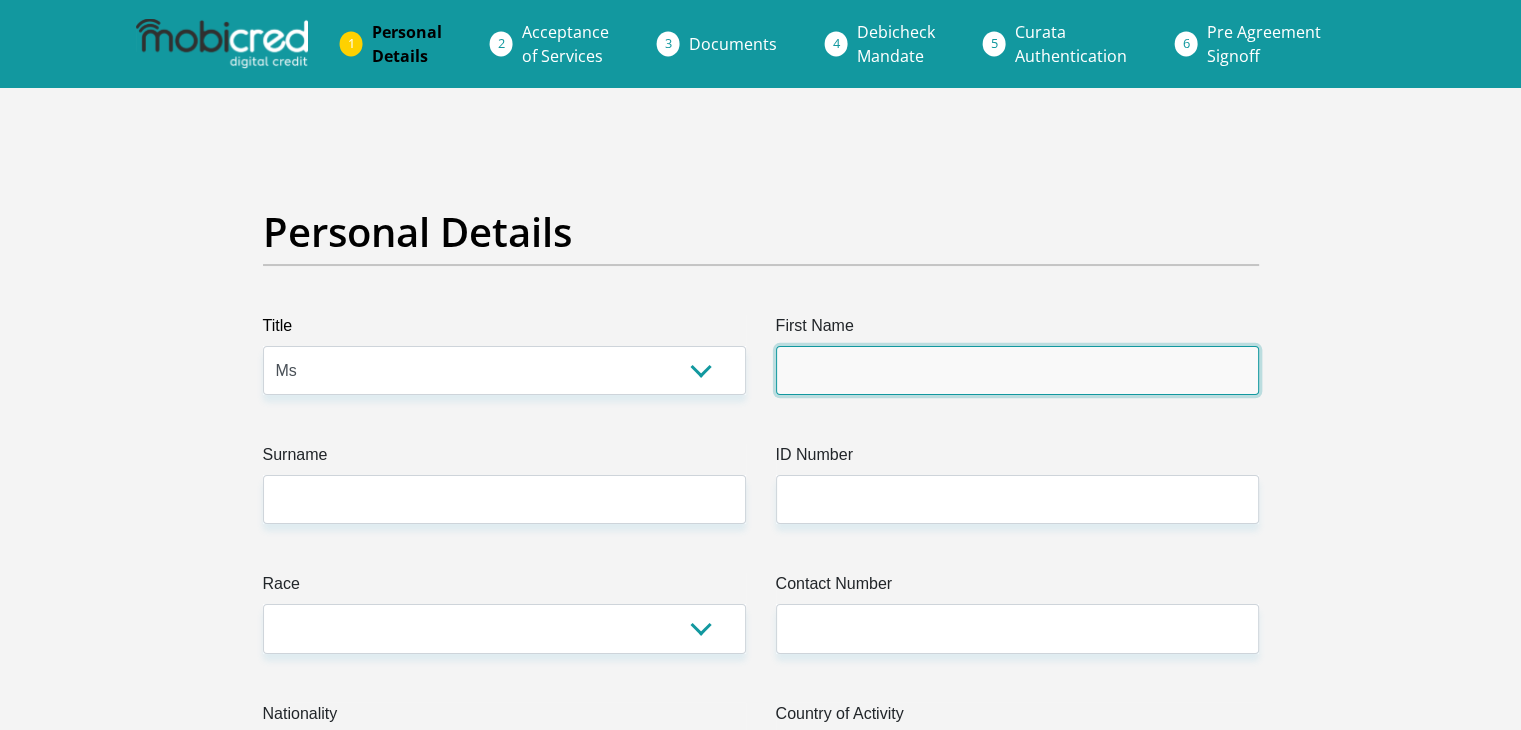 click on "First Name" at bounding box center [1017, 370] 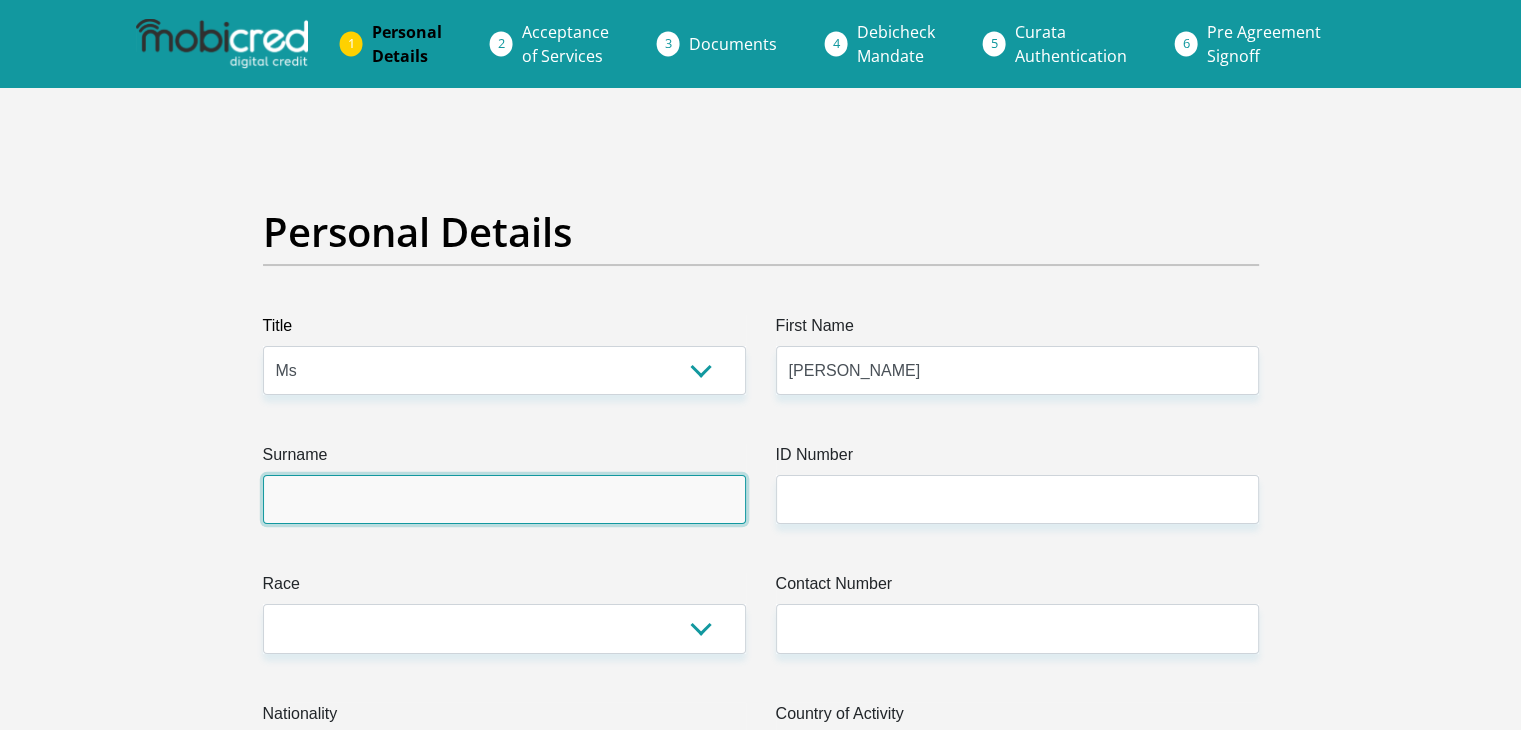 type on "[PERSON_NAME]" 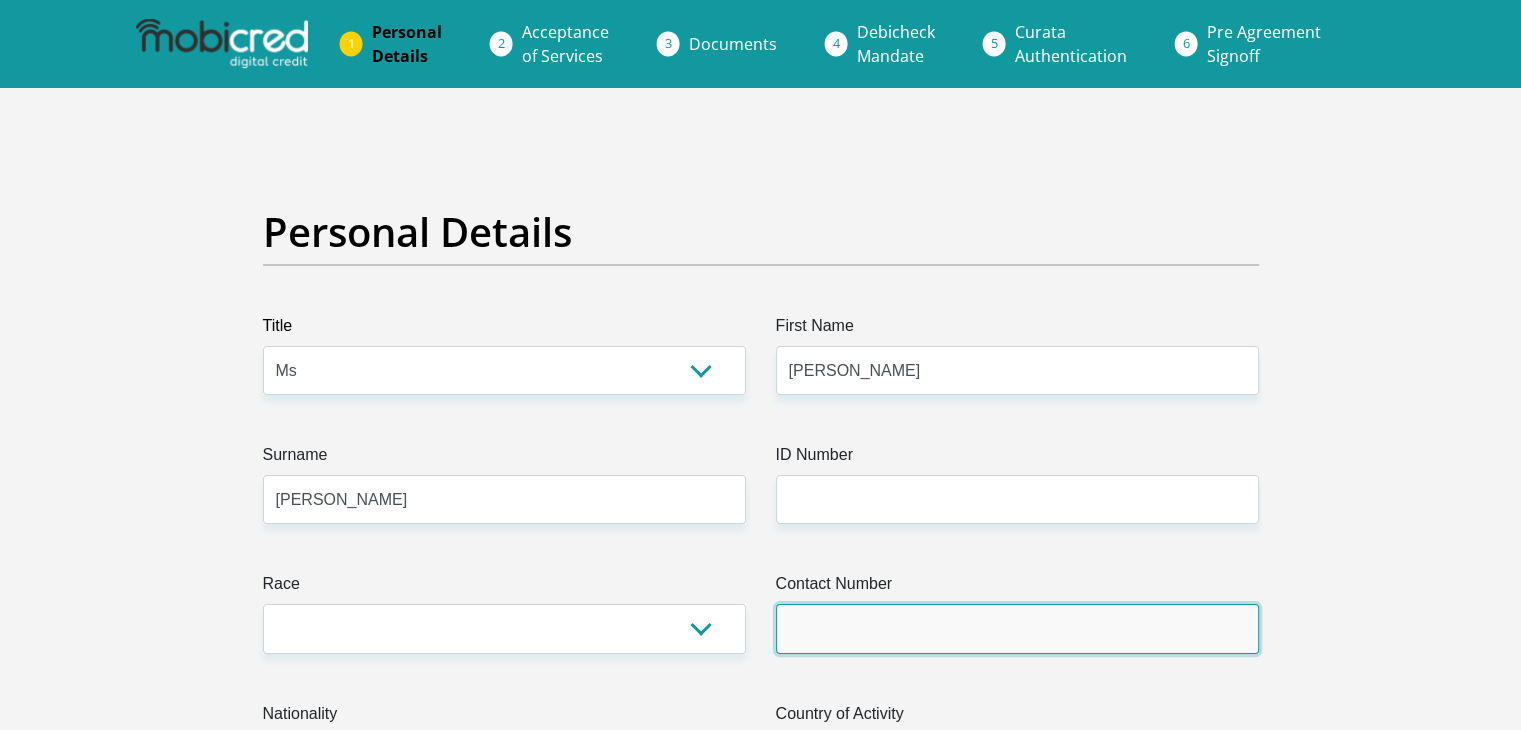 type on "0724145984" 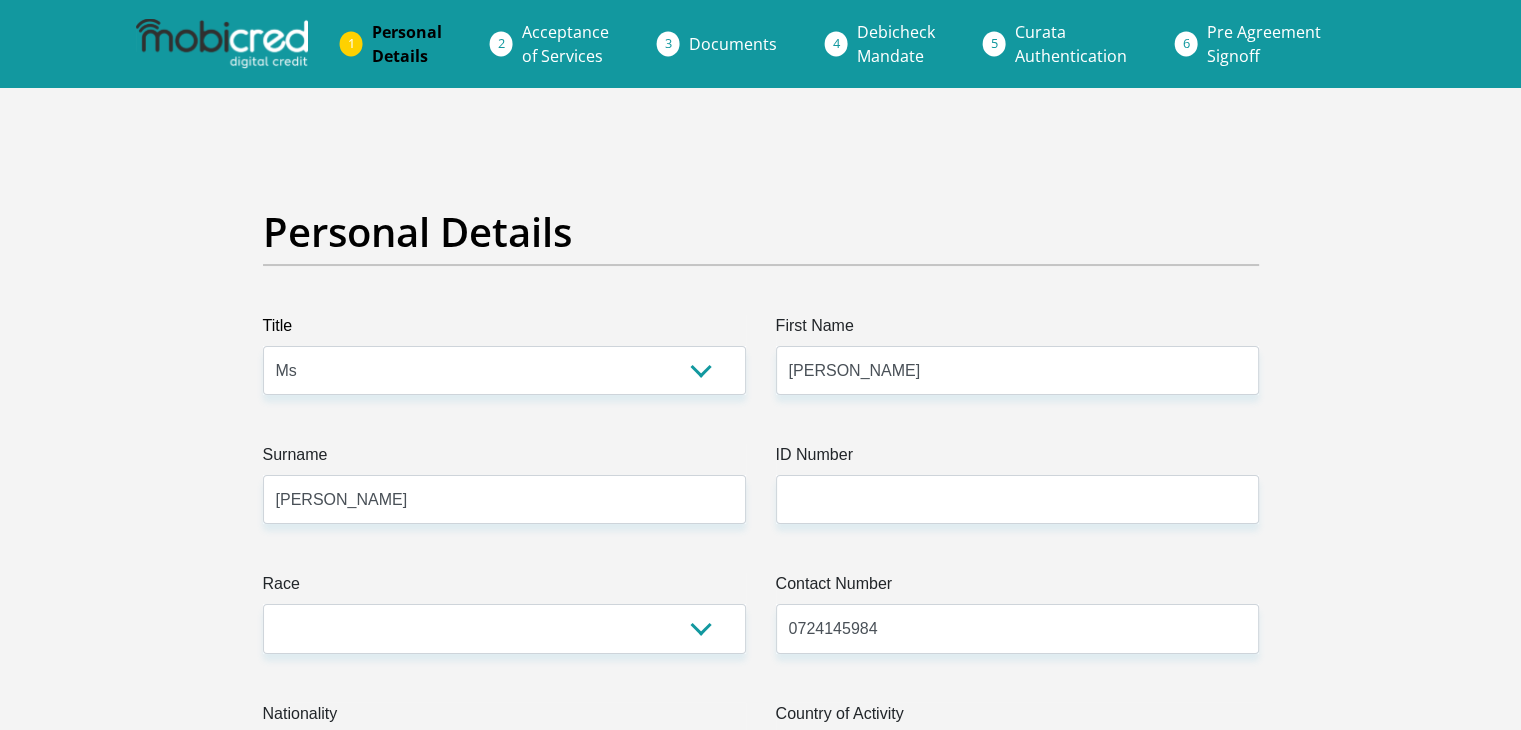 select on "ZAF" 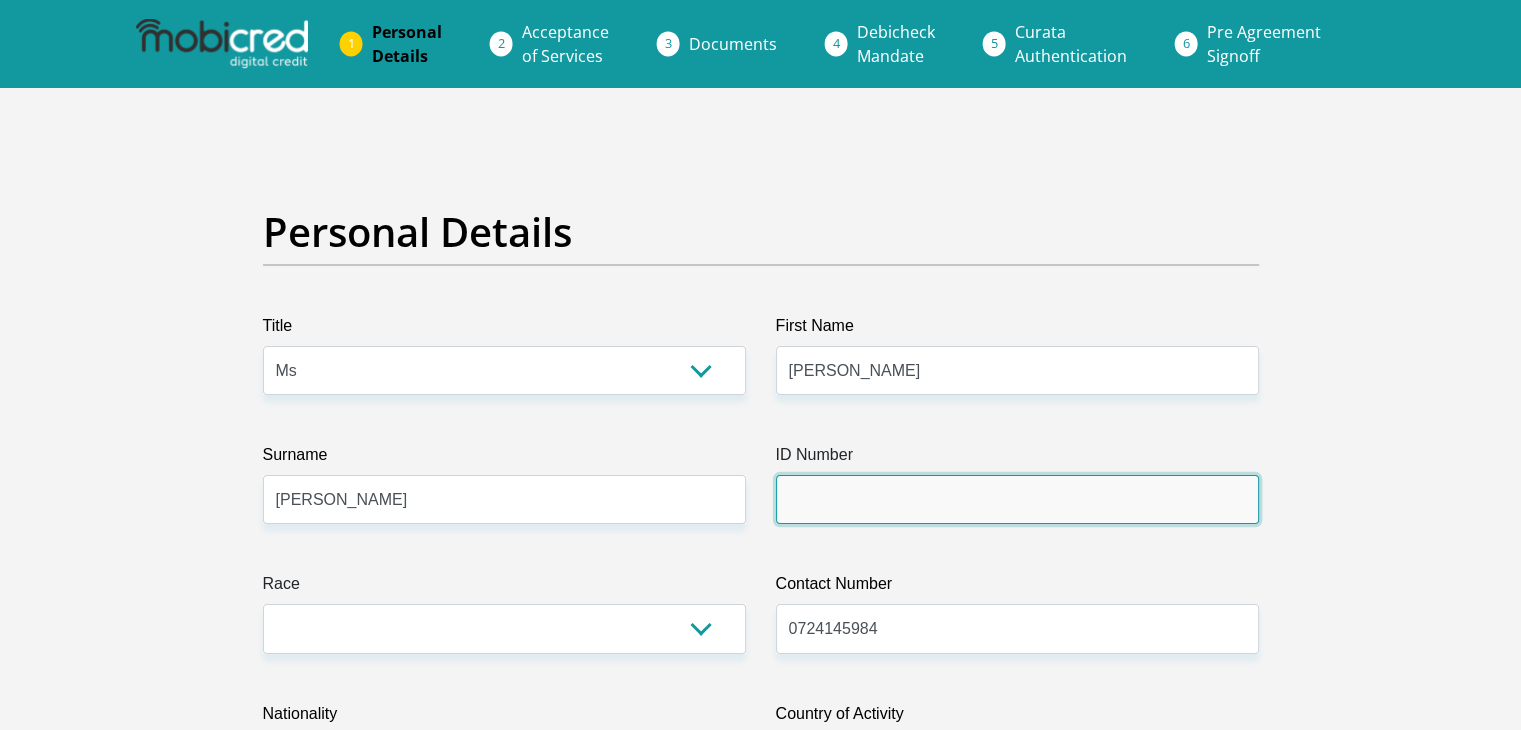 click on "ID Number" at bounding box center [1017, 499] 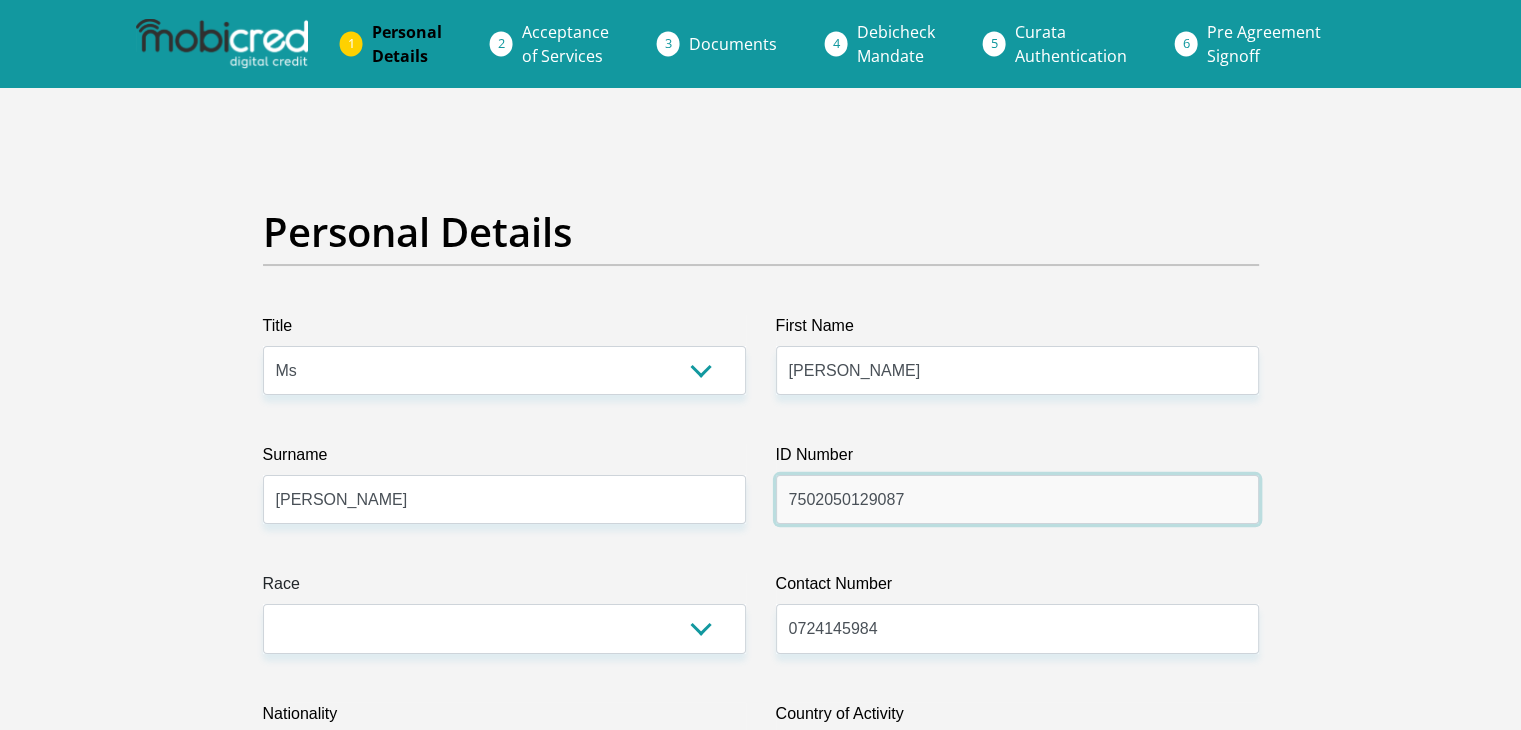 type on "7502050129087" 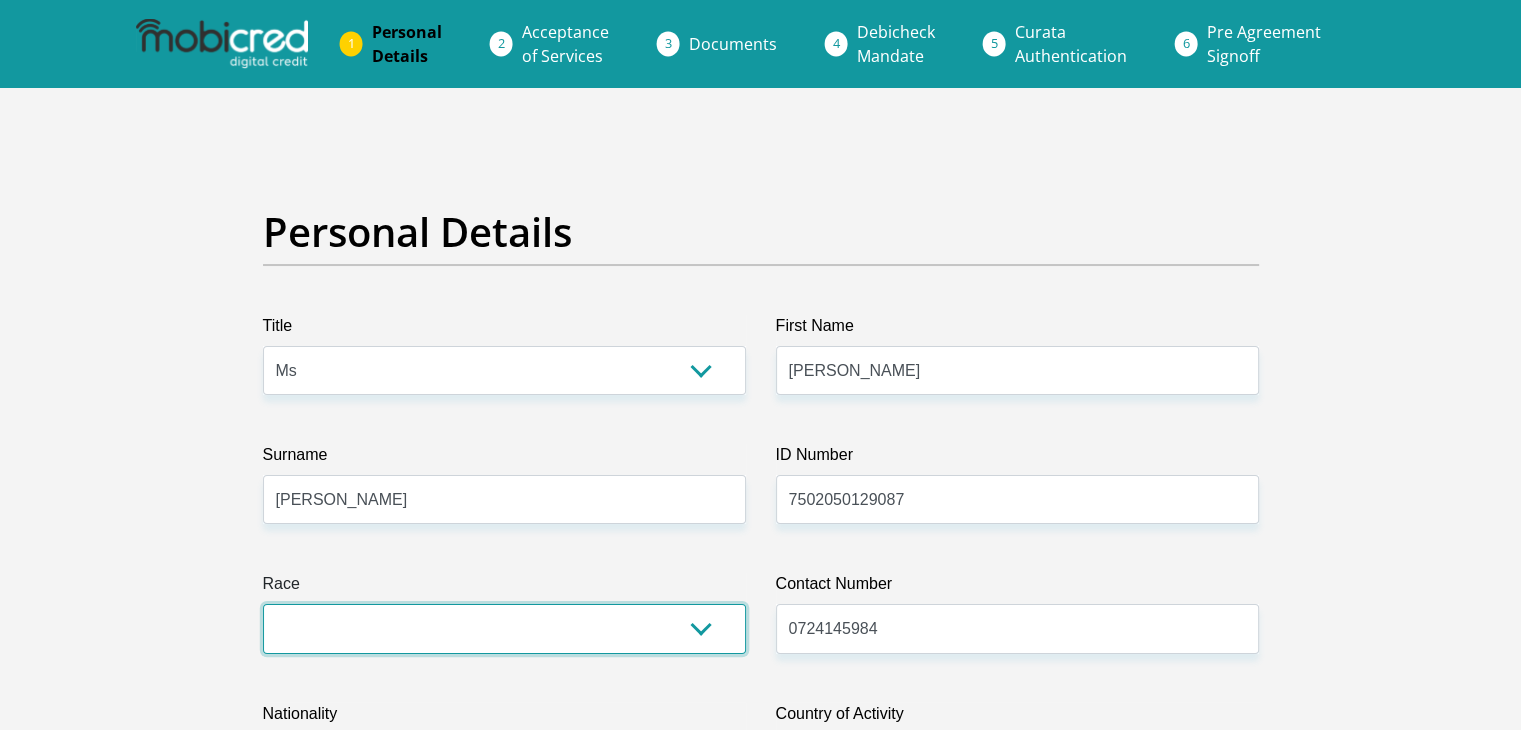 click on "Black
Coloured
Indian
White
Other" at bounding box center (504, 628) 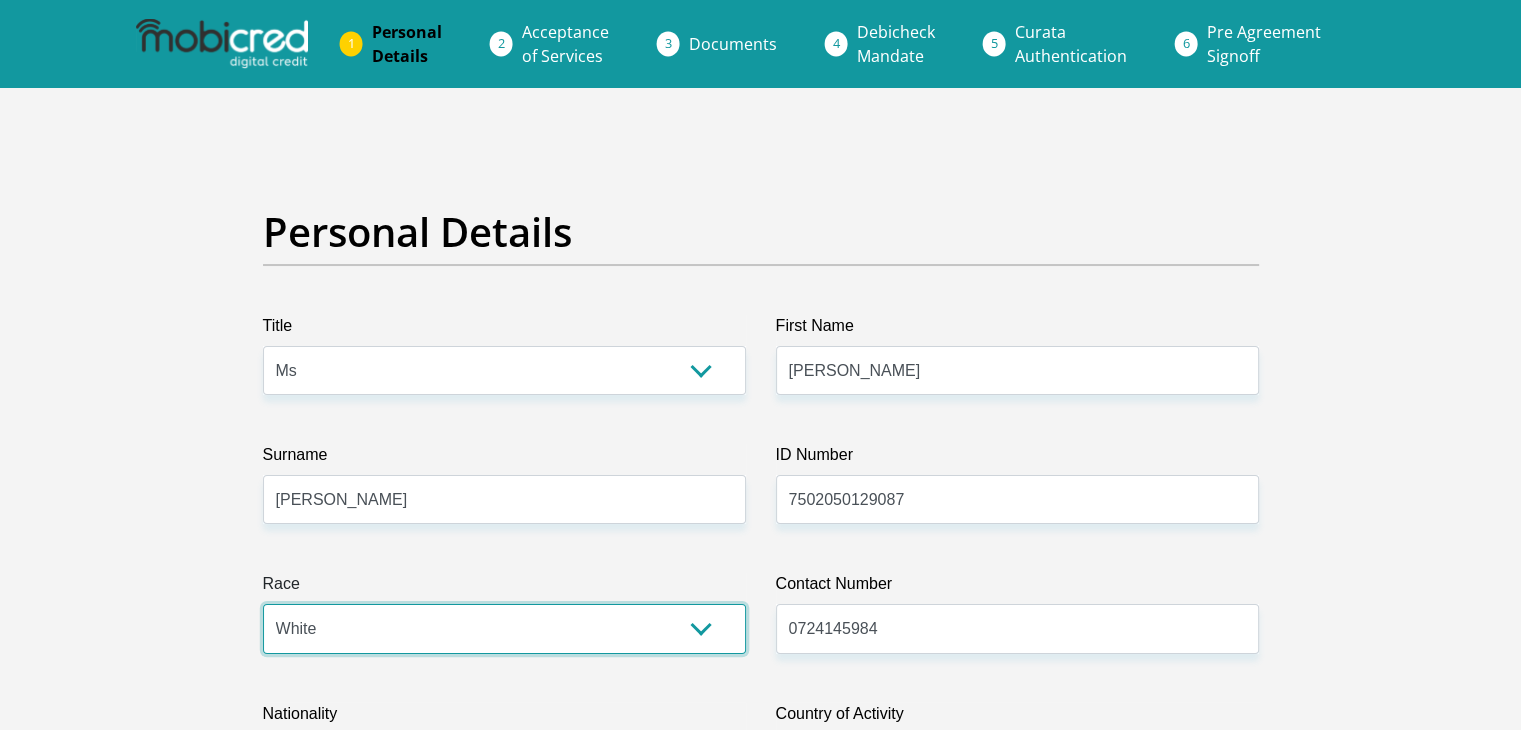 click on "Black
Coloured
Indian
White
Other" at bounding box center (504, 628) 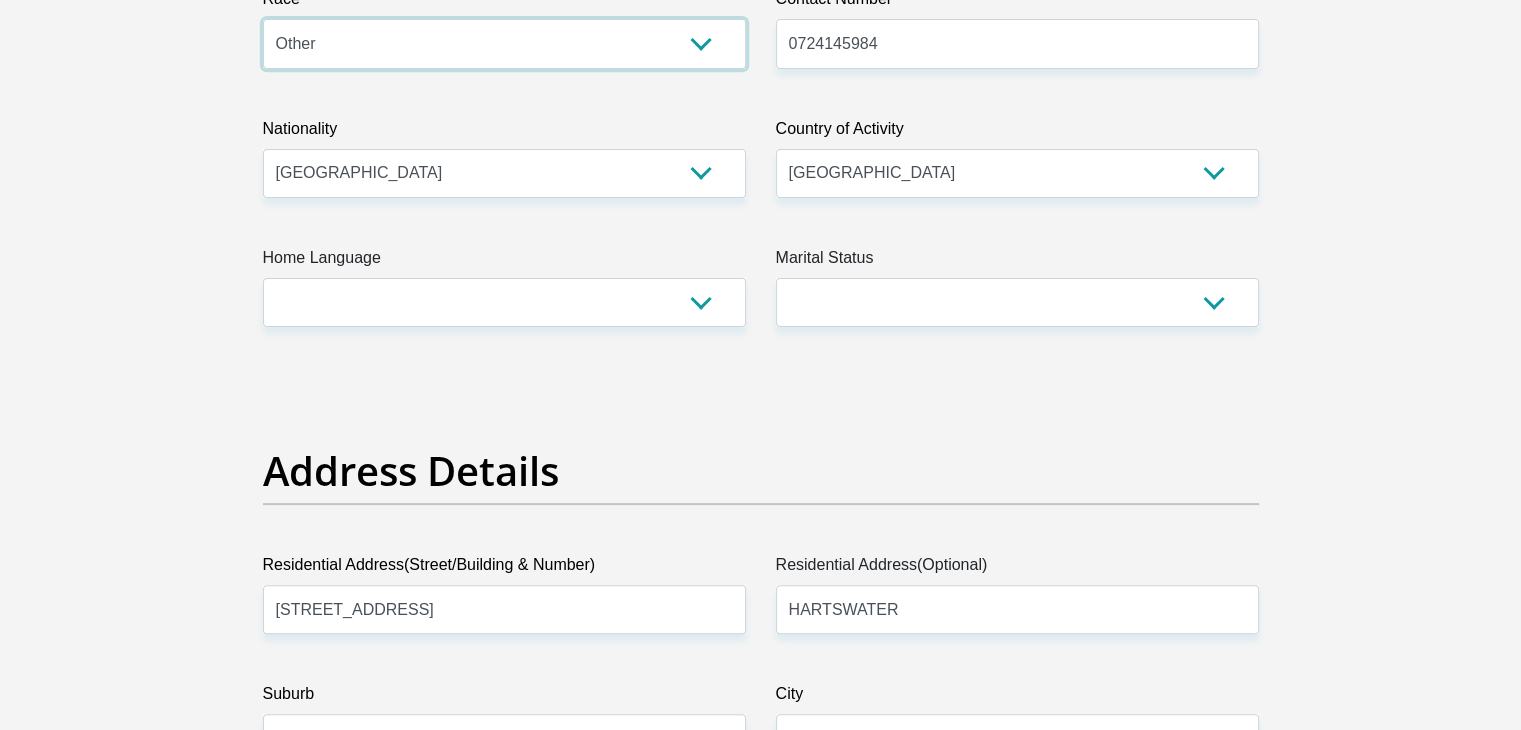 scroll, scrollTop: 594, scrollLeft: 0, axis: vertical 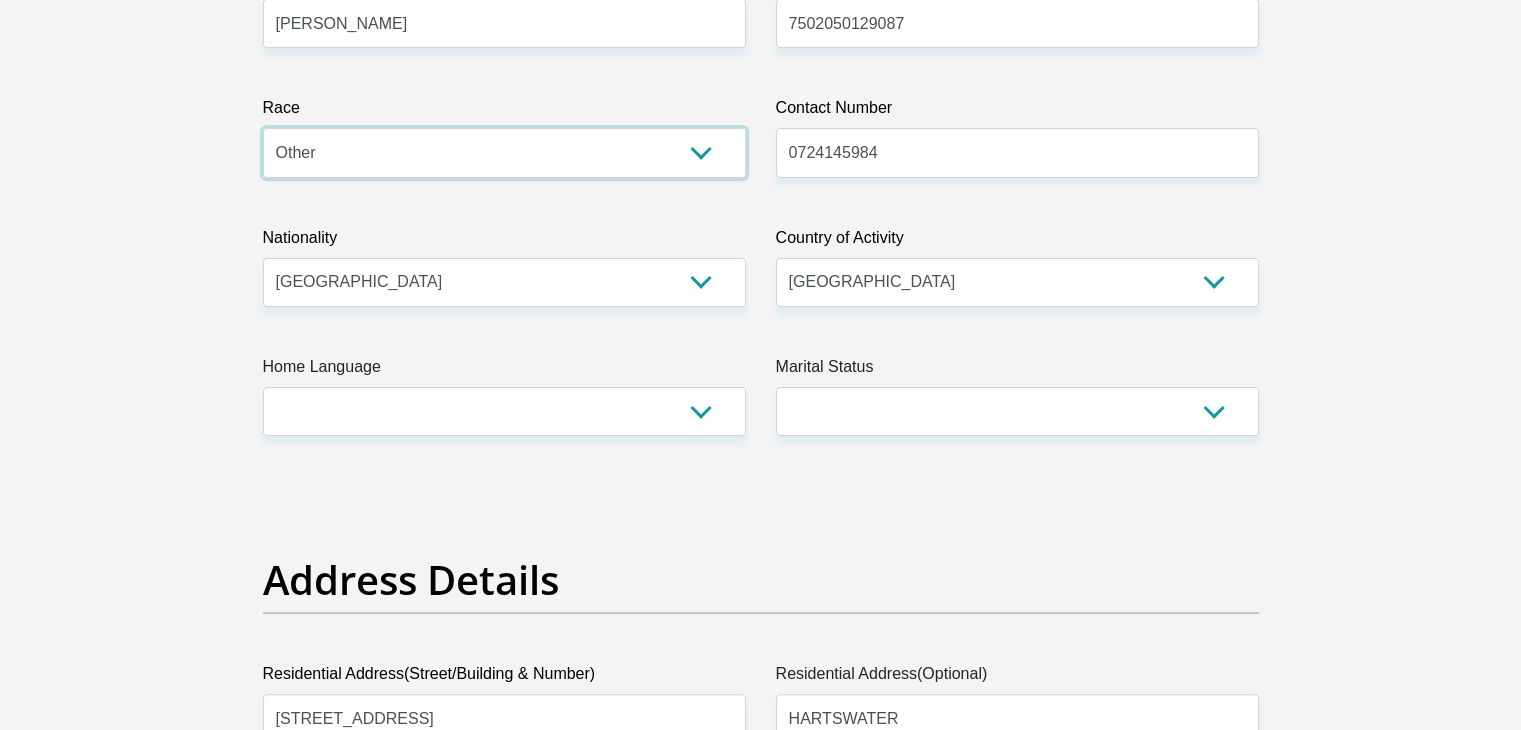 click on "Black
Coloured
Indian
White
Other" at bounding box center (504, 152) 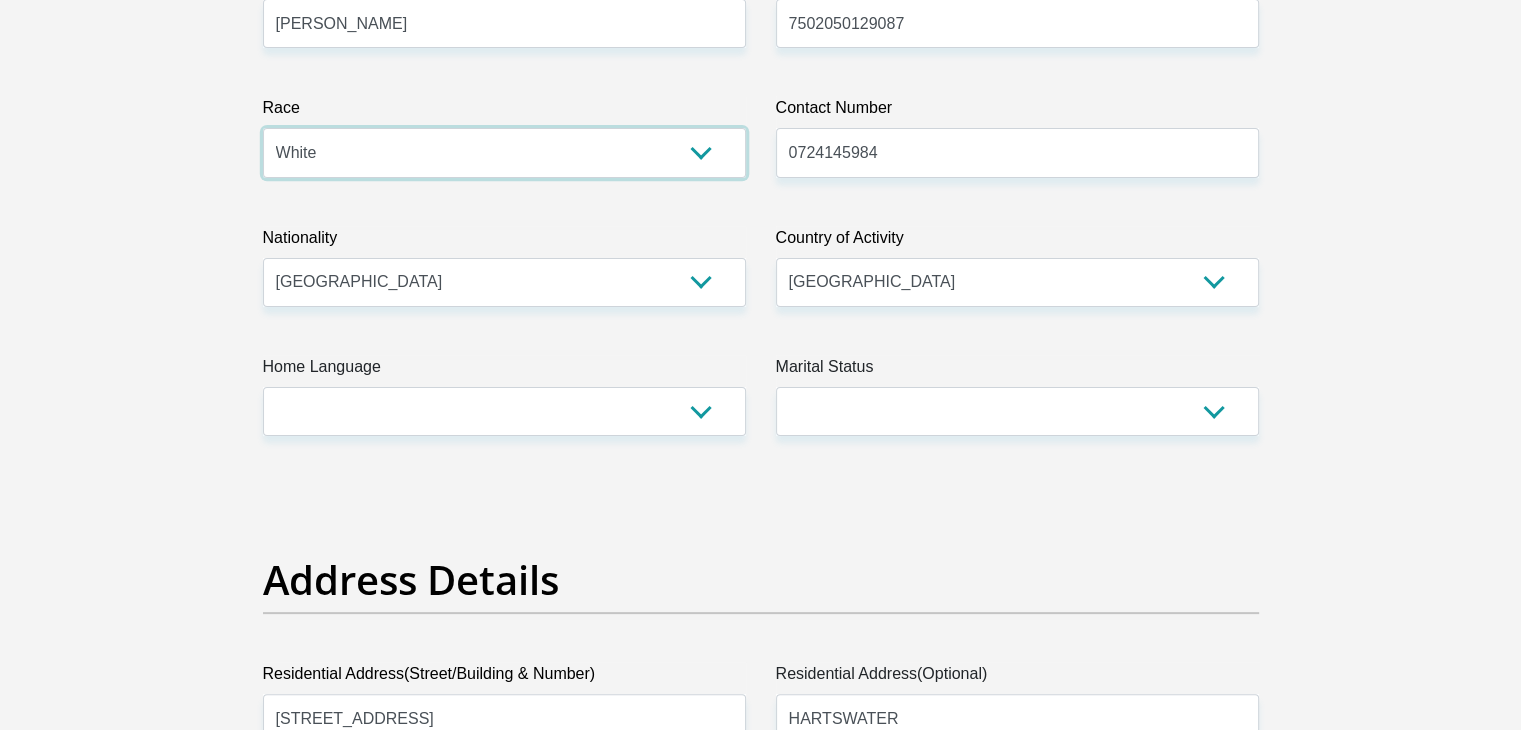 click on "Black
Coloured
Indian
White
Other" at bounding box center [504, 152] 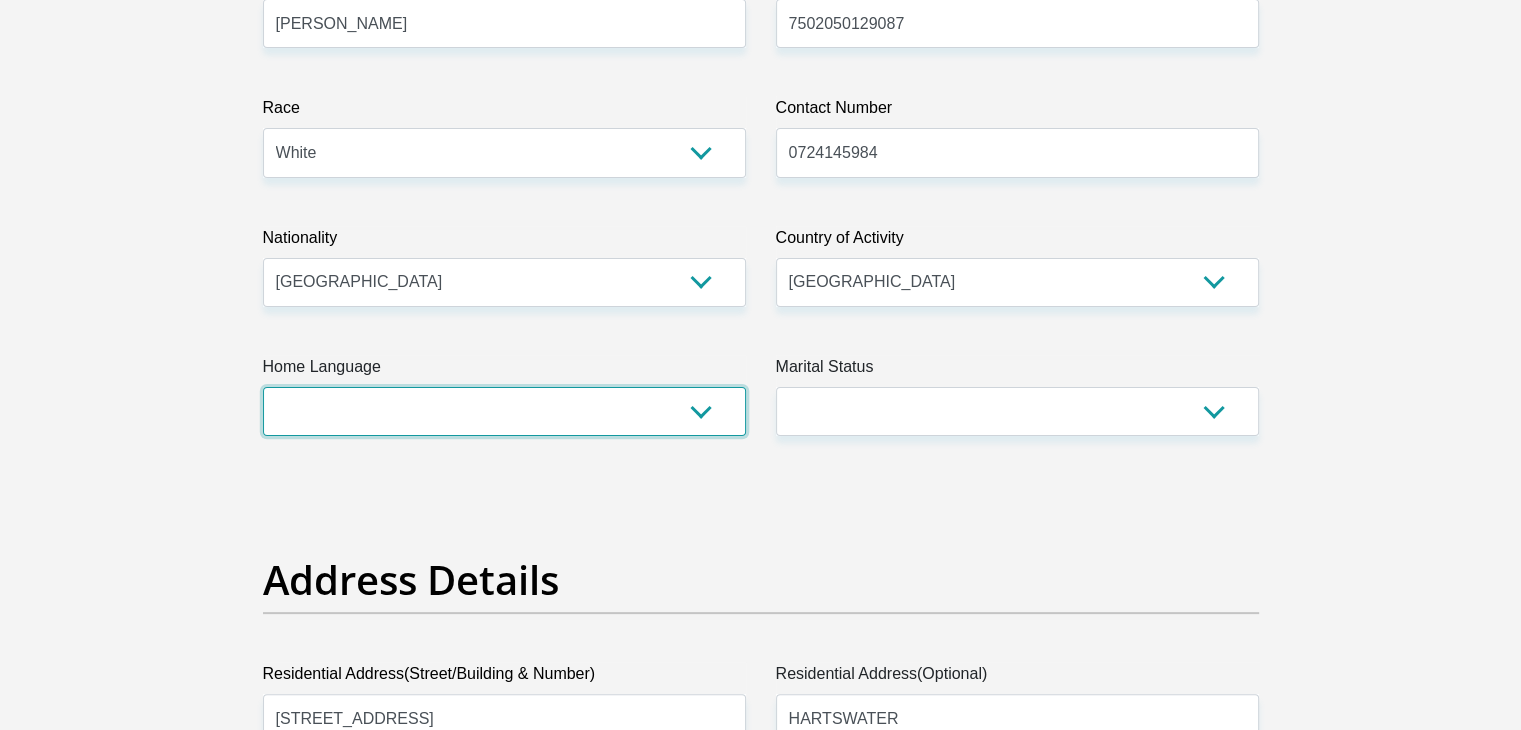 click on "Afrikaans
English
Sepedi
South Ndebele
Southern Sotho
Swati
Tsonga
Tswana
Venda
Xhosa
Zulu
Other" at bounding box center [504, 411] 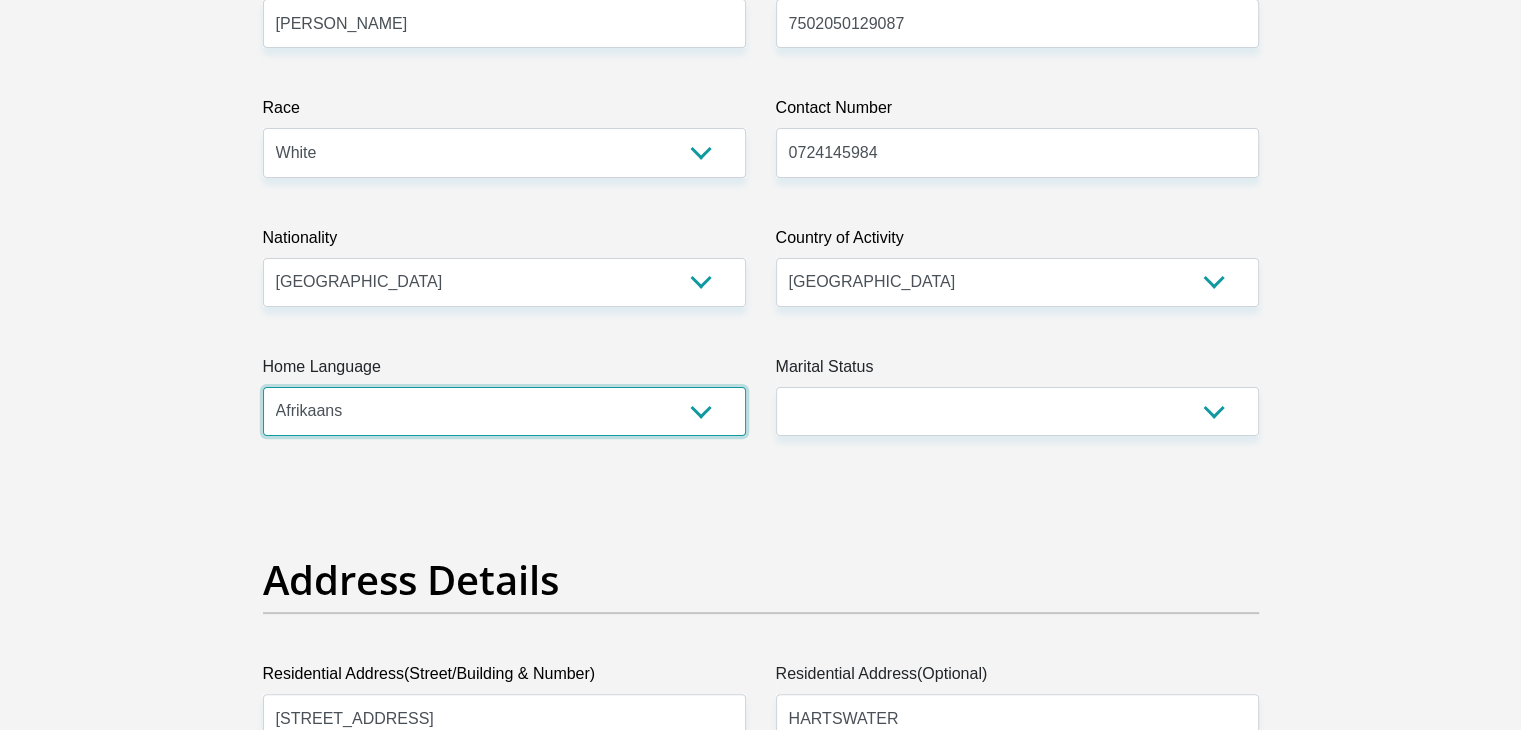 click on "Afrikaans
English
Sepedi
South Ndebele
Southern Sotho
Swati
Tsonga
Tswana
Venda
Xhosa
Zulu
Other" at bounding box center [504, 411] 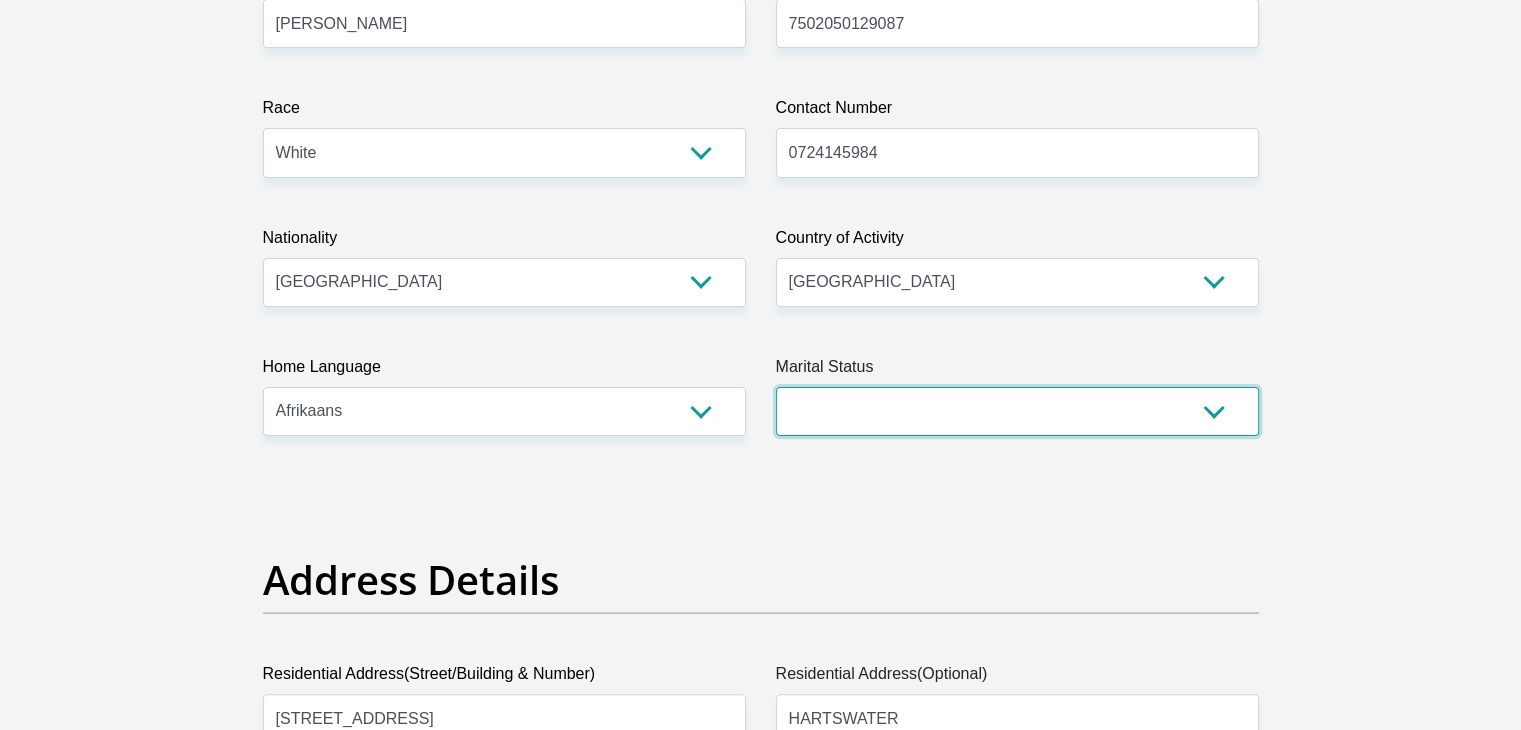click on "Married ANC
Single
Divorced
Widowed
Married COP or Customary Law" at bounding box center [1017, 411] 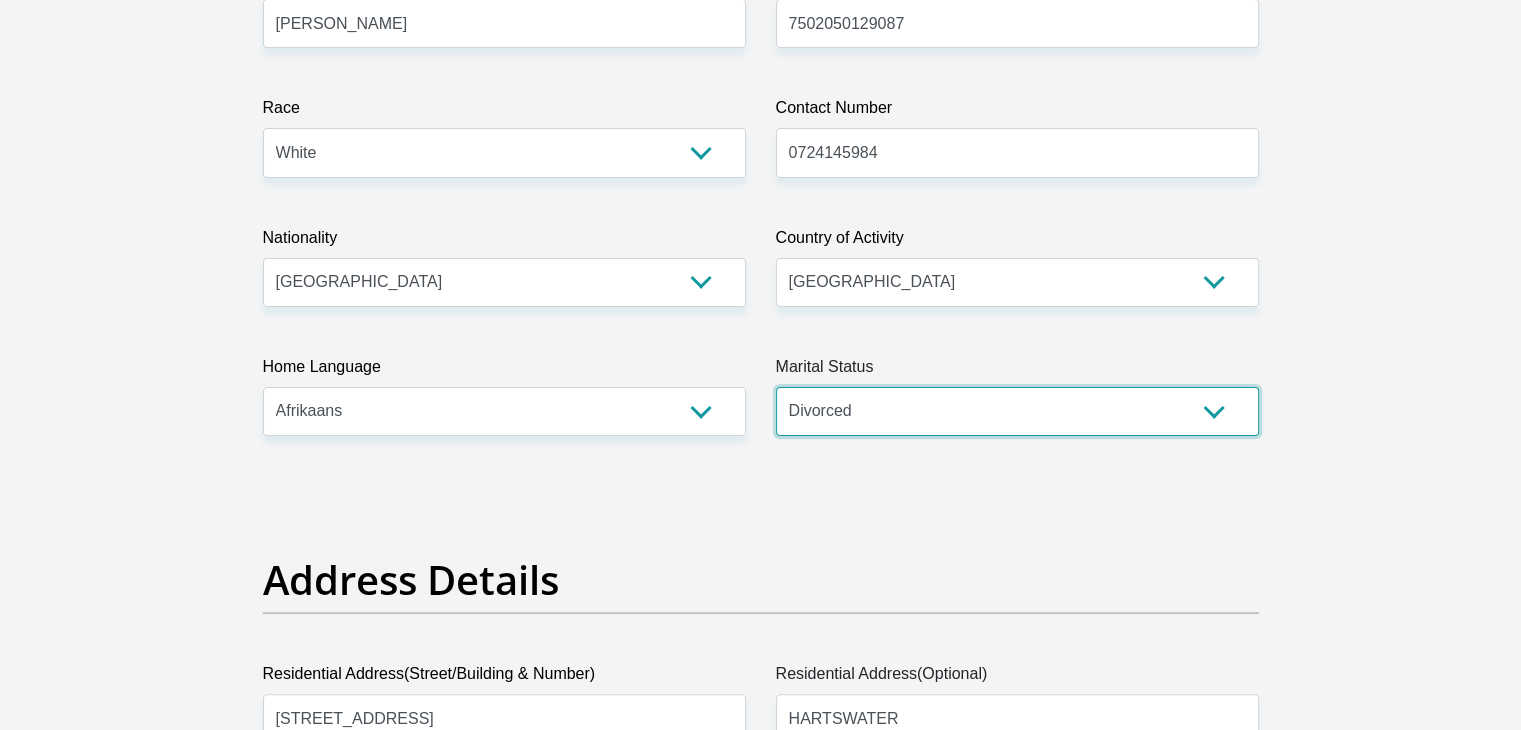click on "Married ANC
Single
Divorced
Widowed
Married COP or Customary Law" at bounding box center (1017, 411) 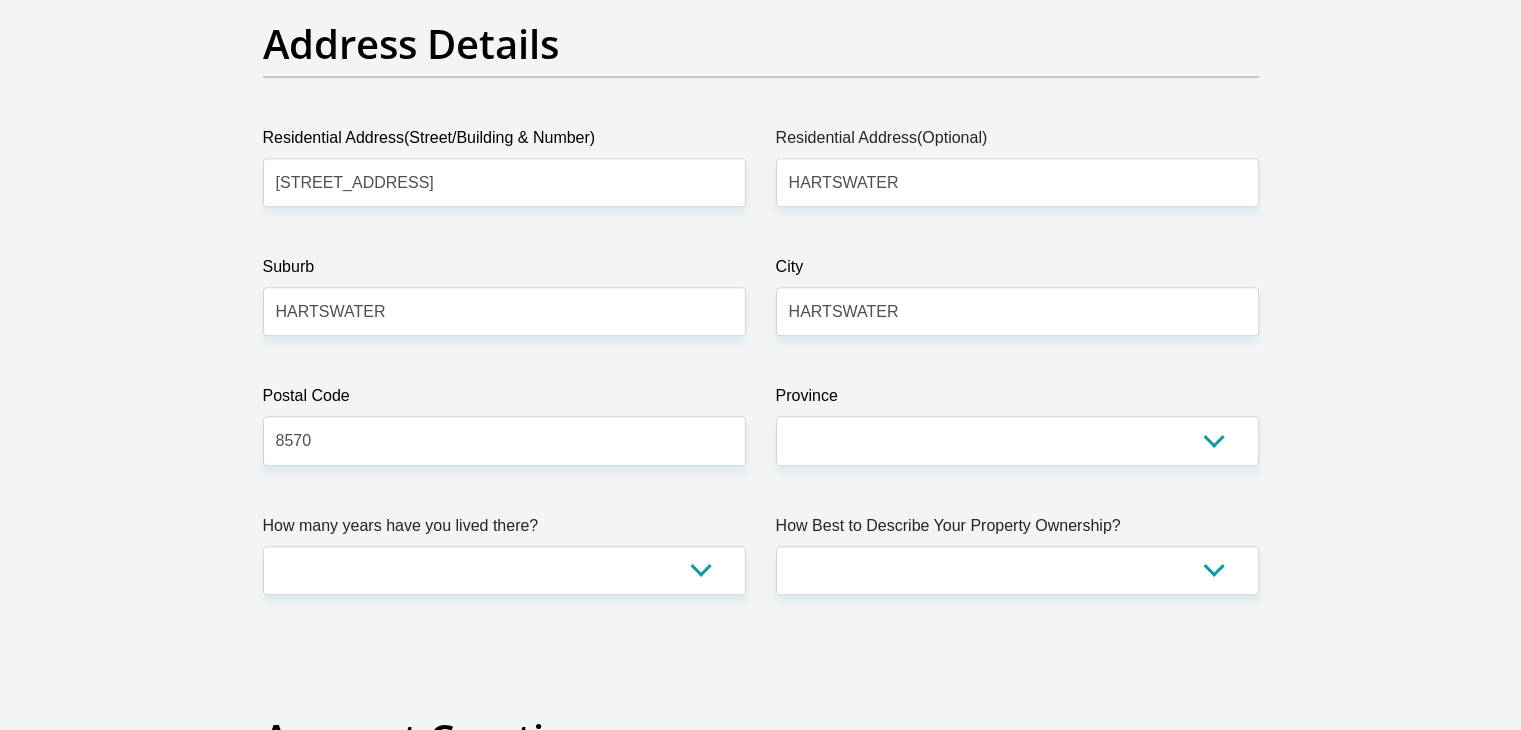 scroll, scrollTop: 1020, scrollLeft: 0, axis: vertical 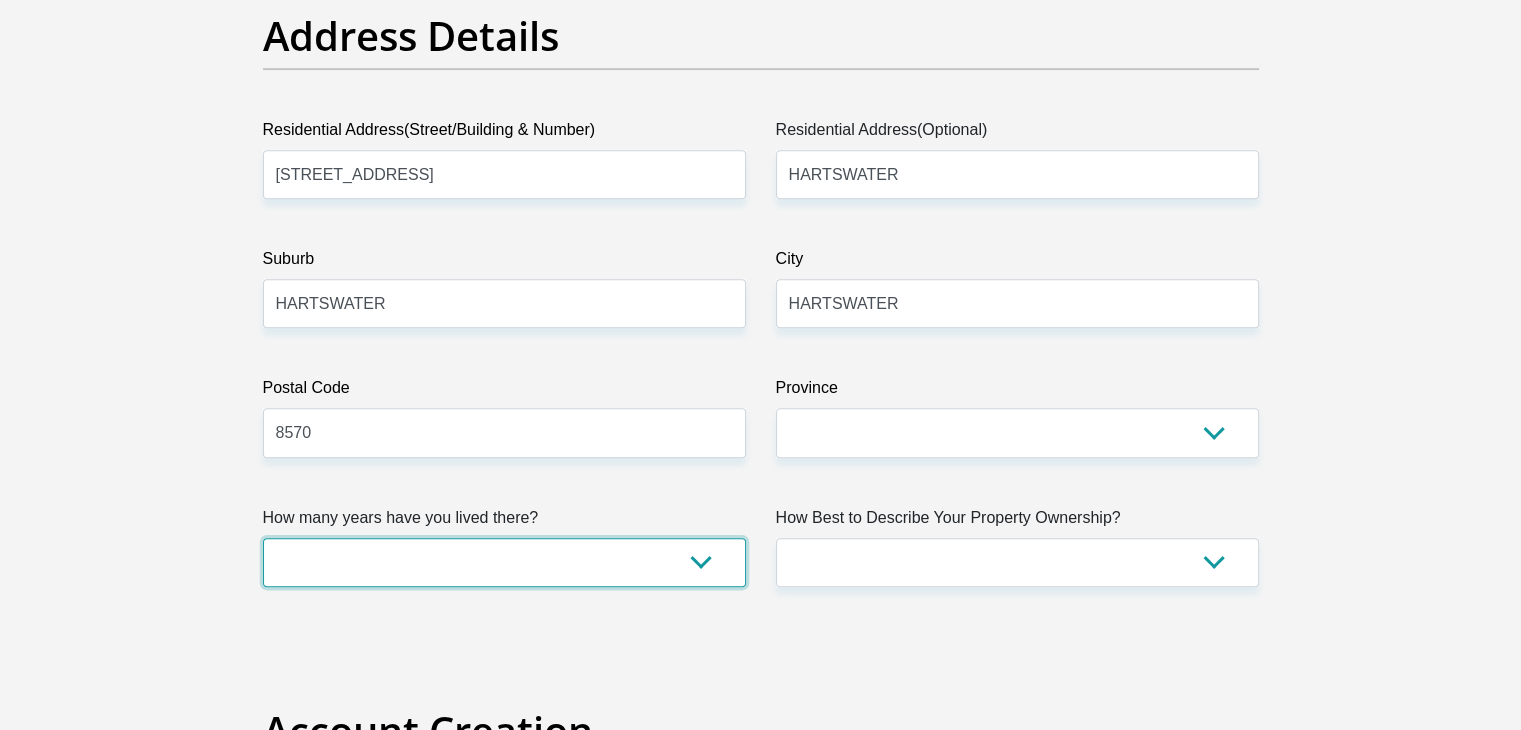 click on "less than 1 year
1-3 years
3-5 years
5+ years" at bounding box center [504, 562] 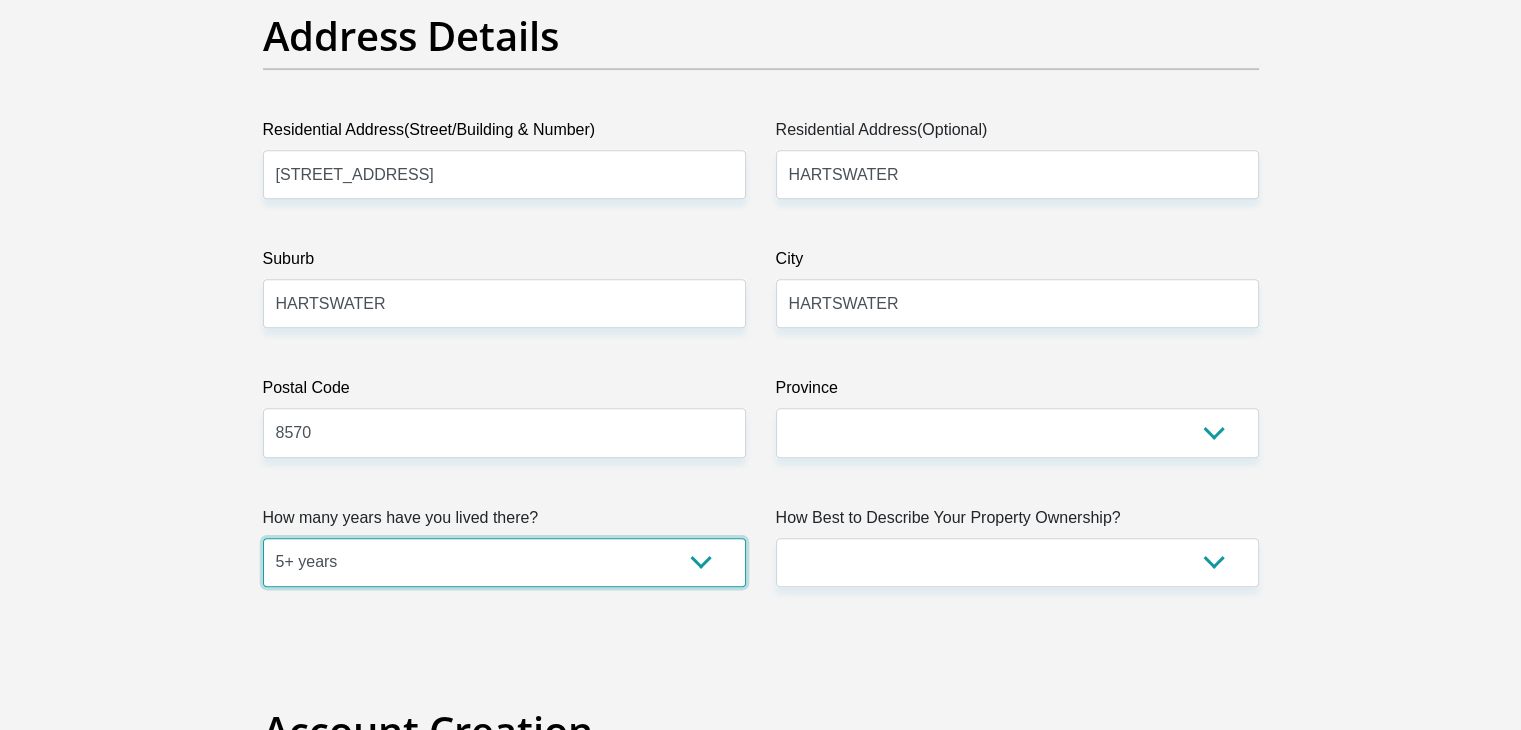 click on "less than 1 year
1-3 years
3-5 years
5+ years" at bounding box center (504, 562) 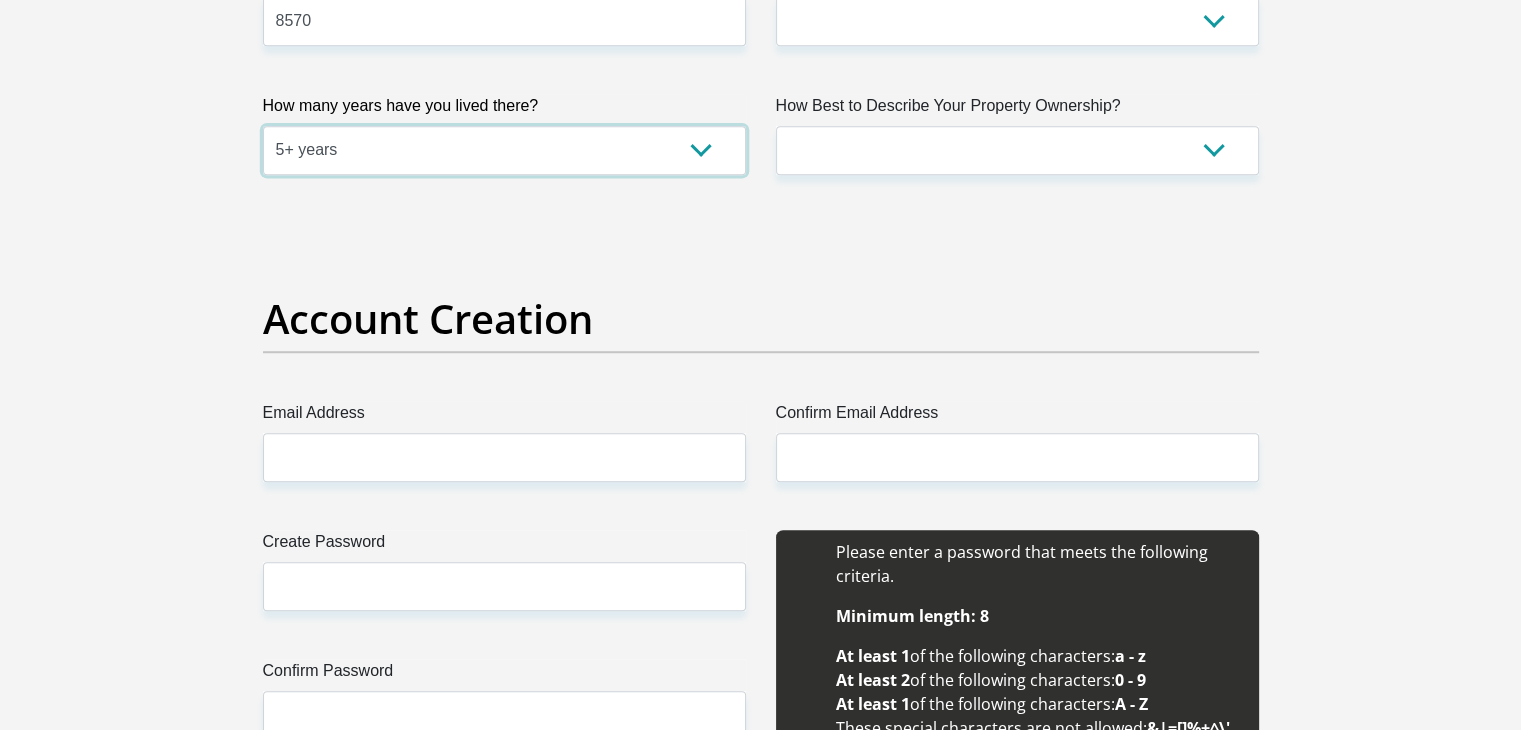 scroll, scrollTop: 1473, scrollLeft: 0, axis: vertical 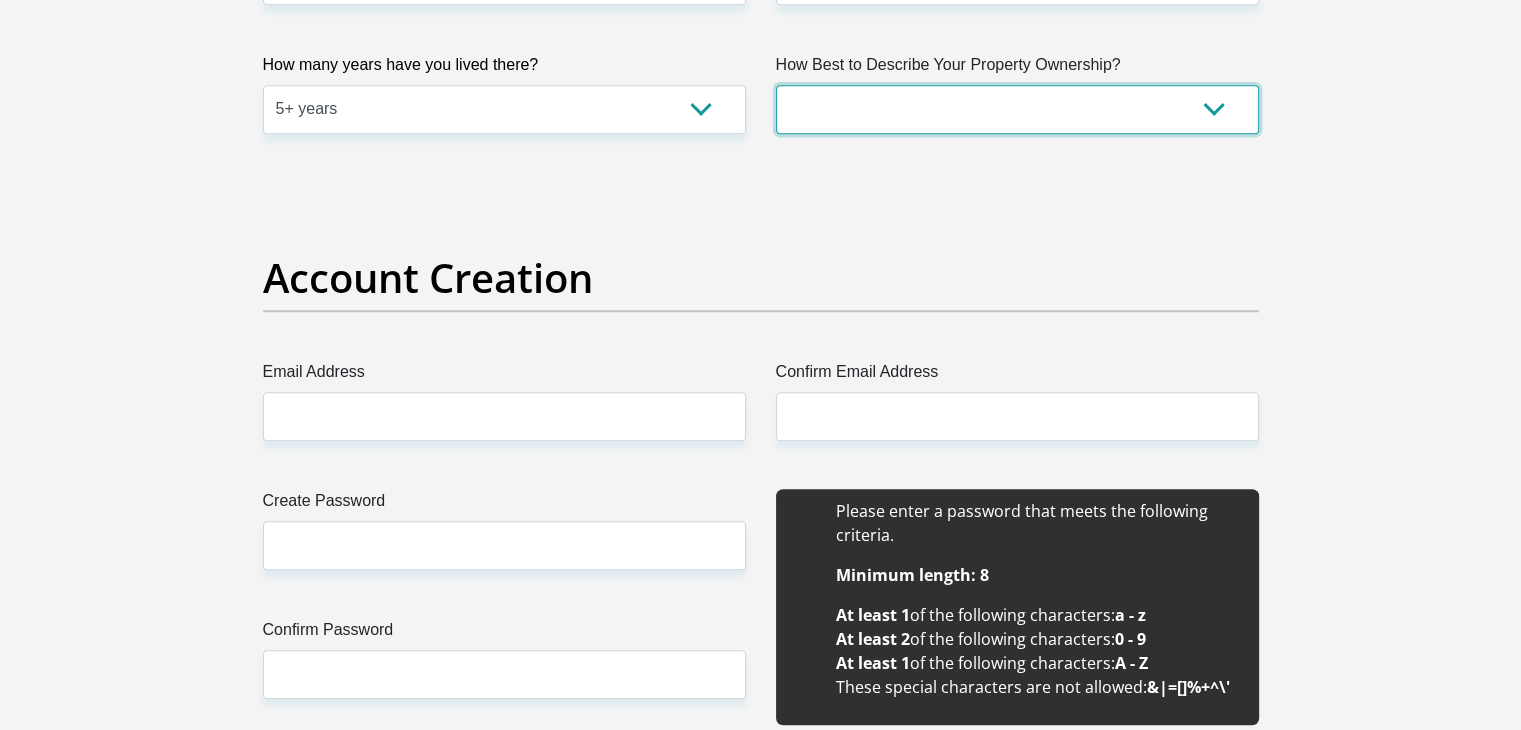 click on "Owned
Rented
Family Owned
Company Dwelling" at bounding box center [1017, 109] 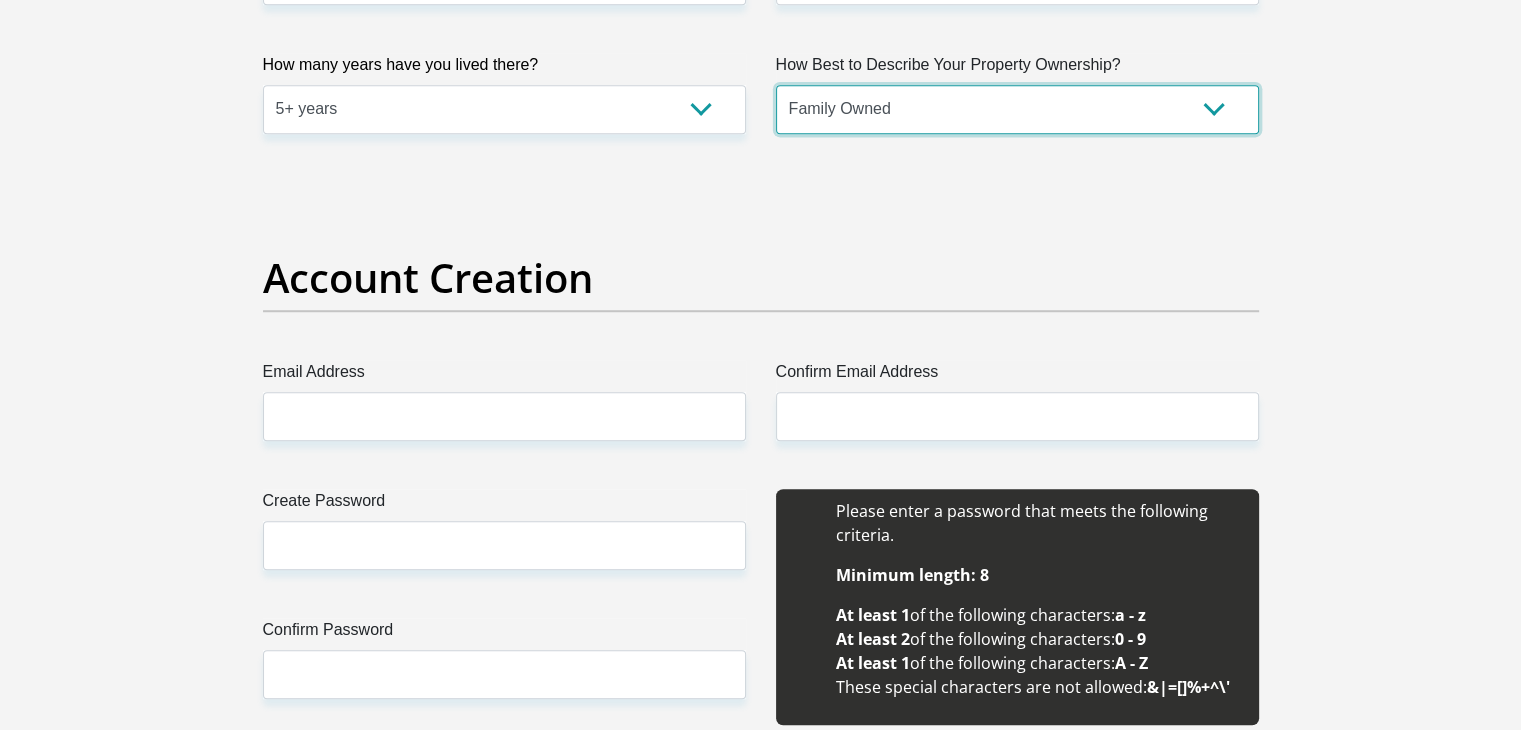 click on "Owned
Rented
Family Owned
Company Dwelling" at bounding box center (1017, 109) 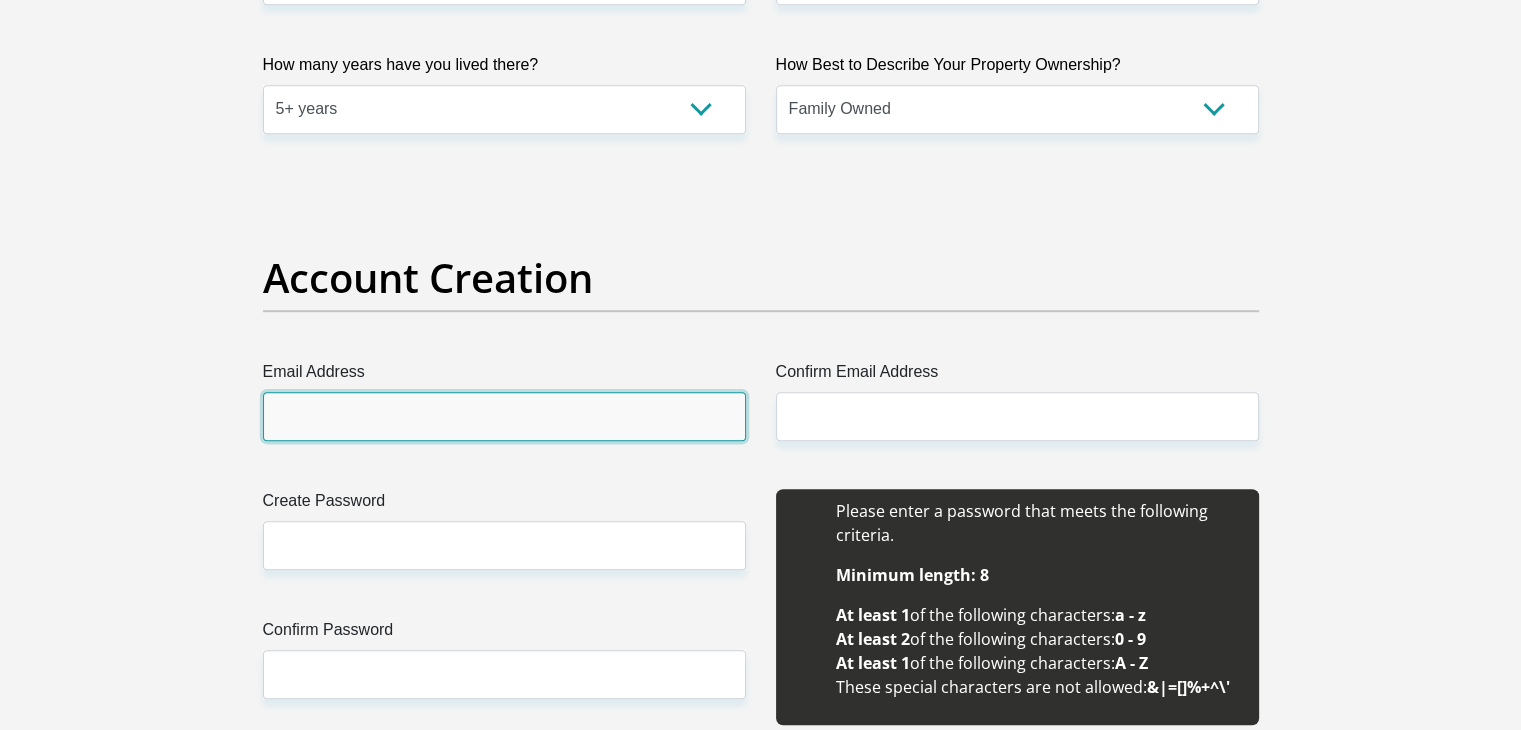 click on "Email Address" at bounding box center (504, 416) 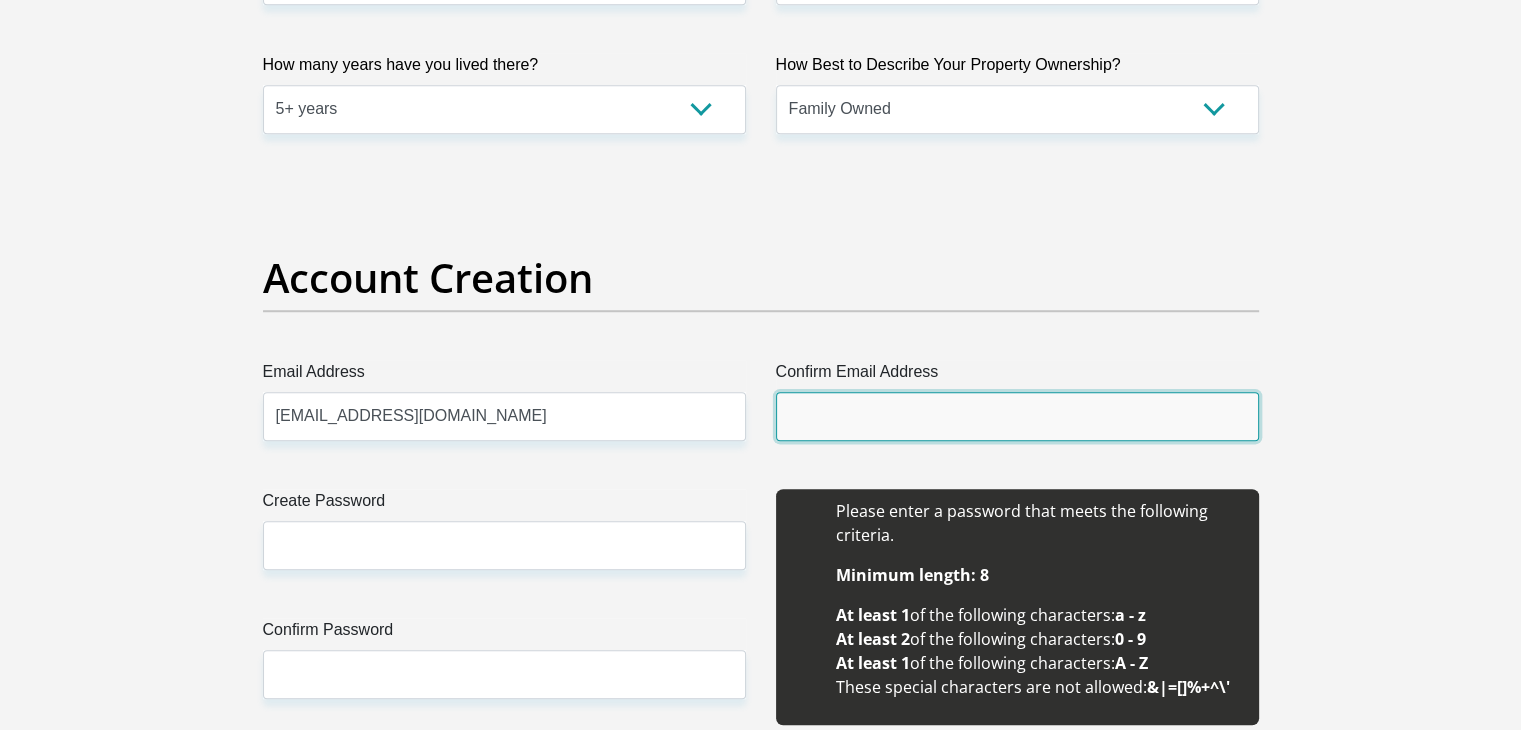 type on "[EMAIL_ADDRESS][DOMAIN_NAME]" 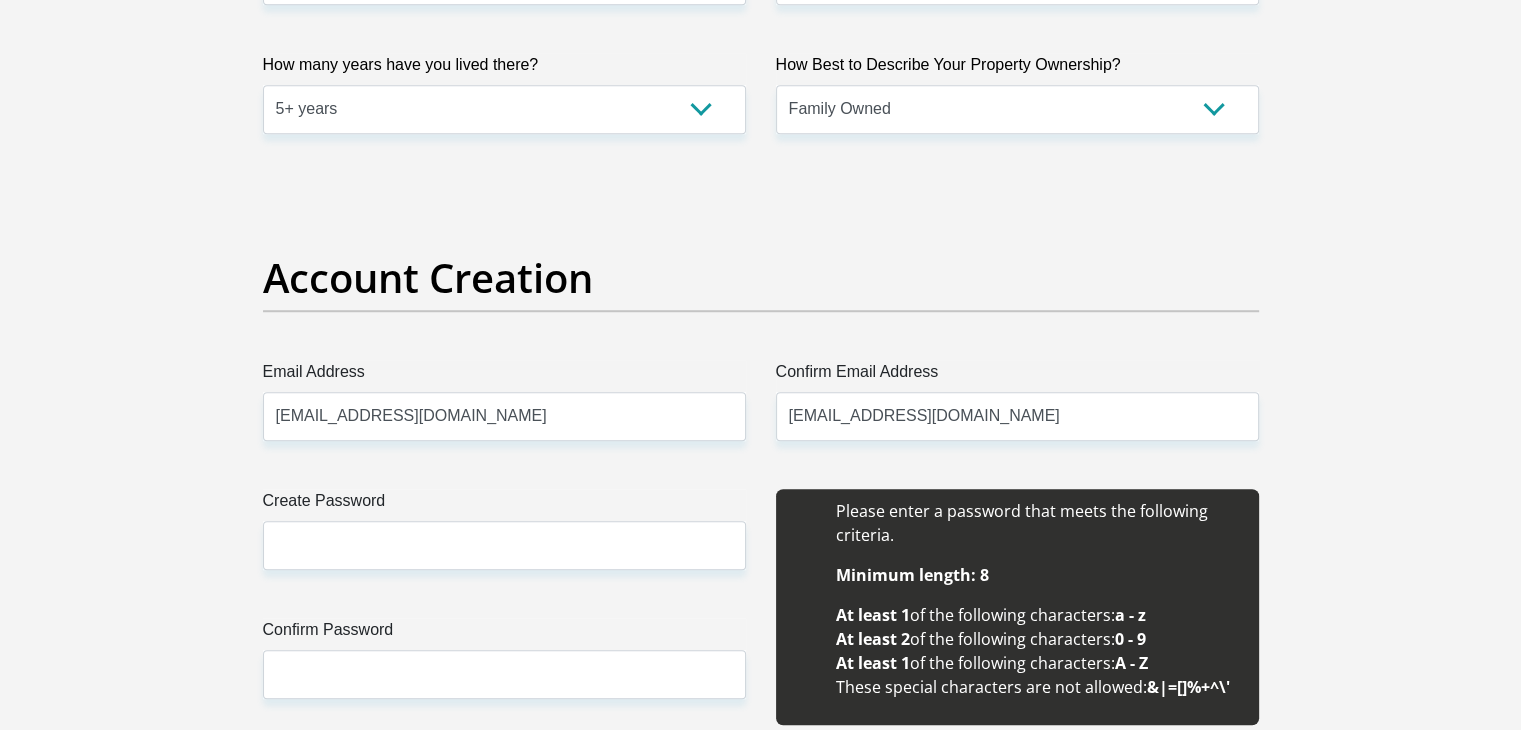 type 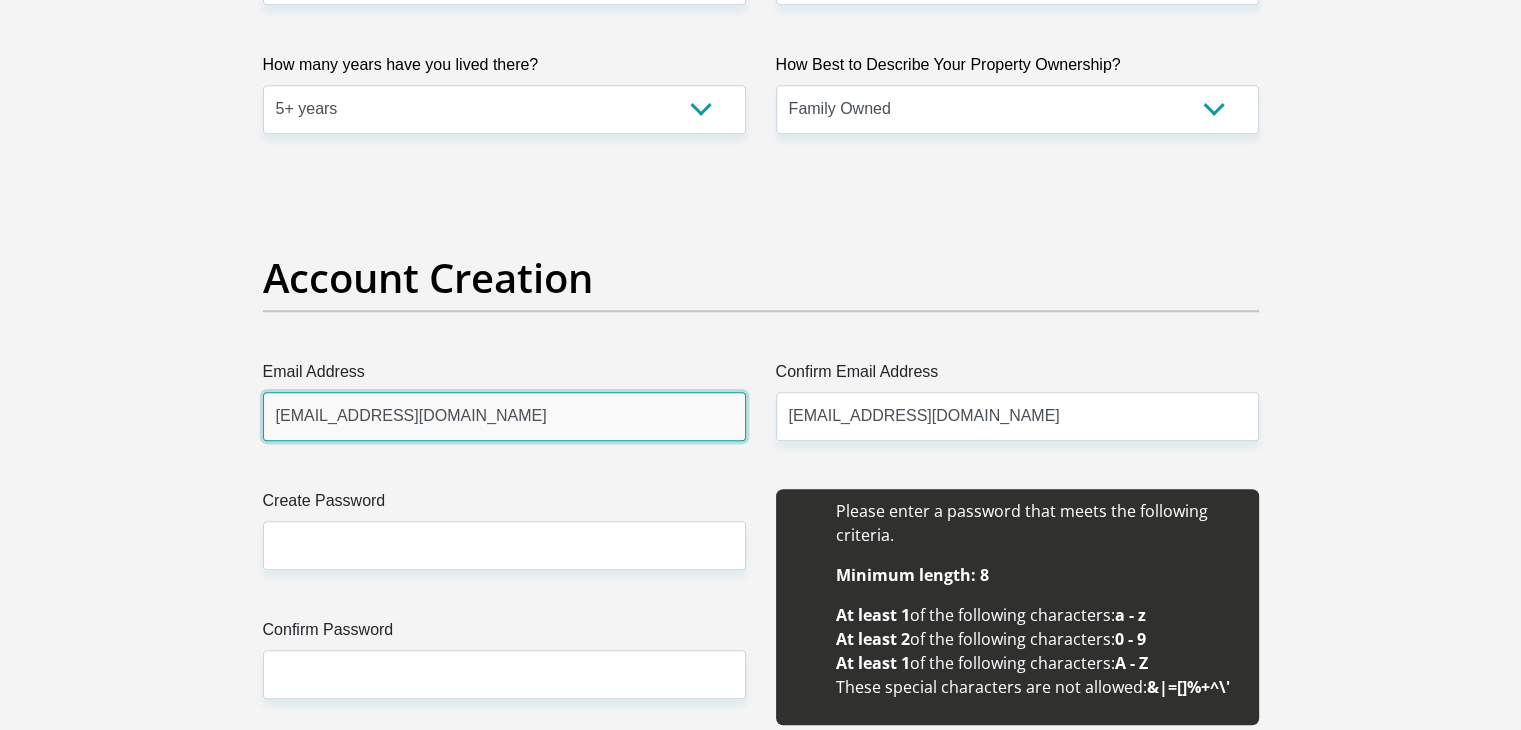 type 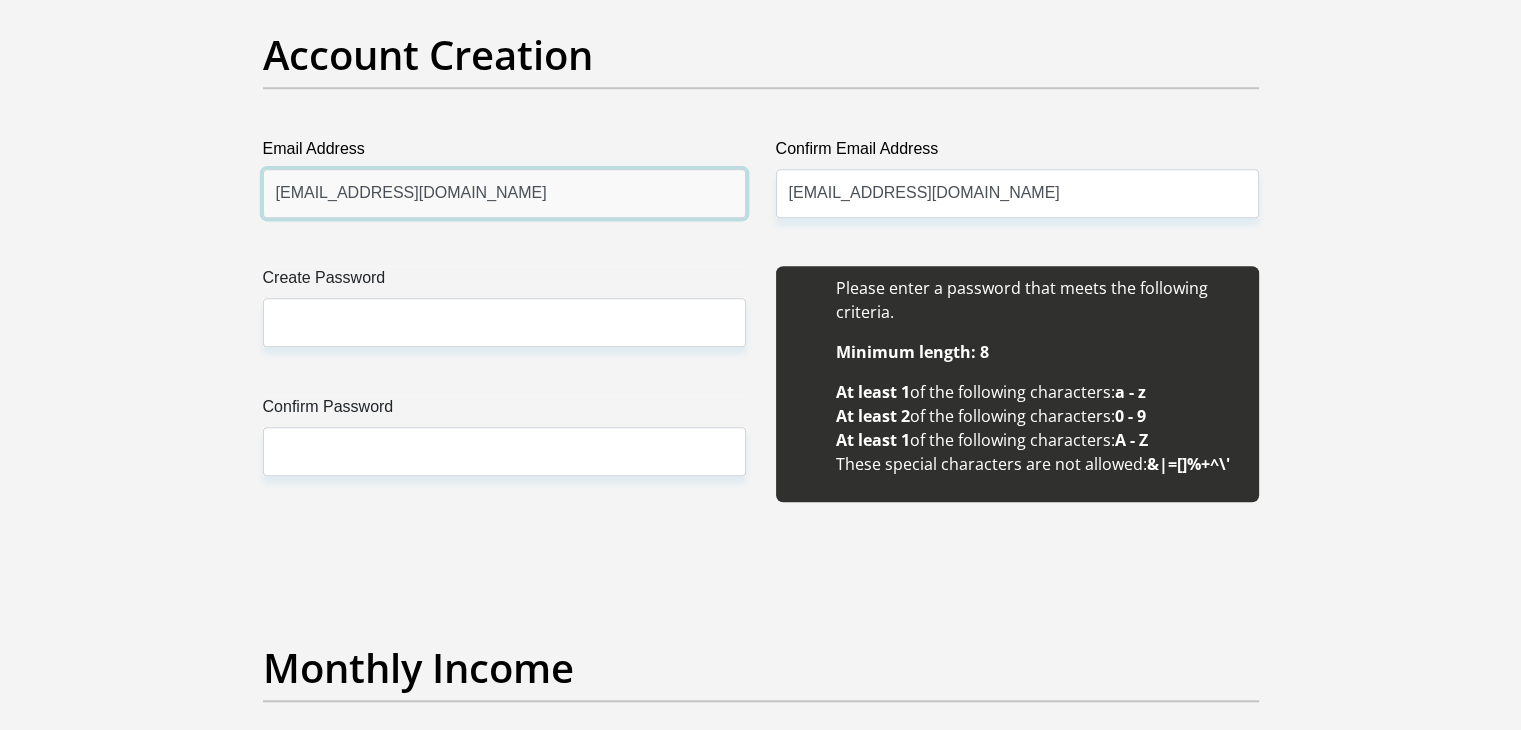 scroll, scrollTop: 1704, scrollLeft: 0, axis: vertical 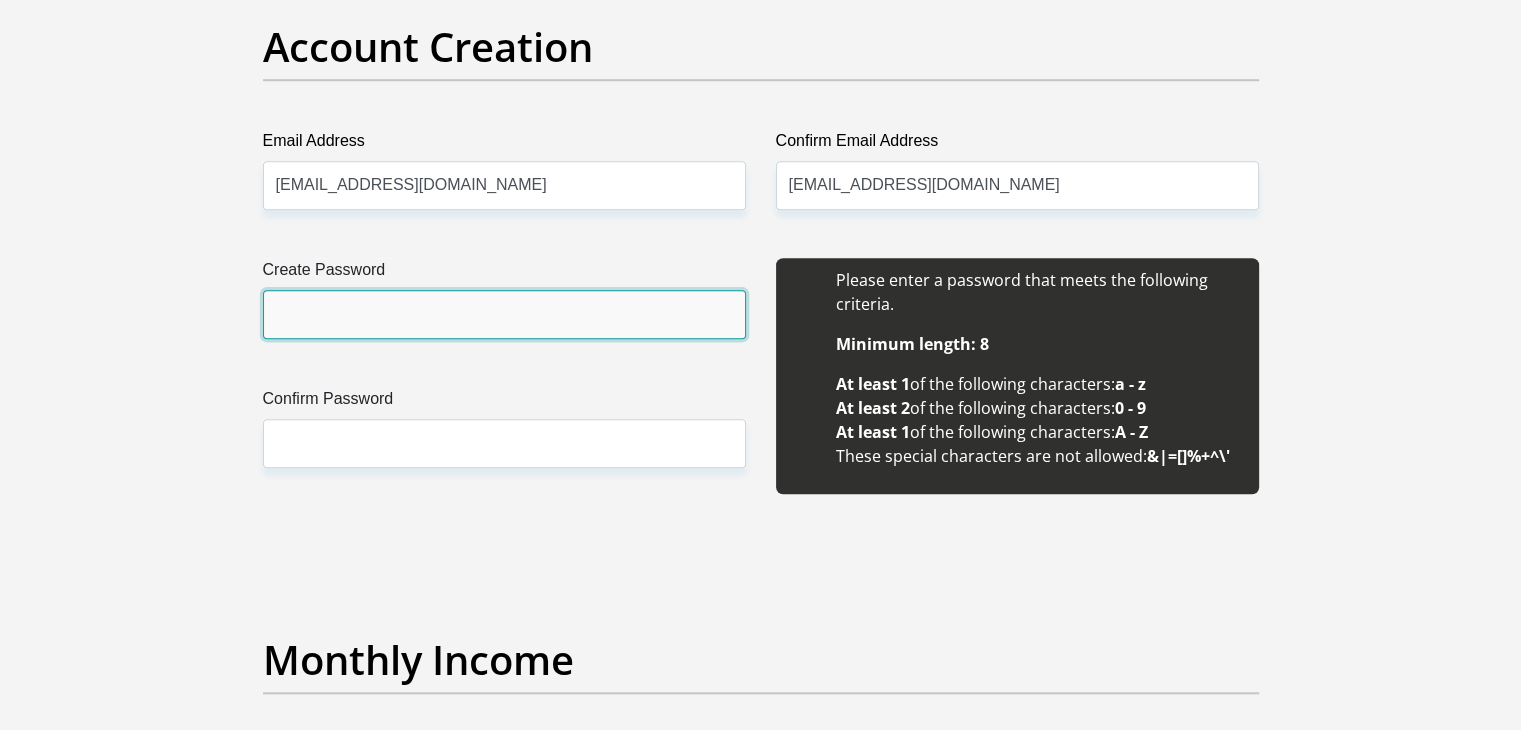 click on "Create Password" at bounding box center (504, 314) 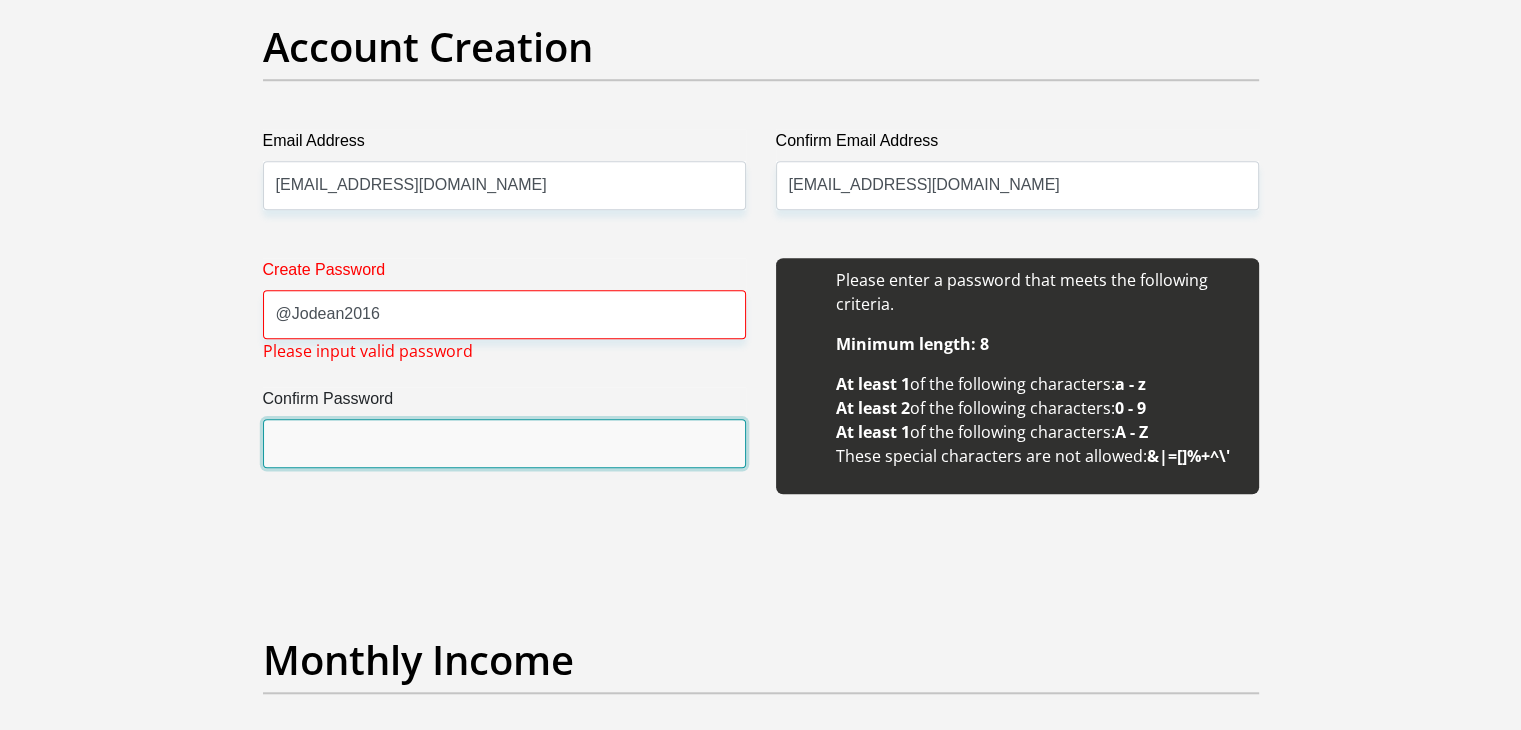 click on "Confirm Password" at bounding box center (504, 443) 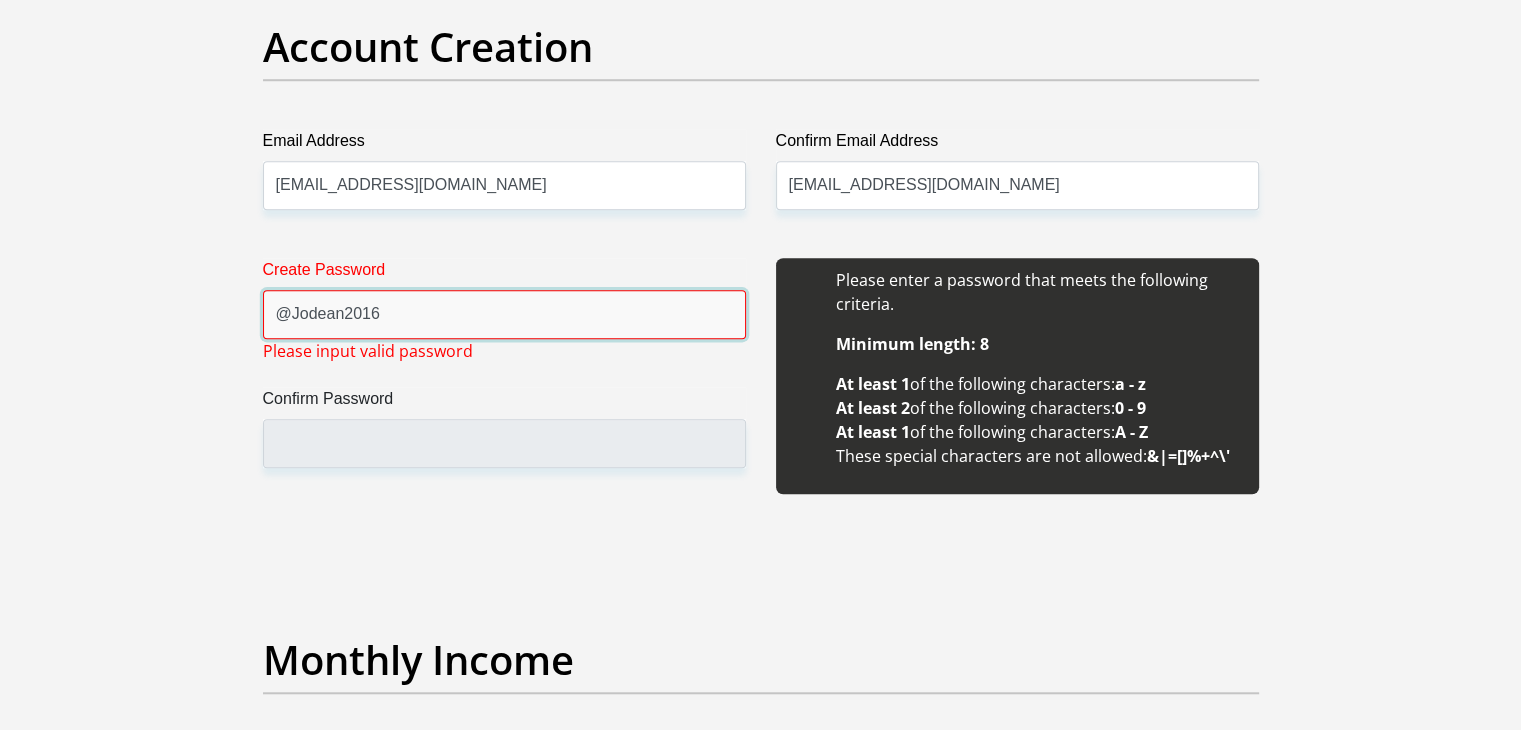 click on "@Jodean2016" at bounding box center [504, 314] 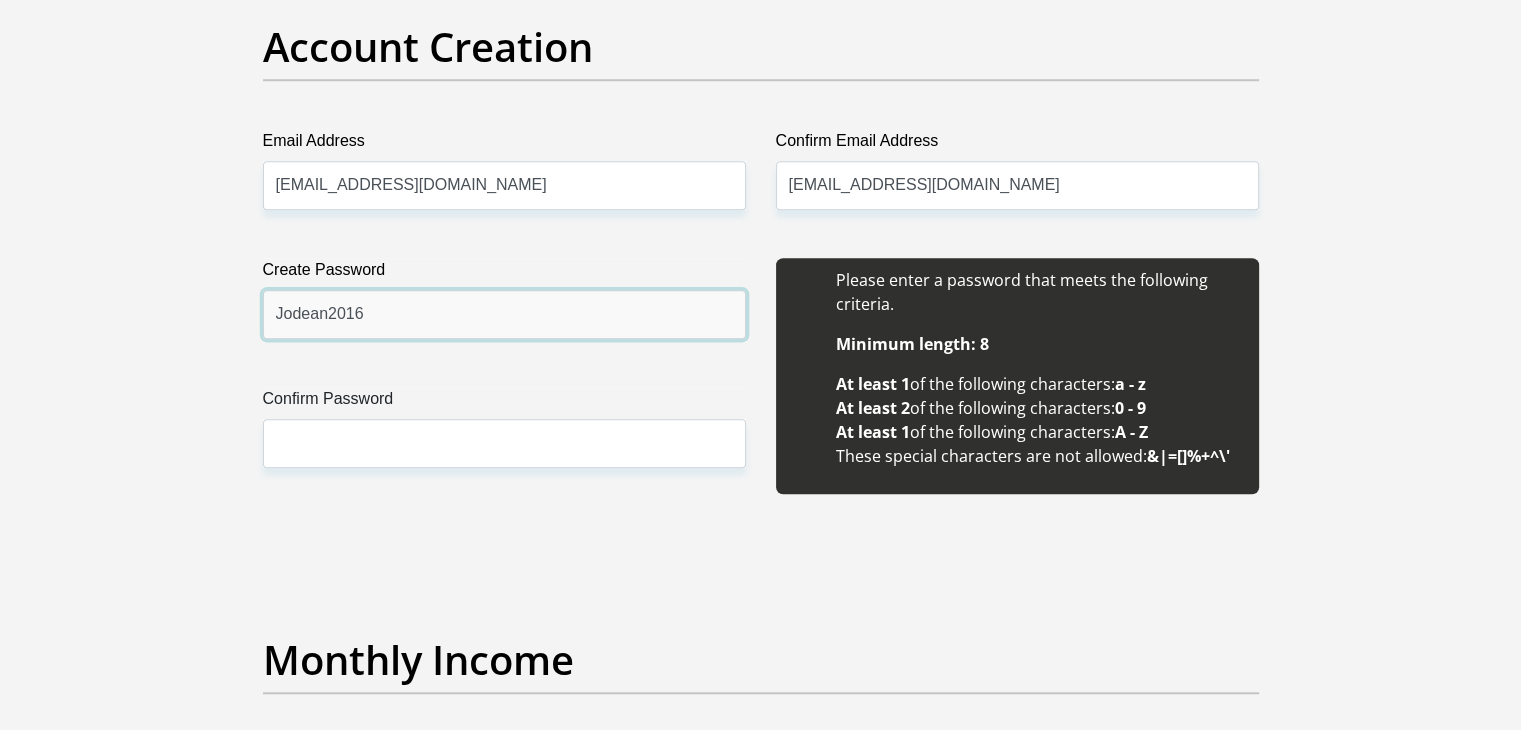 type on "Jodean2016" 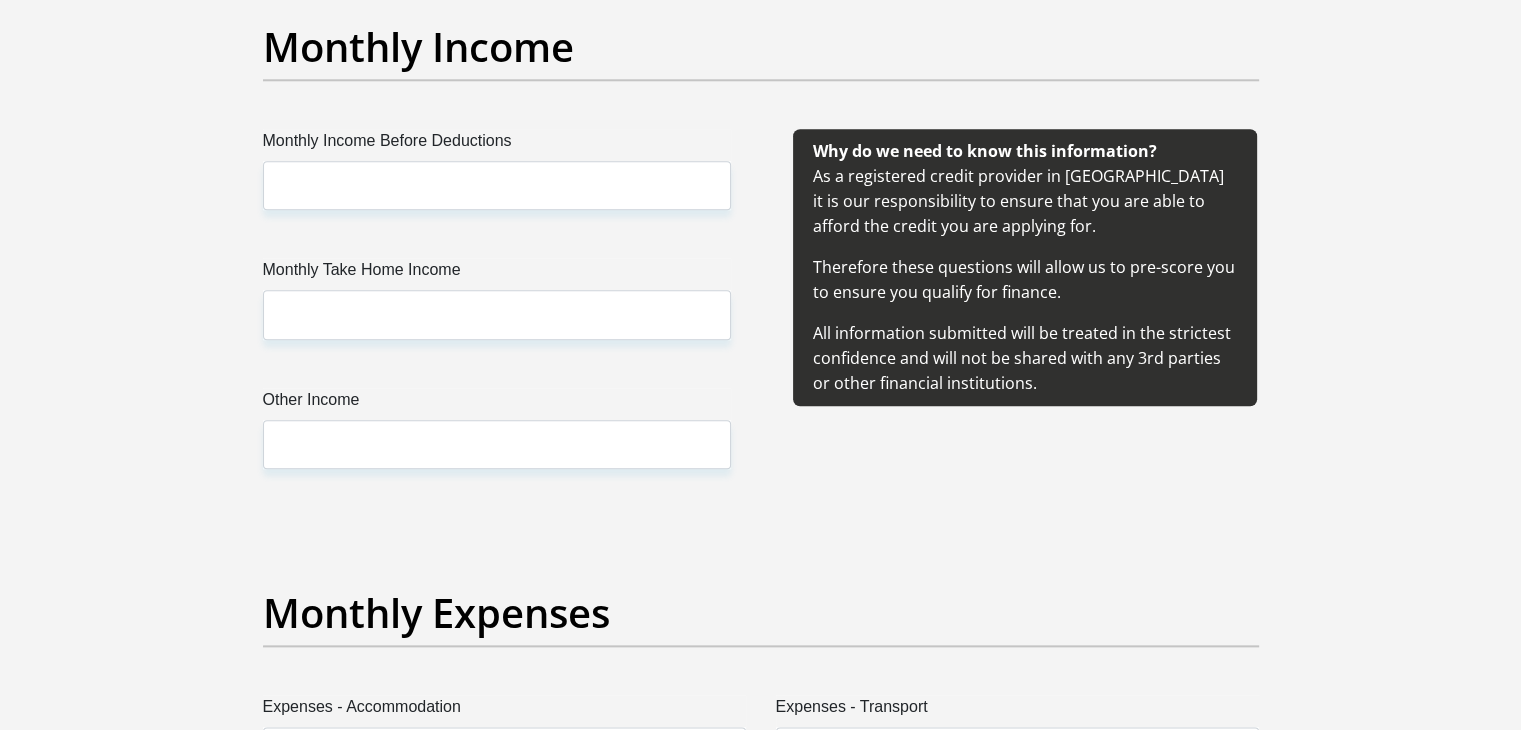 scroll, scrollTop: 2325, scrollLeft: 0, axis: vertical 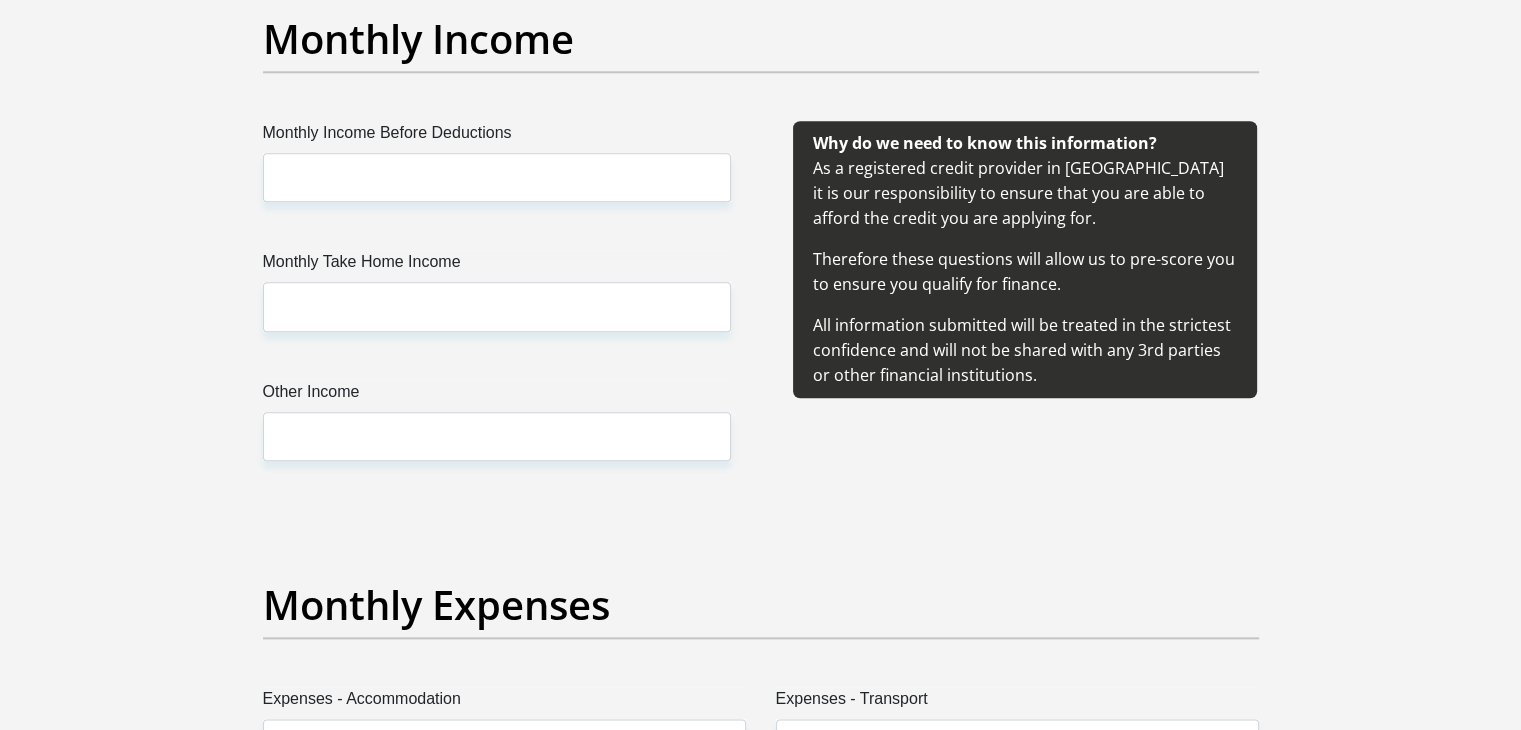 type on "Jodean2016" 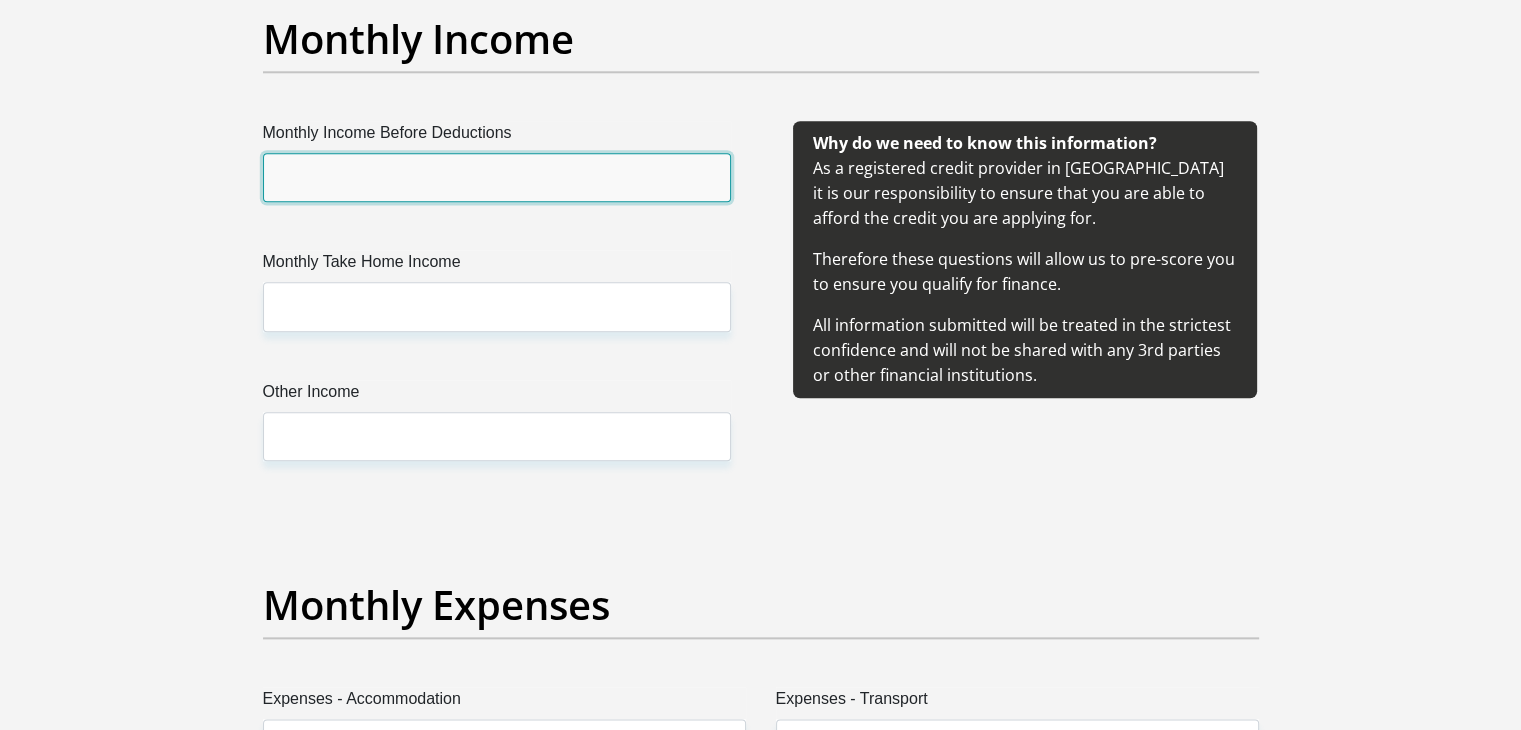 click on "Monthly Income Before Deductions" at bounding box center [497, 177] 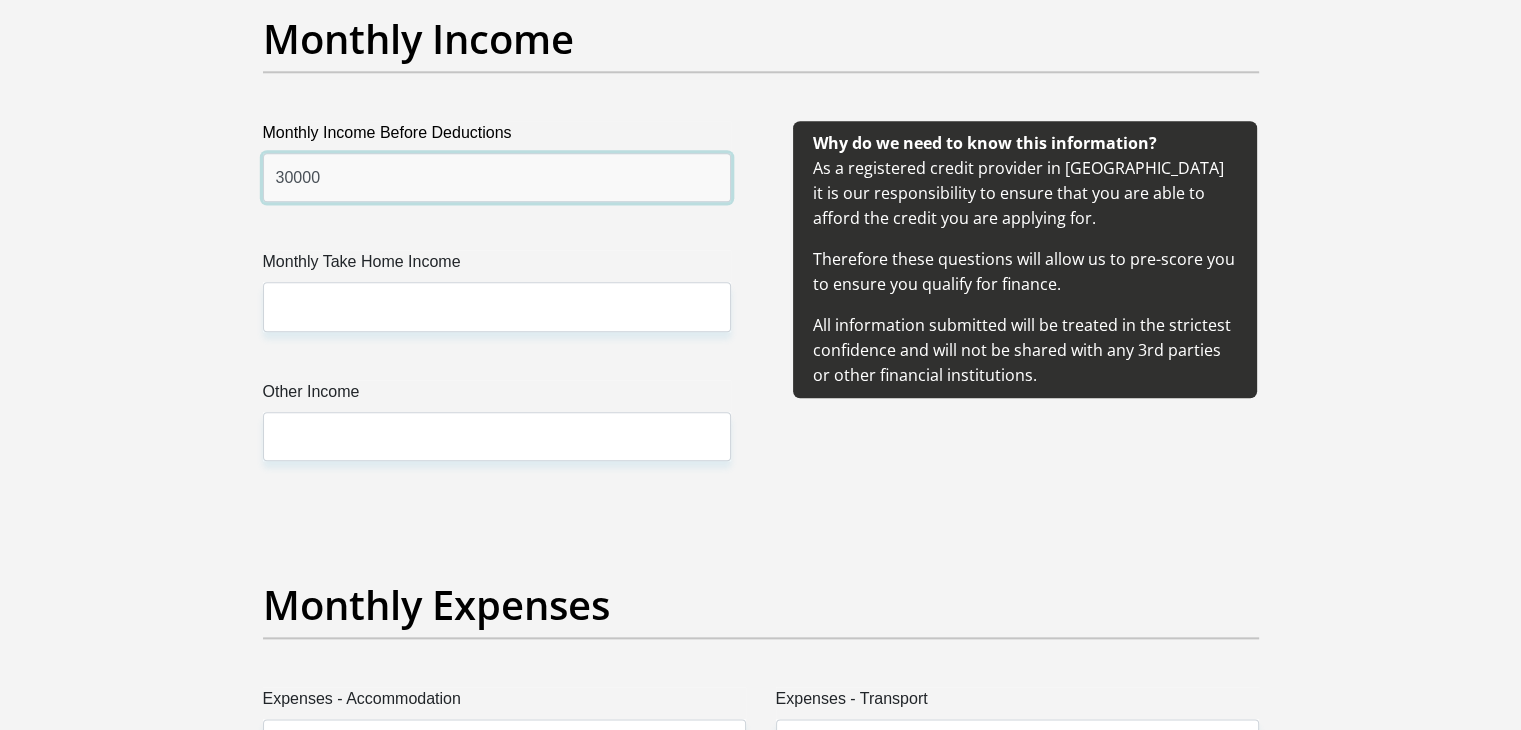 type on "30000" 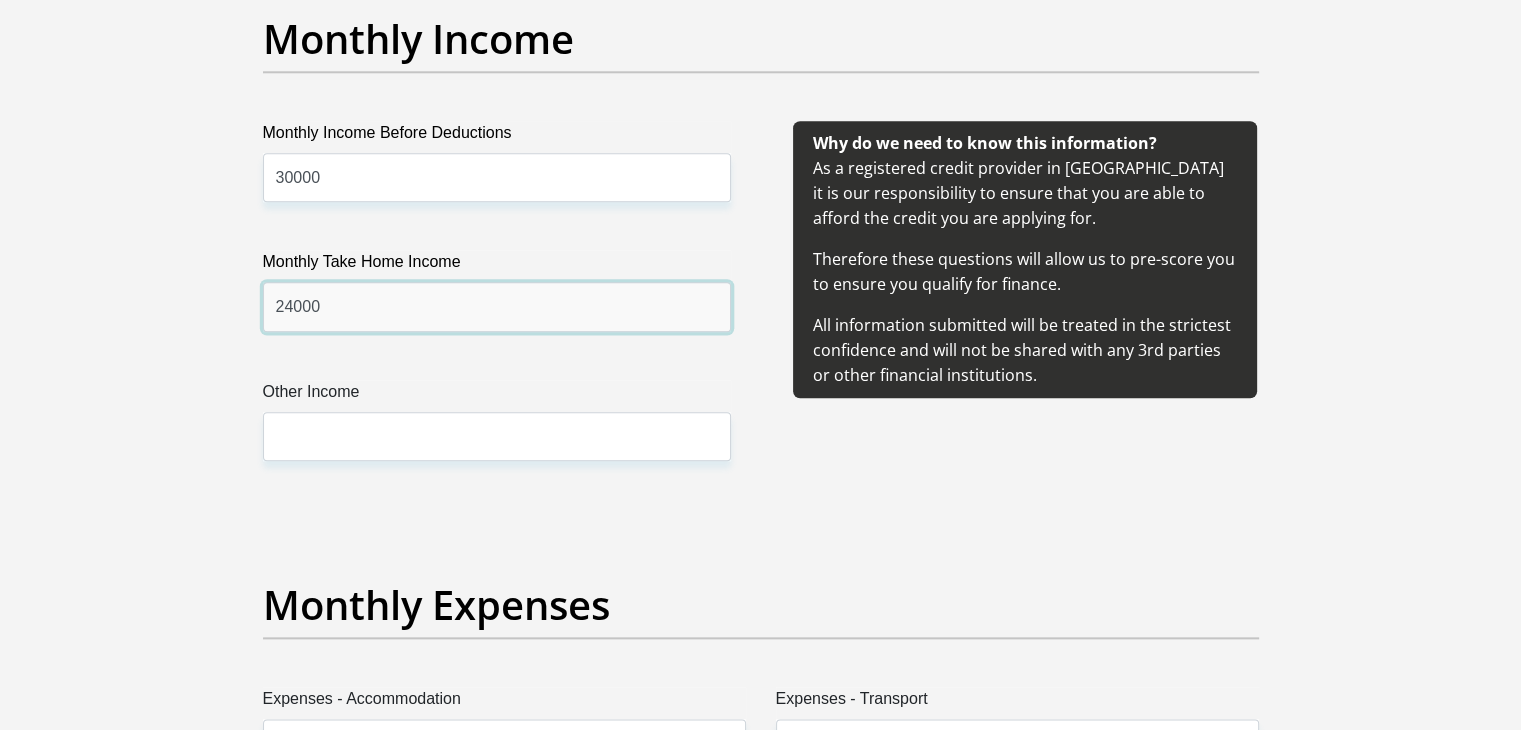 type on "24000" 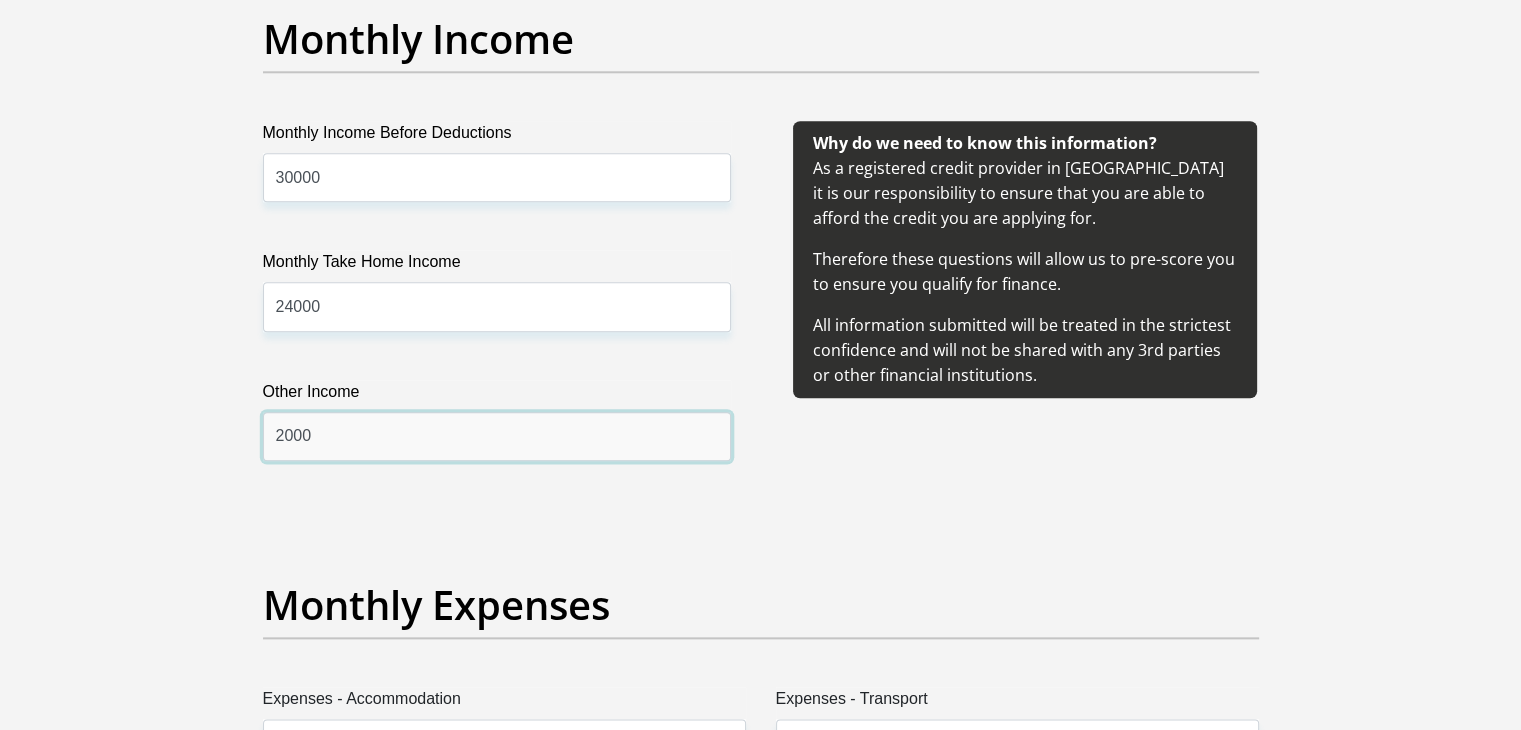 type on "2000" 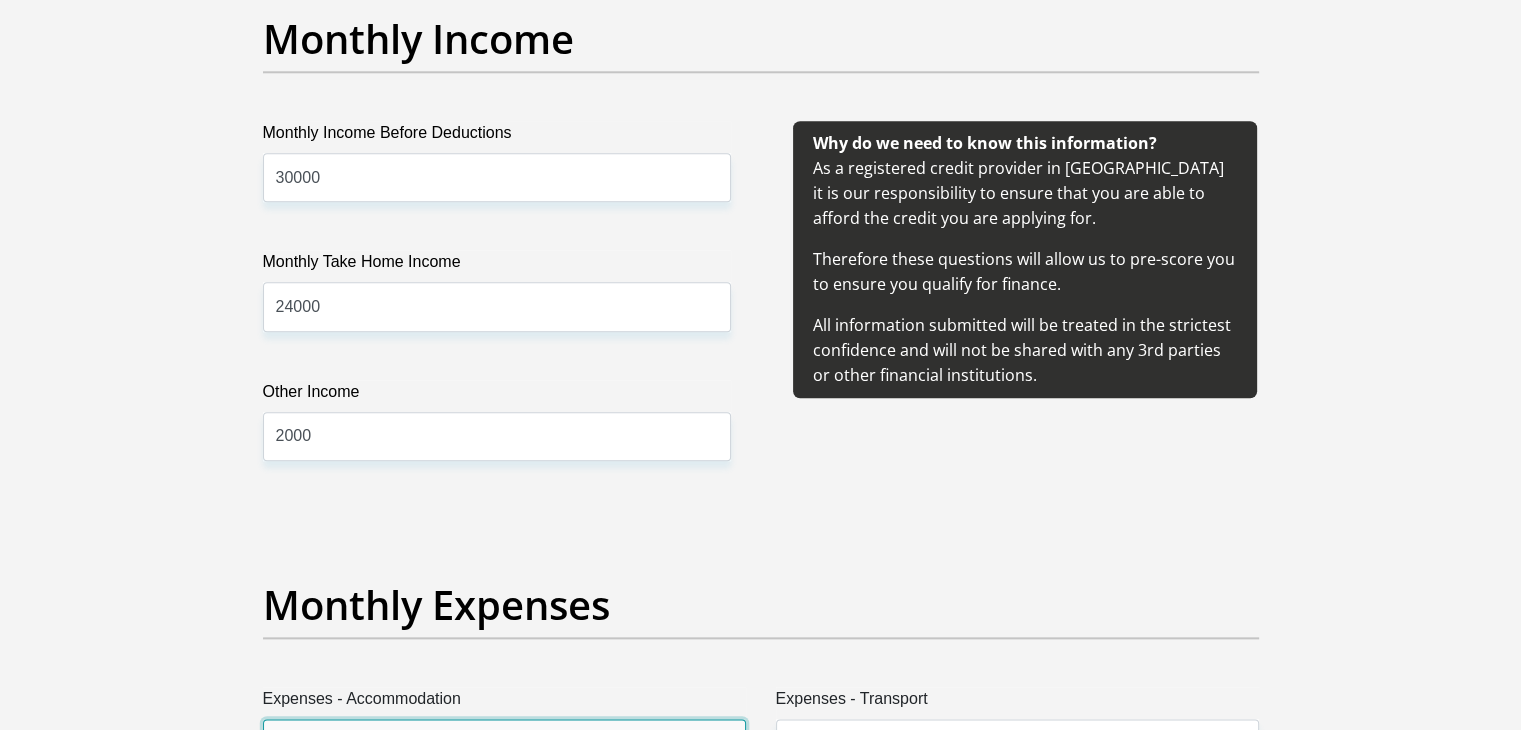 scroll, scrollTop: 2361, scrollLeft: 0, axis: vertical 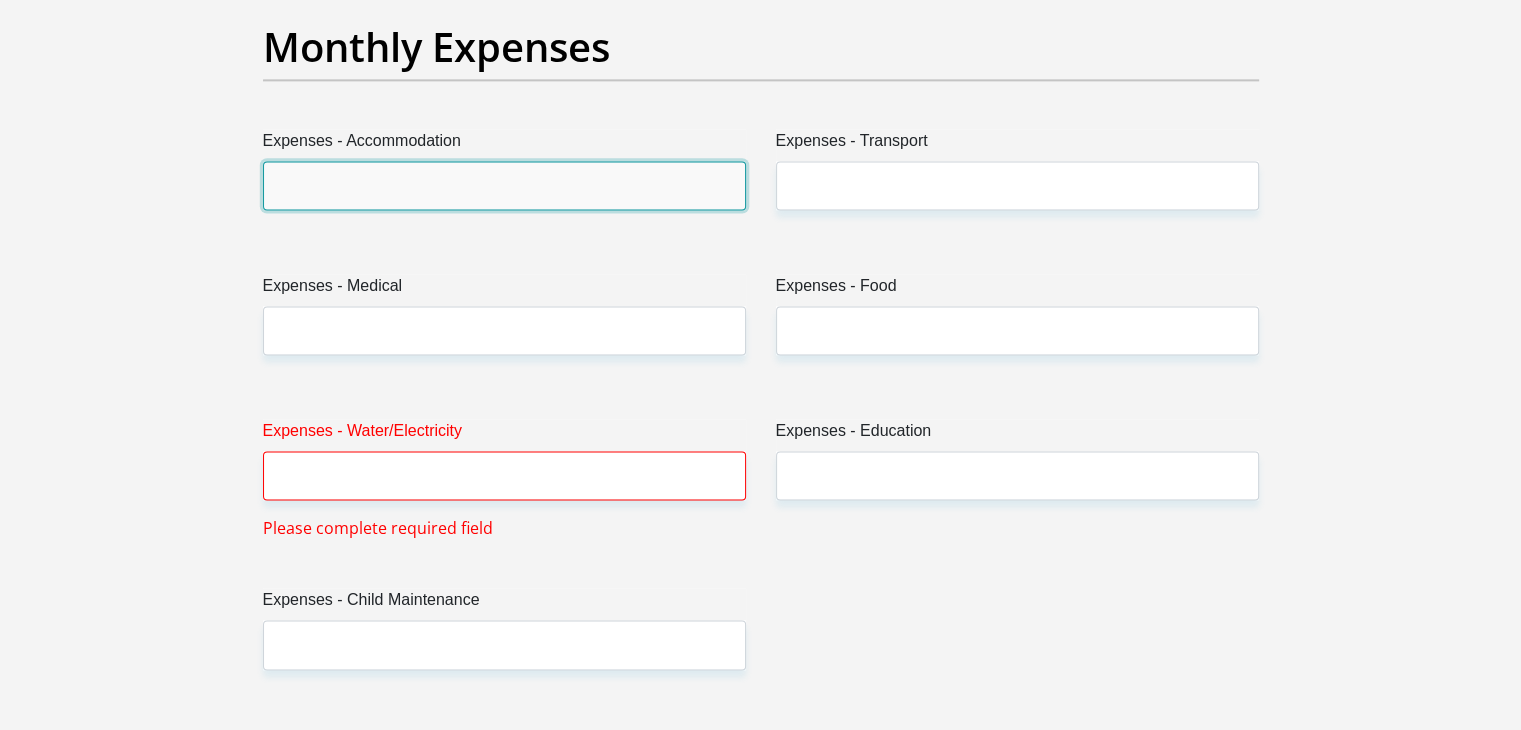 click on "Expenses - Accommodation" at bounding box center [504, 185] 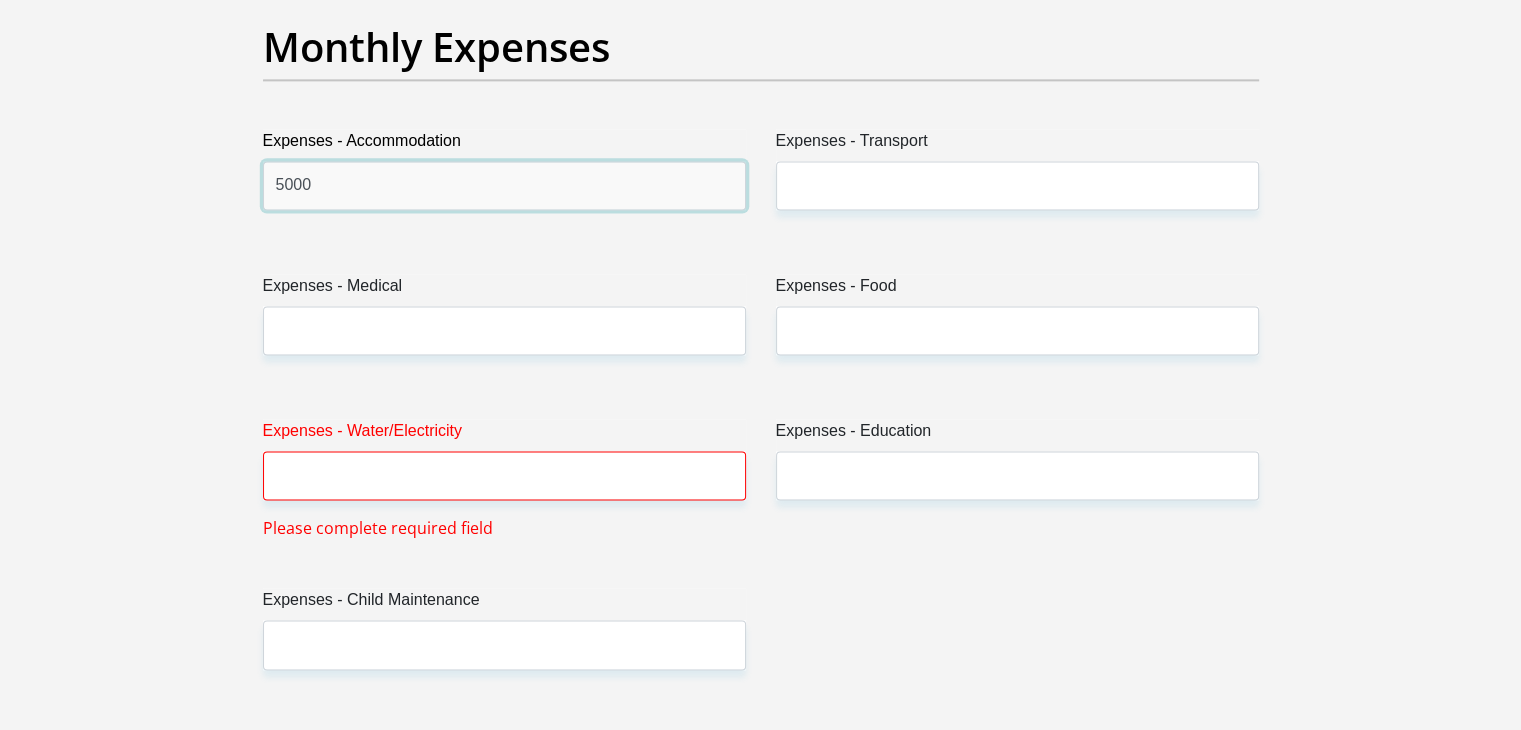 type on "5000" 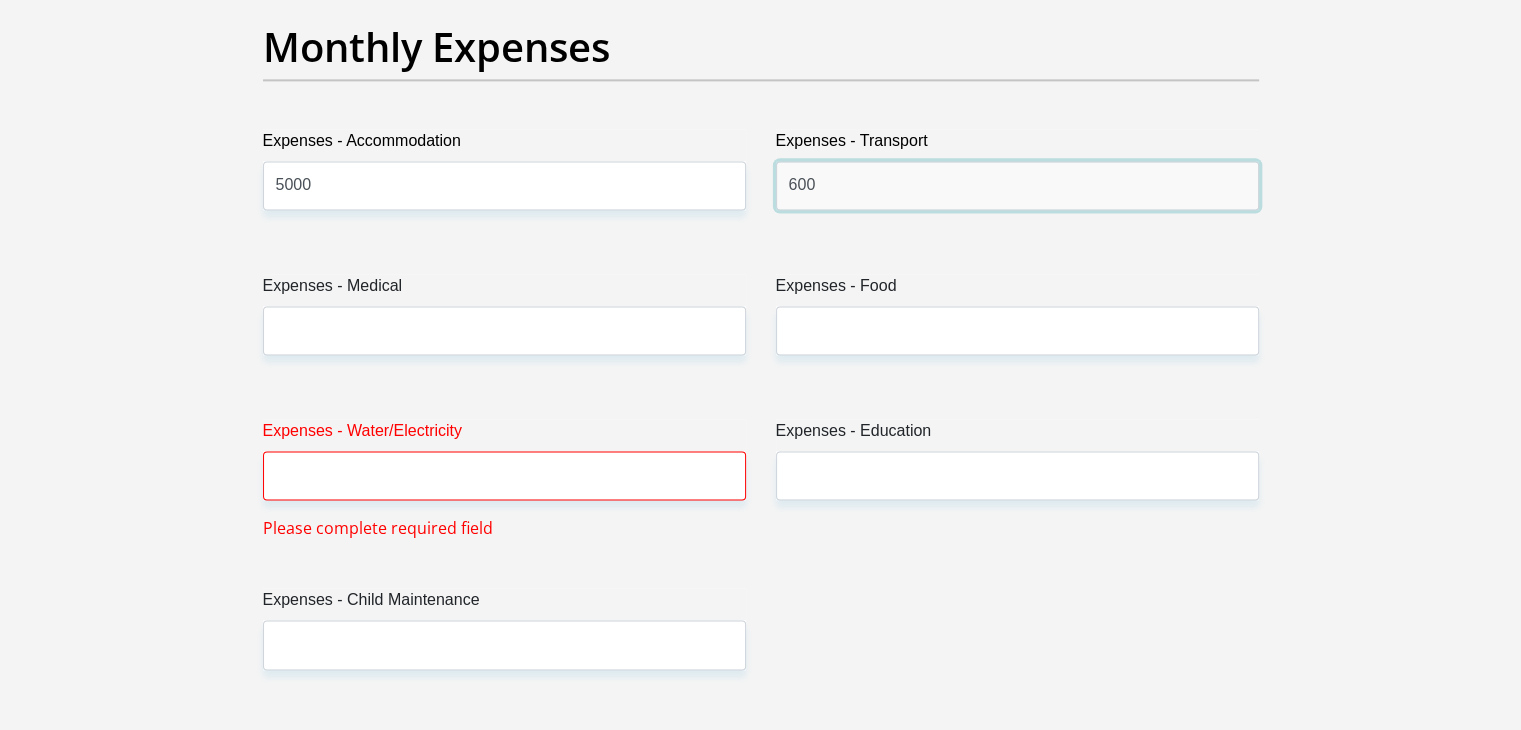 type on "600" 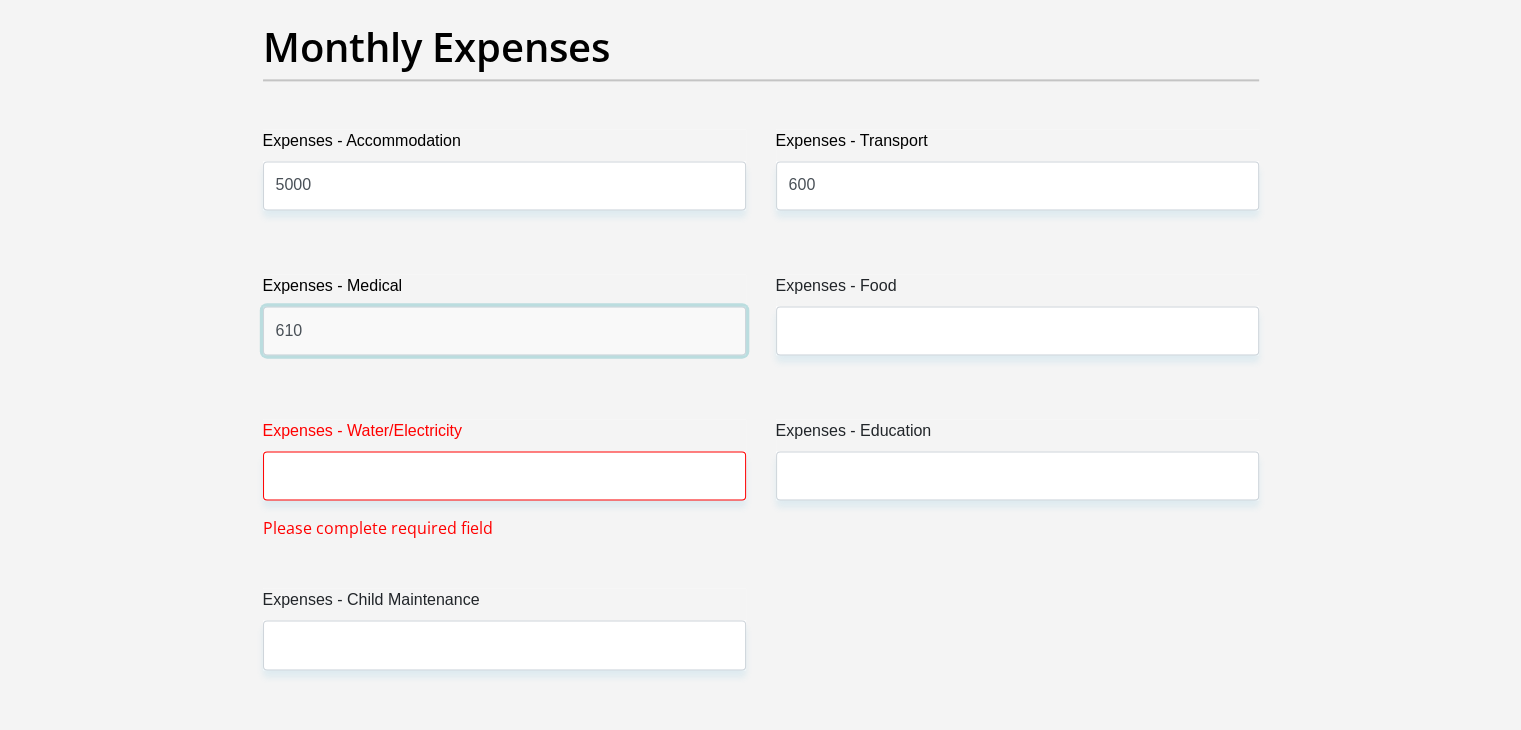 type on "610" 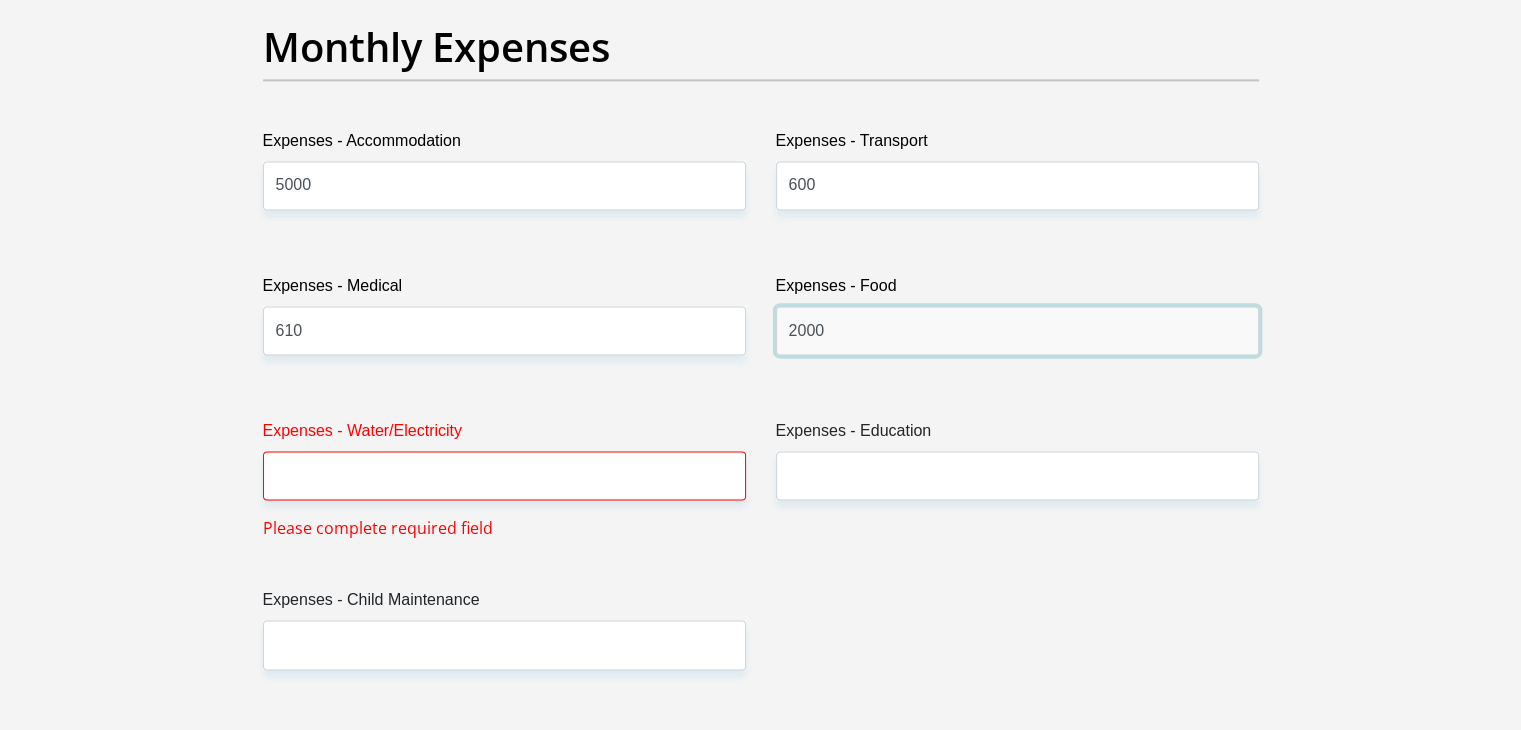 type on "2000" 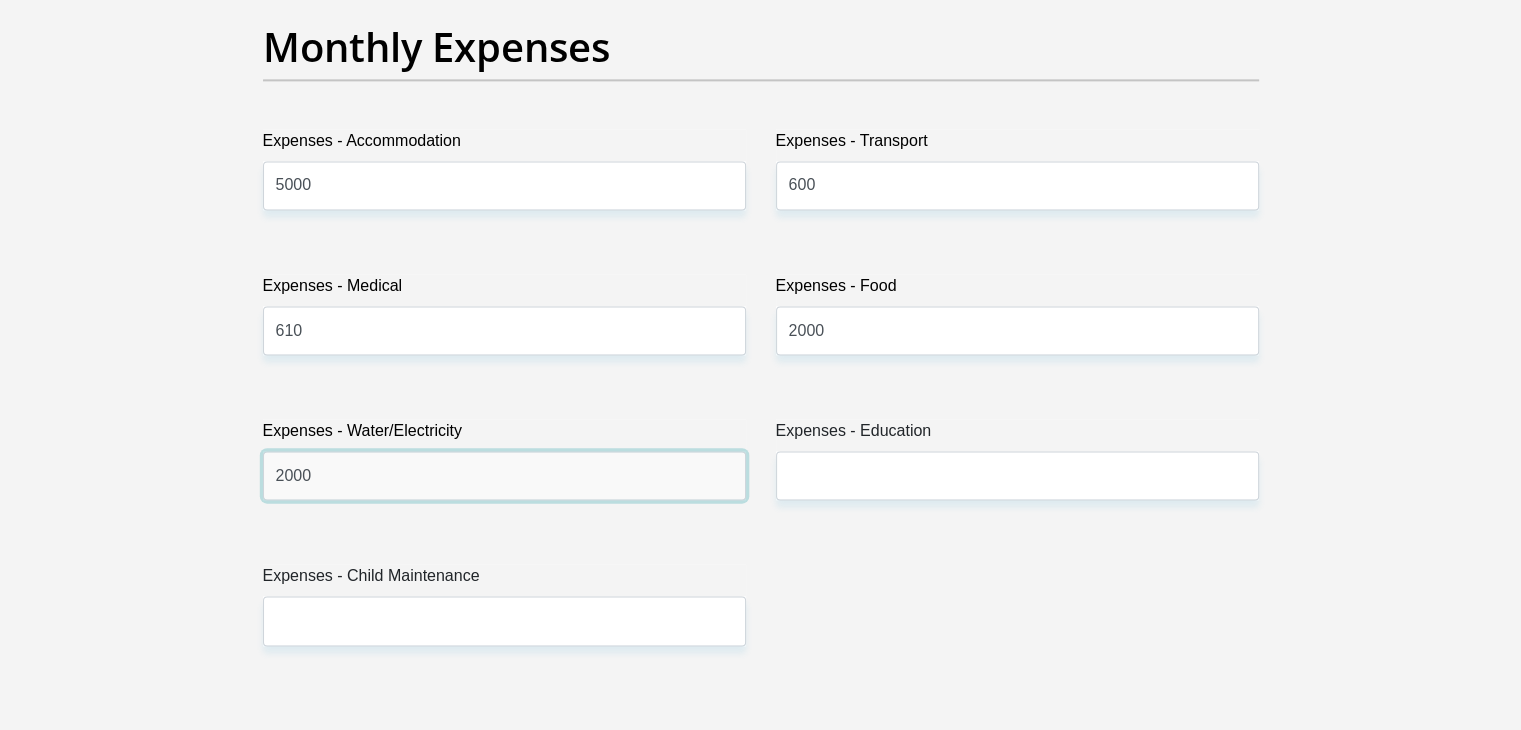 type on "2000" 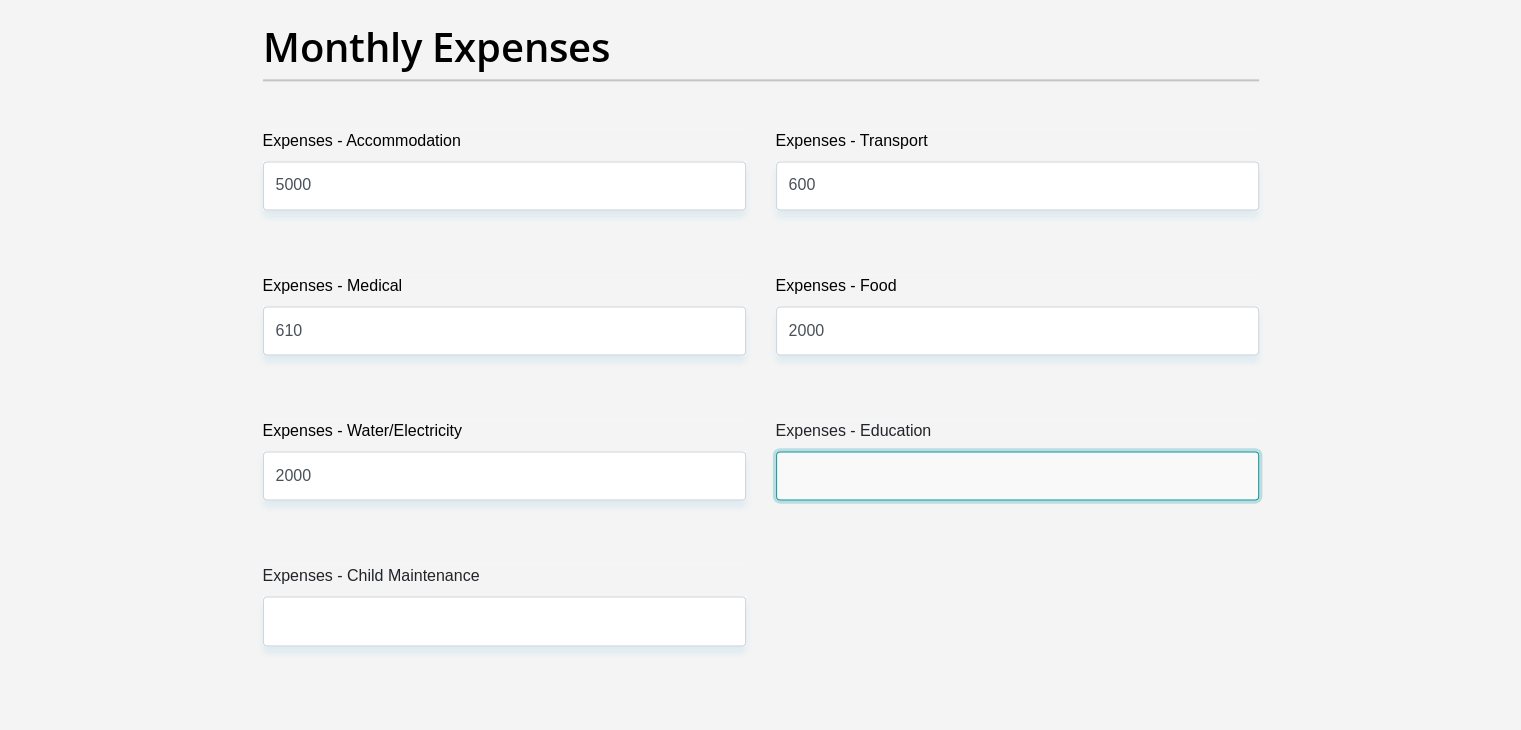 type on "2" 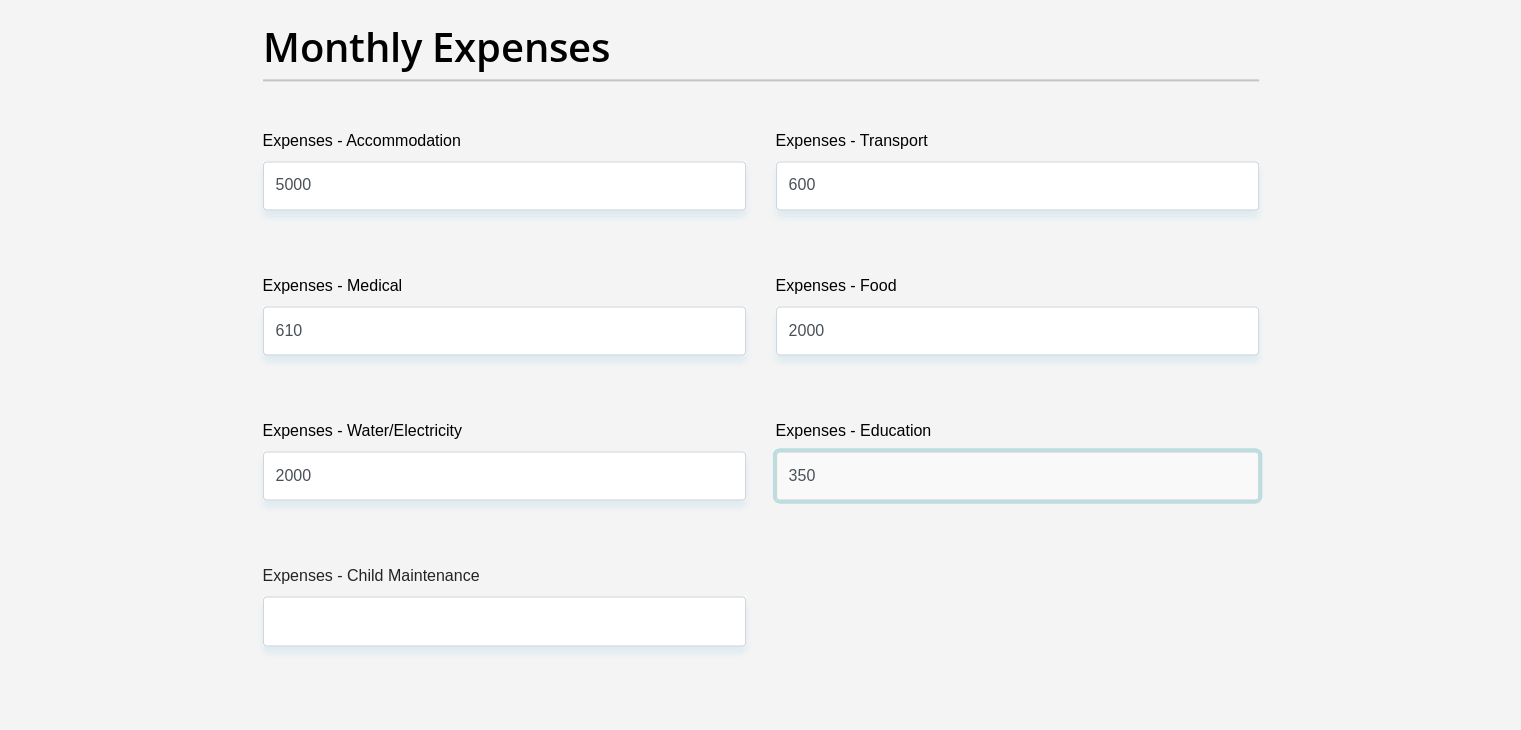 type on "350" 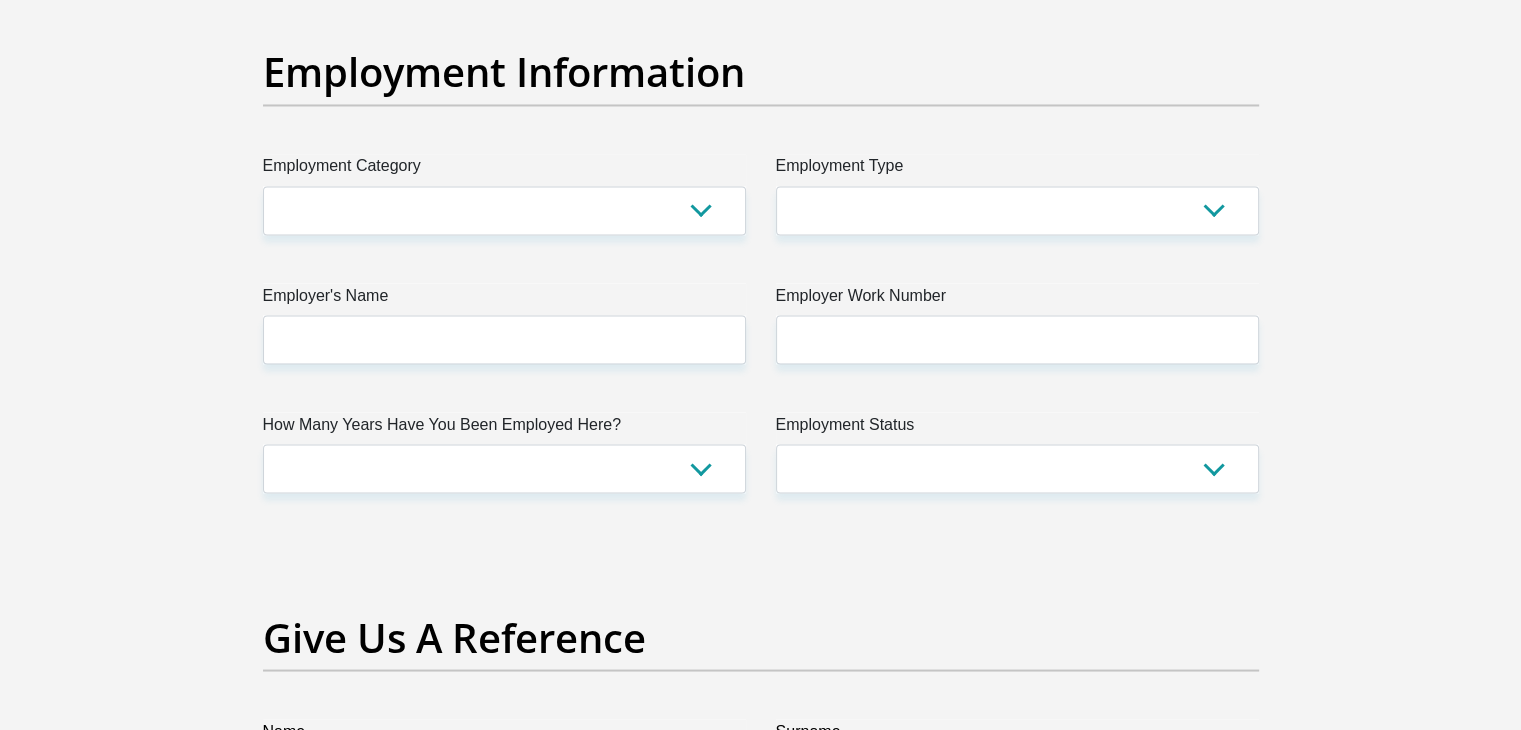 scroll, scrollTop: 3609, scrollLeft: 0, axis: vertical 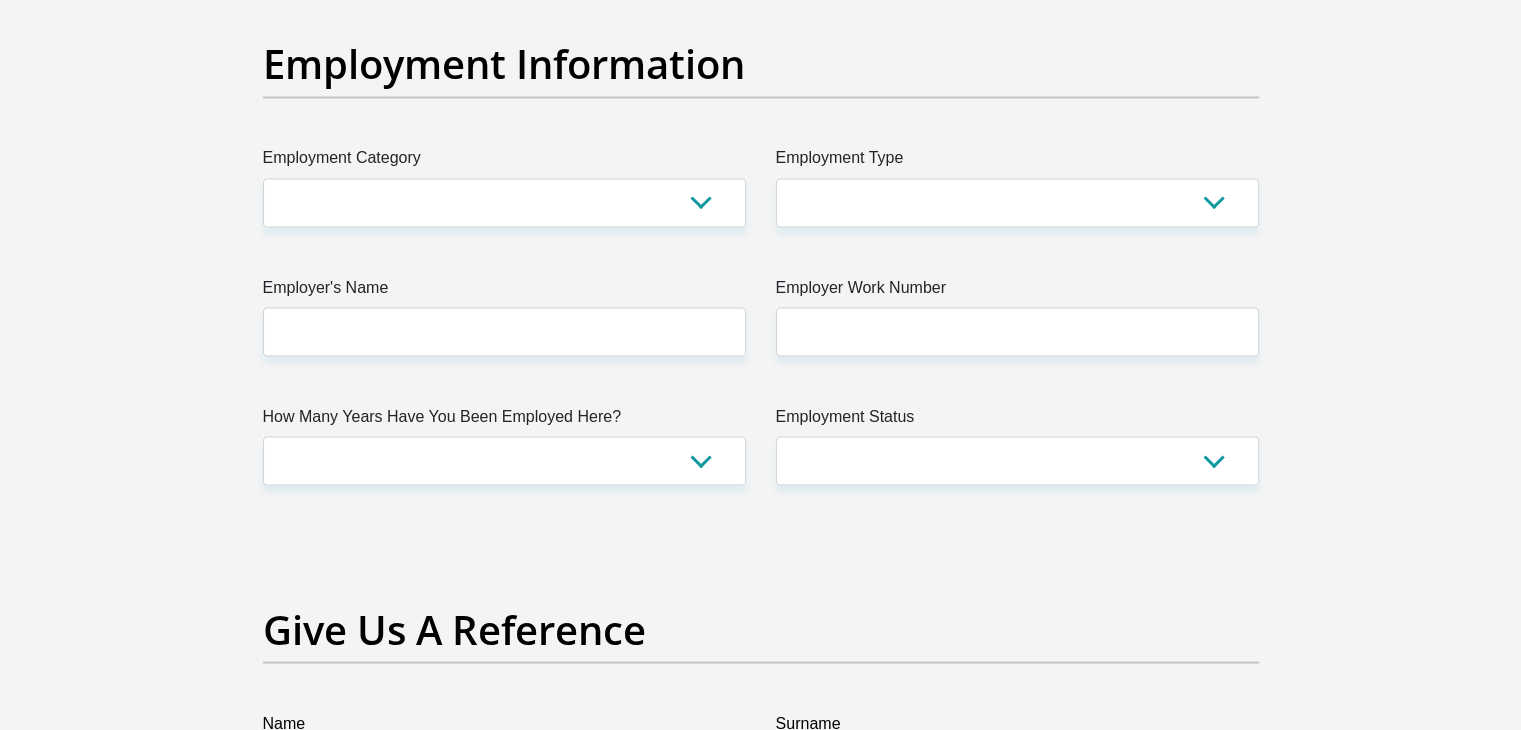 type on "1400" 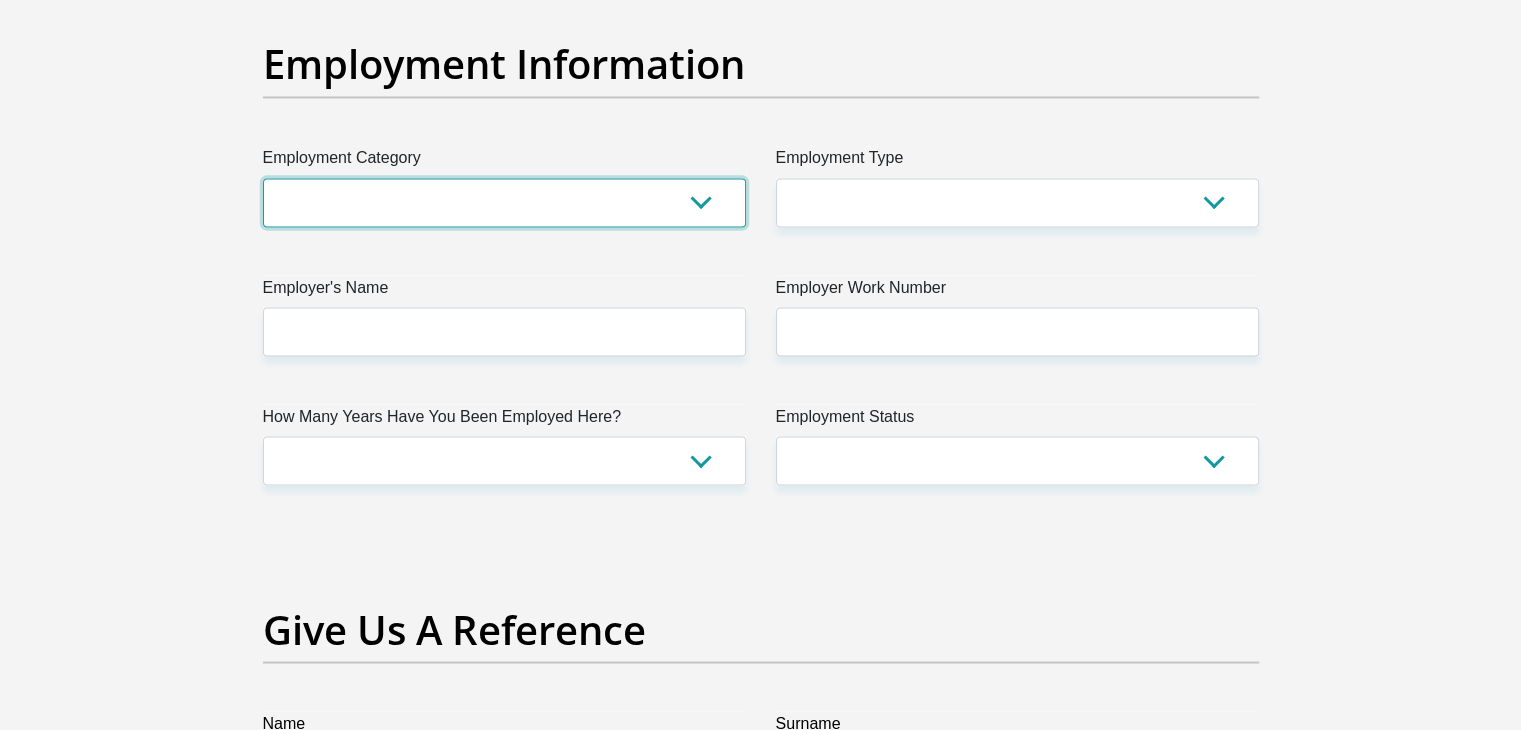 click on "AGRICULTURE
ALCOHOL & TOBACCO
CONSTRUCTION MATERIALS
METALLURGY
EQUIPMENT FOR RENEWABLE ENERGY
SPECIALIZED CONTRACTORS
CAR
GAMING (INCL. INTERNET
OTHER WHOLESALE
UNLICENSED PHARMACEUTICALS
CURRENCY EXCHANGE HOUSES
OTHER FINANCIAL INSTITUTIONS & INSURANCE
REAL ESTATE AGENTS
OIL & GAS
OTHER MATERIALS (E.G. IRON ORE)
PRECIOUS STONES & PRECIOUS METALS
POLITICAL ORGANIZATIONS
RELIGIOUS ORGANIZATIONS(NOT SECTS)
ACTI. HAVING BUSINESS DEAL WITH PUBLIC ADMINISTRATION
LAUNDROMATS" at bounding box center [504, 202] 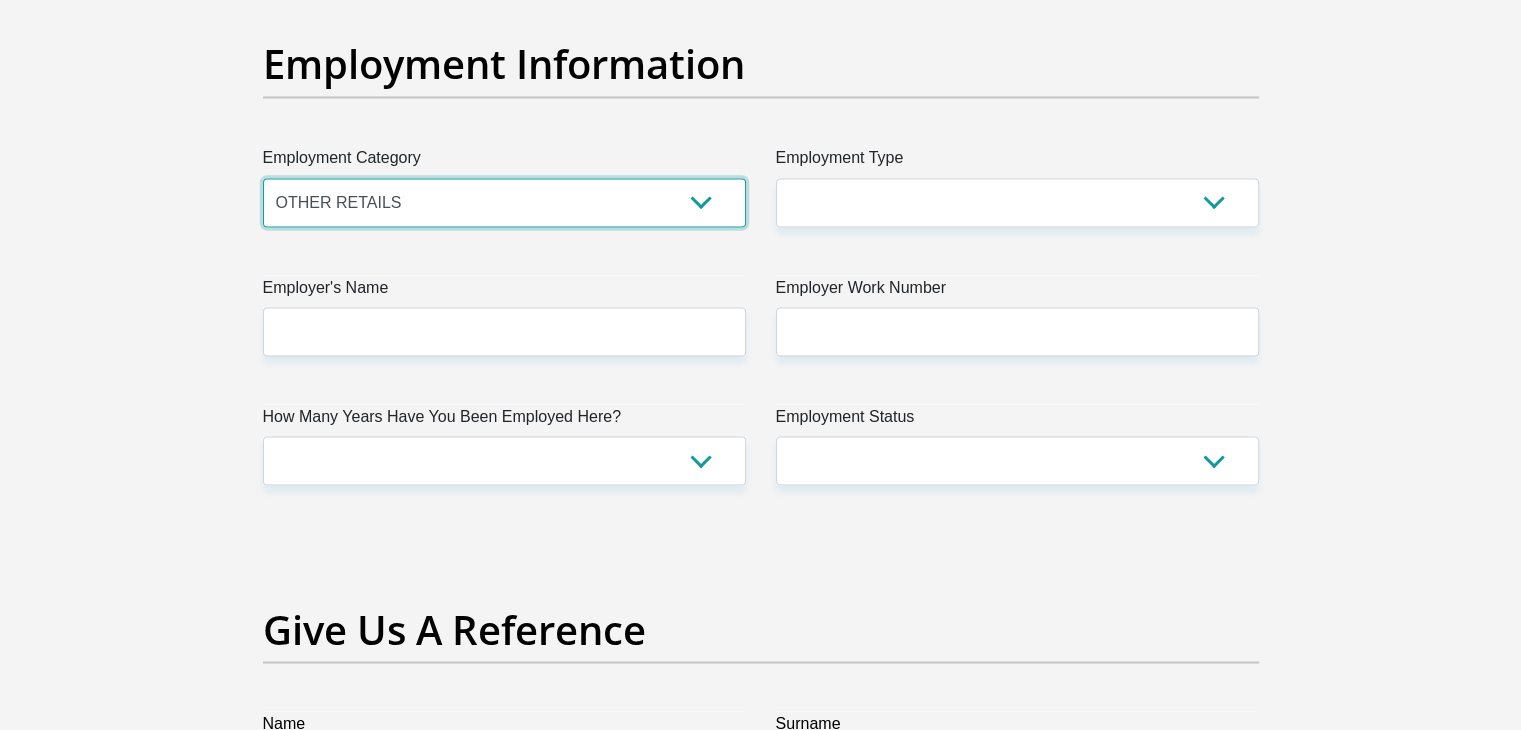 click on "AGRICULTURE
ALCOHOL & TOBACCO
CONSTRUCTION MATERIALS
METALLURGY
EQUIPMENT FOR RENEWABLE ENERGY
SPECIALIZED CONTRACTORS
CAR
GAMING (INCL. INTERNET
OTHER WHOLESALE
UNLICENSED PHARMACEUTICALS
CURRENCY EXCHANGE HOUSES
OTHER FINANCIAL INSTITUTIONS & INSURANCE
REAL ESTATE AGENTS
OIL & GAS
OTHER MATERIALS (E.G. IRON ORE)
PRECIOUS STONES & PRECIOUS METALS
POLITICAL ORGANIZATIONS
RELIGIOUS ORGANIZATIONS(NOT SECTS)
ACTI. HAVING BUSINESS DEAL WITH PUBLIC ADMINISTRATION
LAUNDROMATS" at bounding box center [504, 202] 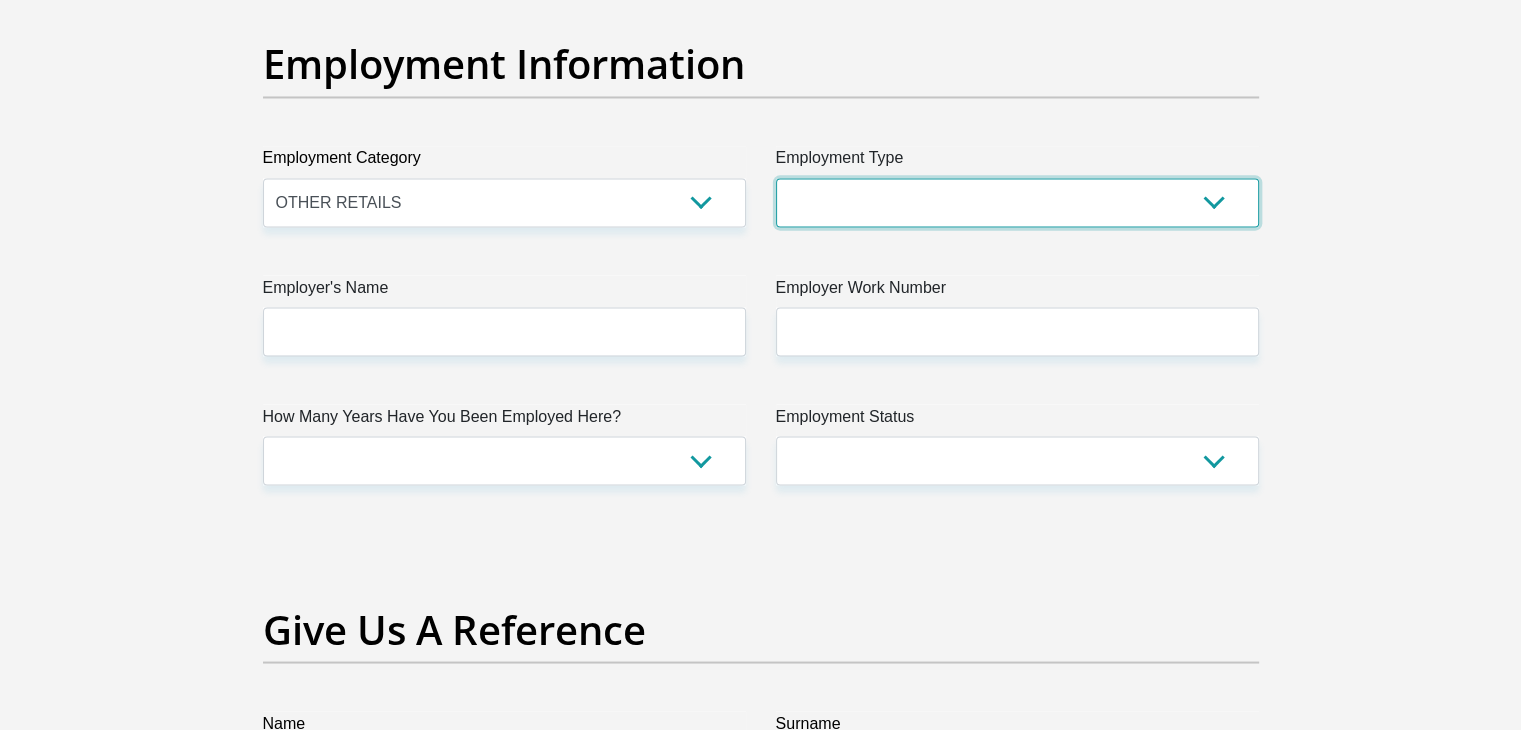click on "College/Lecturer
Craft Seller
Creative
Driver
Executive
Farmer
Forces - Non Commissioned
Forces - Officer
Hawker
Housewife
Labourer
Licenced Professional
Manager
Miner
Non Licenced Professional
Office Staff/Clerk
Outside Worker
Pensioner
Permanent Teacher
Production/Manufacturing
Sales
Self-Employed
Semi-Professional Worker
Service Industry  Social Worker  Student" at bounding box center [1017, 202] 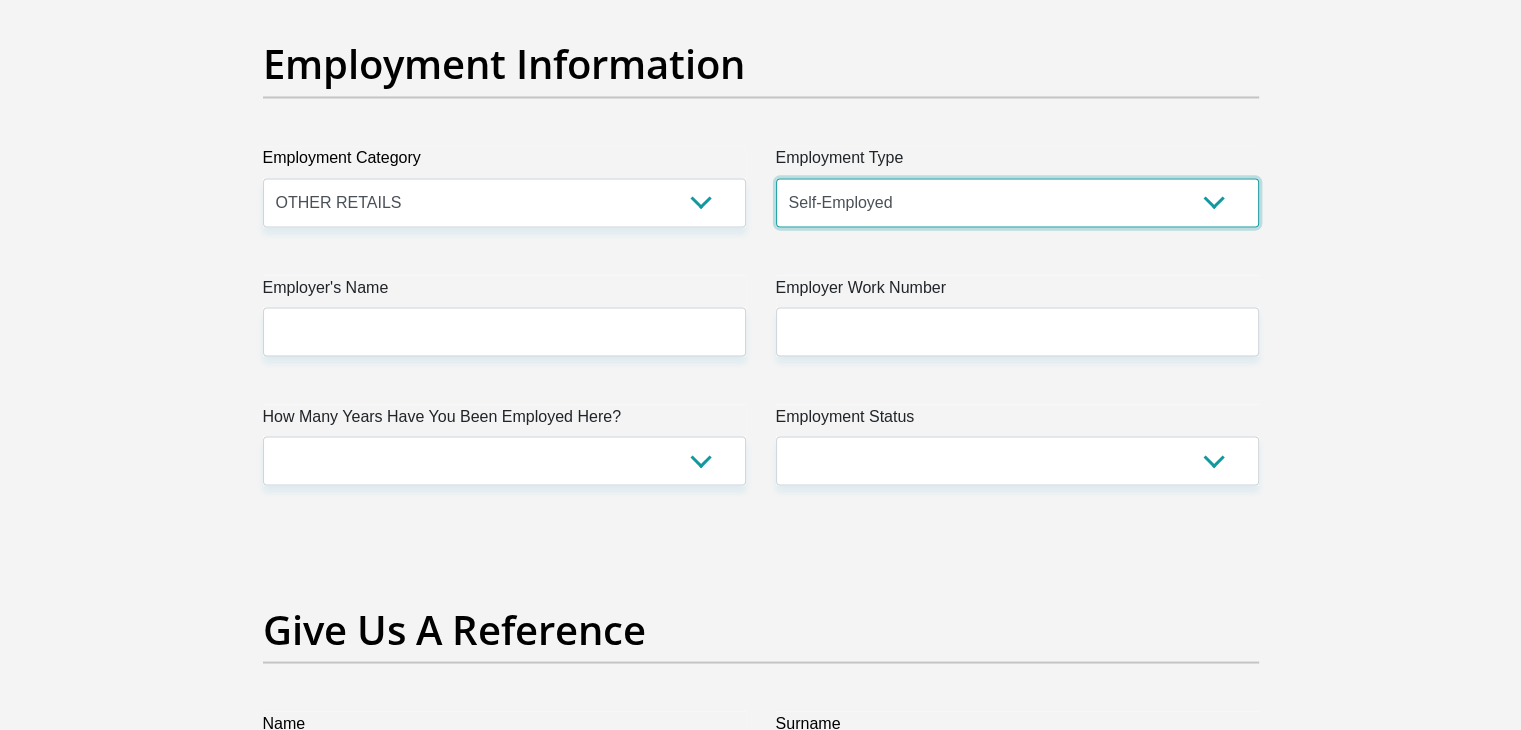click on "College/Lecturer
Craft Seller
Creative
Driver
Executive
Farmer
Forces - Non Commissioned
Forces - Officer
Hawker
Housewife
Labourer
Licenced Professional
Manager
Miner
Non Licenced Professional
Office Staff/Clerk
Outside Worker
Pensioner
Permanent Teacher
Production/Manufacturing
Sales
Self-Employed
Semi-Professional Worker
Service Industry  Social Worker  Student" at bounding box center [1017, 202] 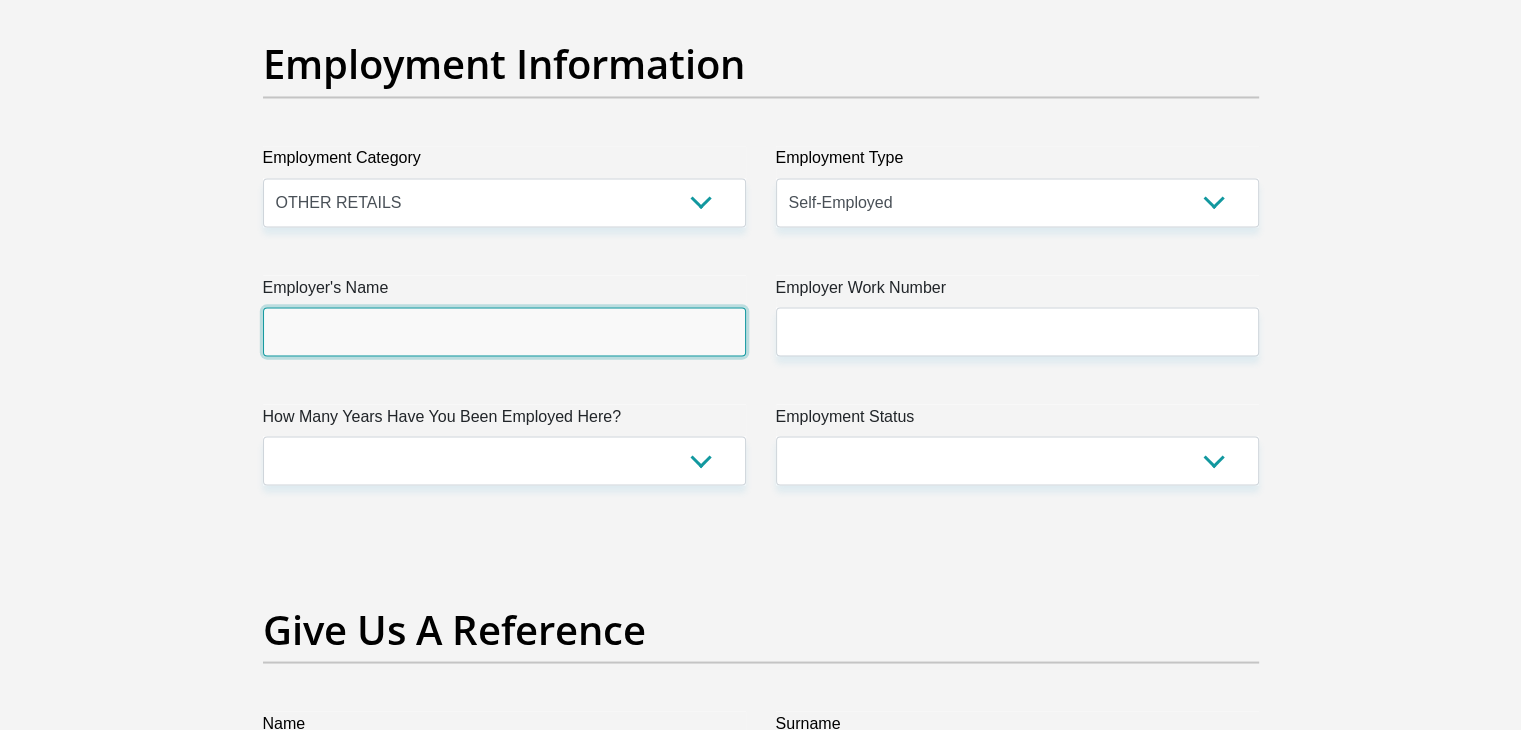 click on "Employer's Name" at bounding box center [504, 331] 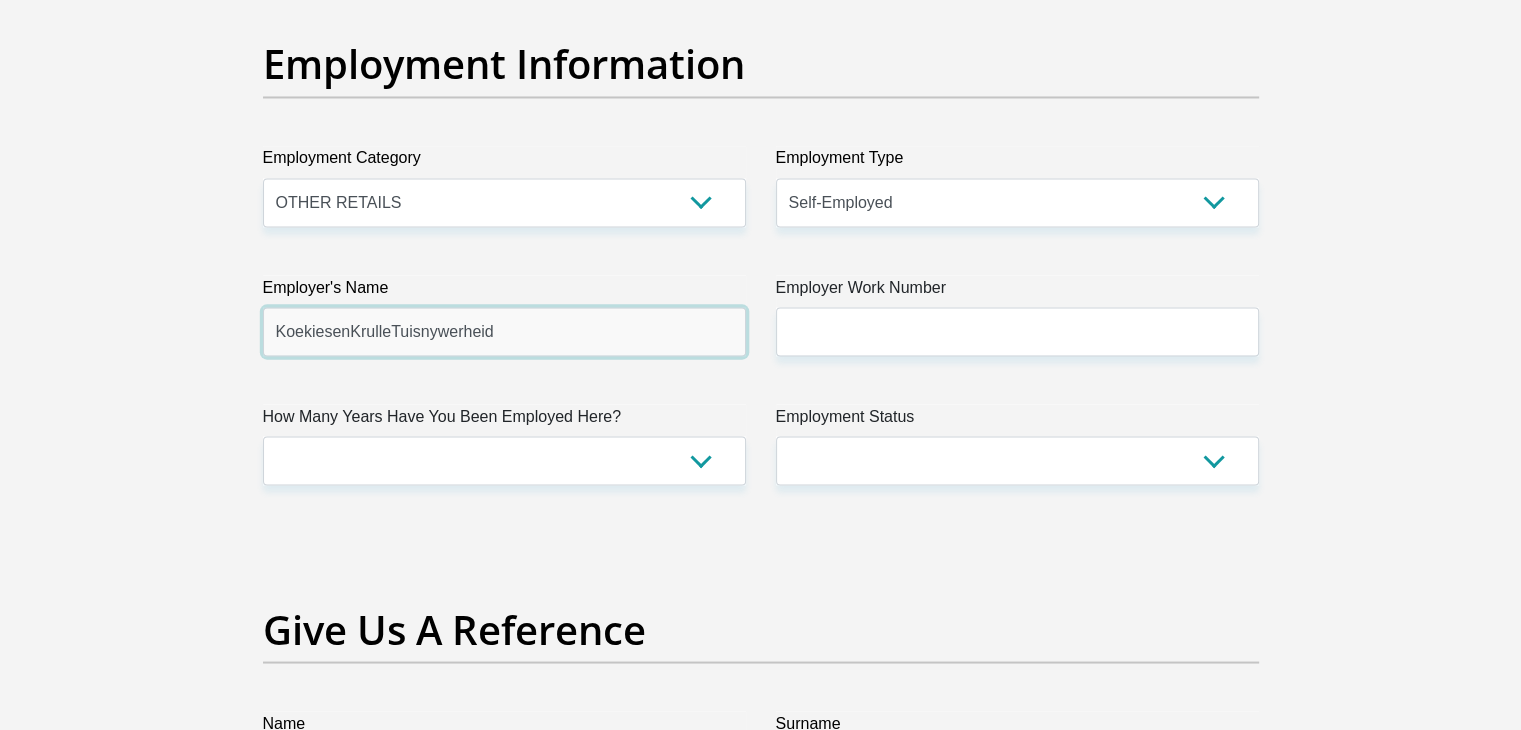type on "KoekiesenKrulleTuisnywerheid" 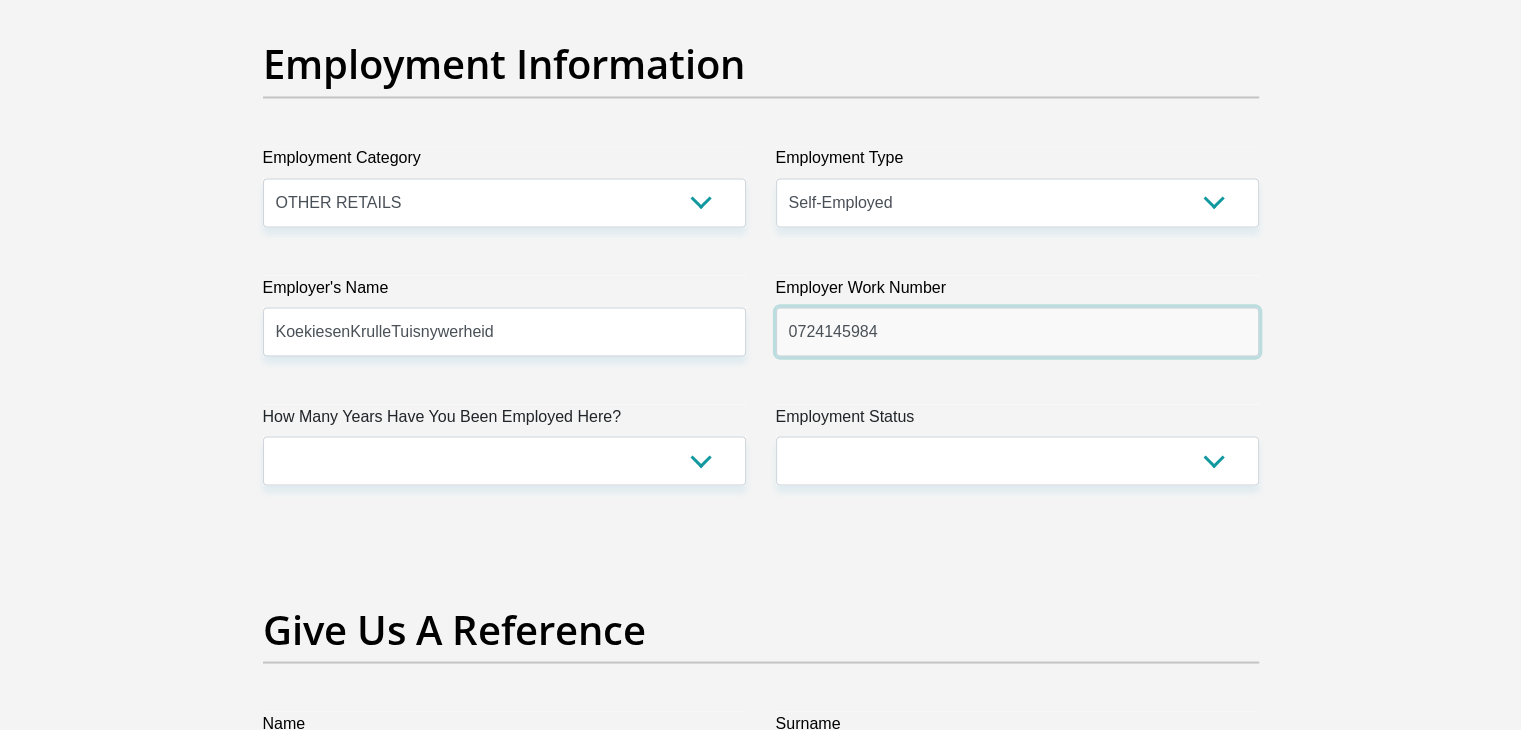 type on "0724145984" 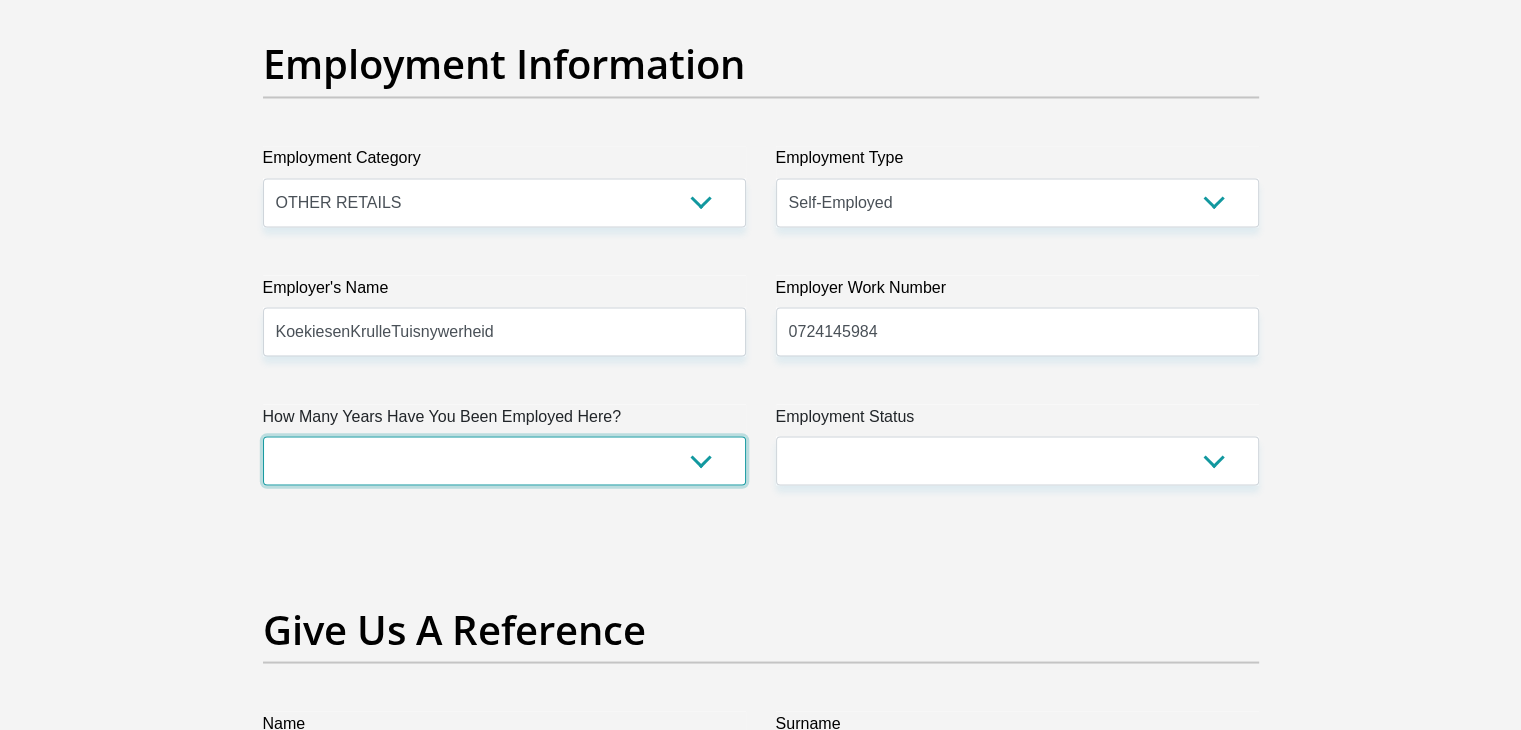 click on "less than 1 year
1-3 years
3-5 years
5+ years" at bounding box center [504, 460] 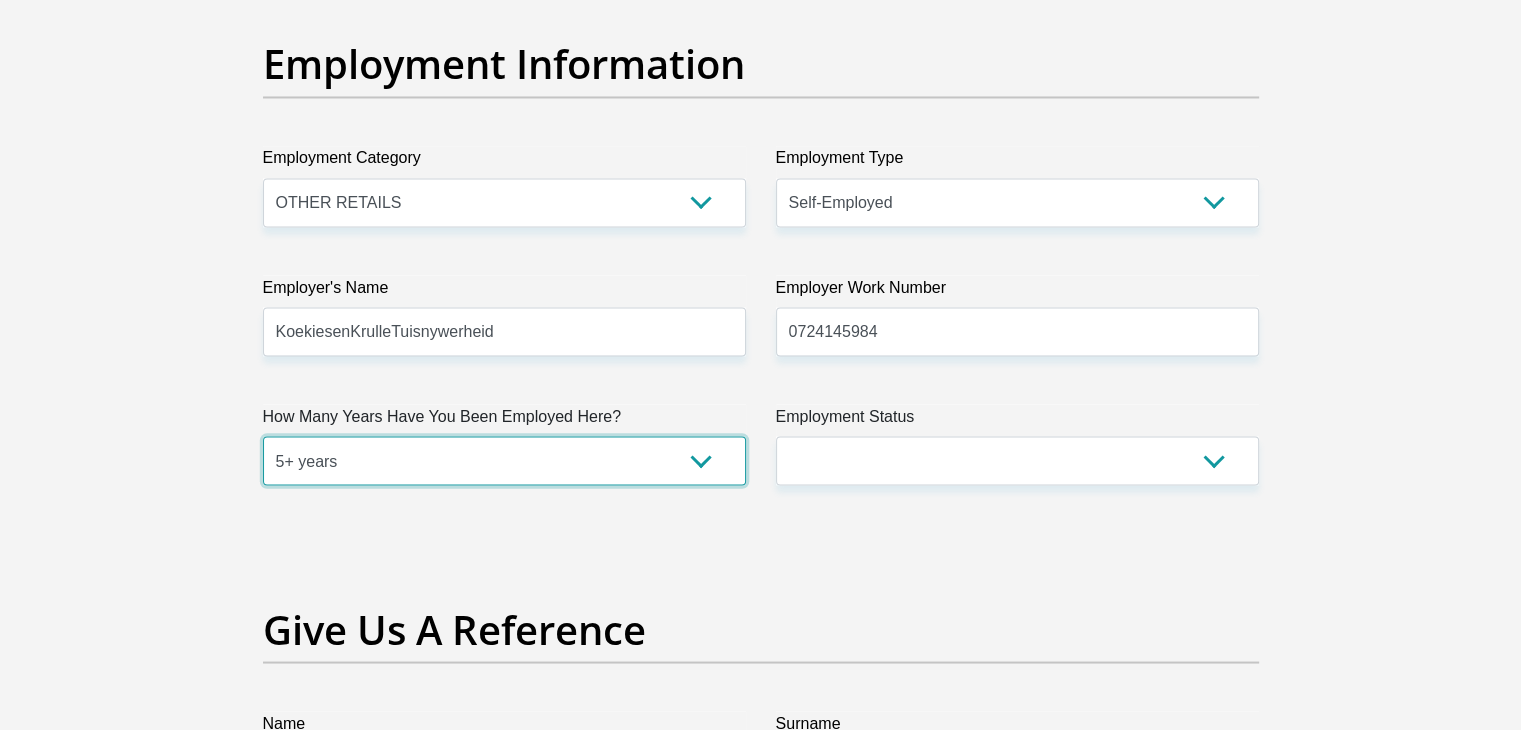click on "less than 1 year
1-3 years
3-5 years
5+ years" at bounding box center [504, 460] 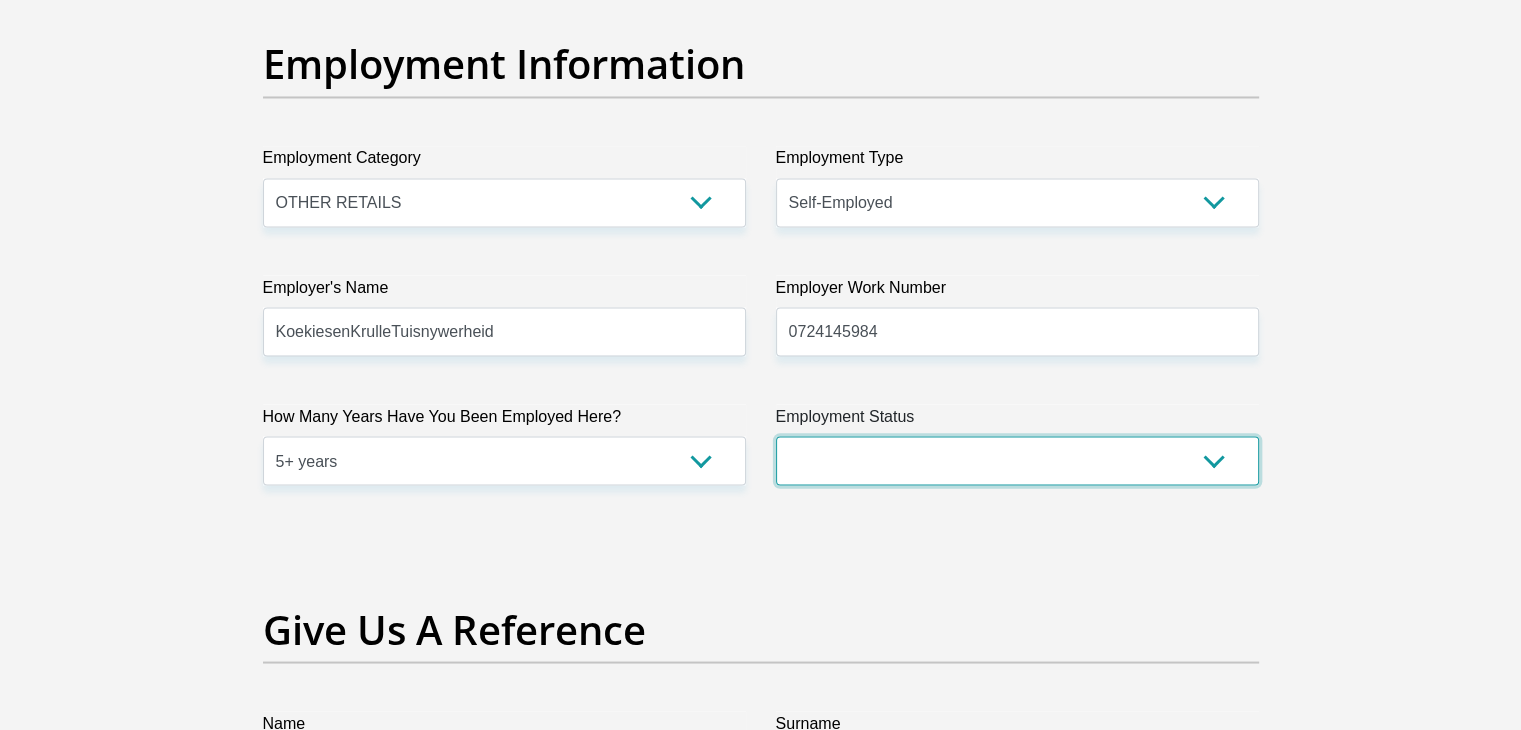 click on "Permanent/Full-time
Part-time/Casual
[DEMOGRAPHIC_DATA] Worker
Self-Employed
Housewife
Retired
Student
Medically Boarded
Disability
Unemployed" at bounding box center [1017, 460] 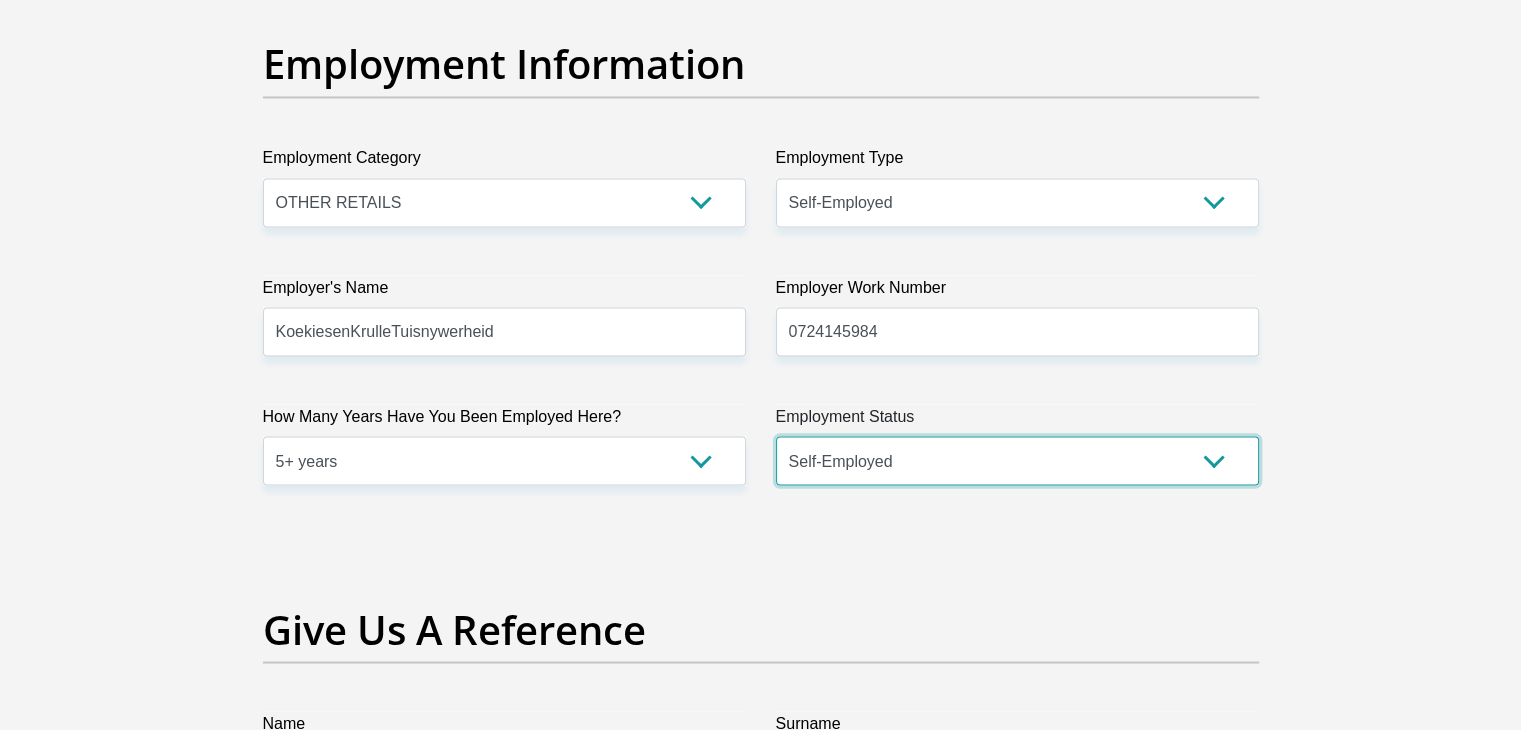 click on "Permanent/Full-time
Part-time/Casual
[DEMOGRAPHIC_DATA] Worker
Self-Employed
Housewife
Retired
Student
Medically Boarded
Disability
Unemployed" at bounding box center [1017, 460] 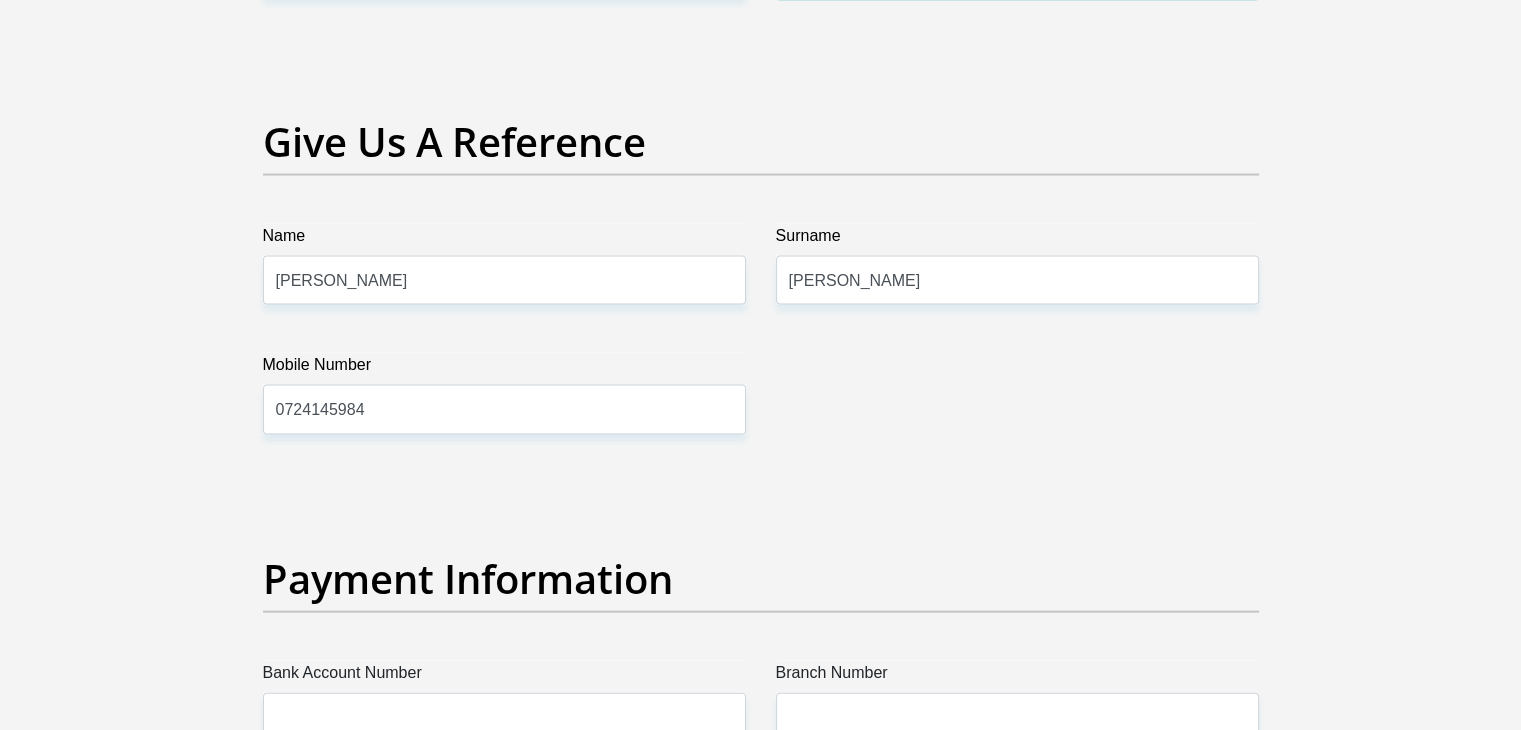scroll, scrollTop: 4120, scrollLeft: 0, axis: vertical 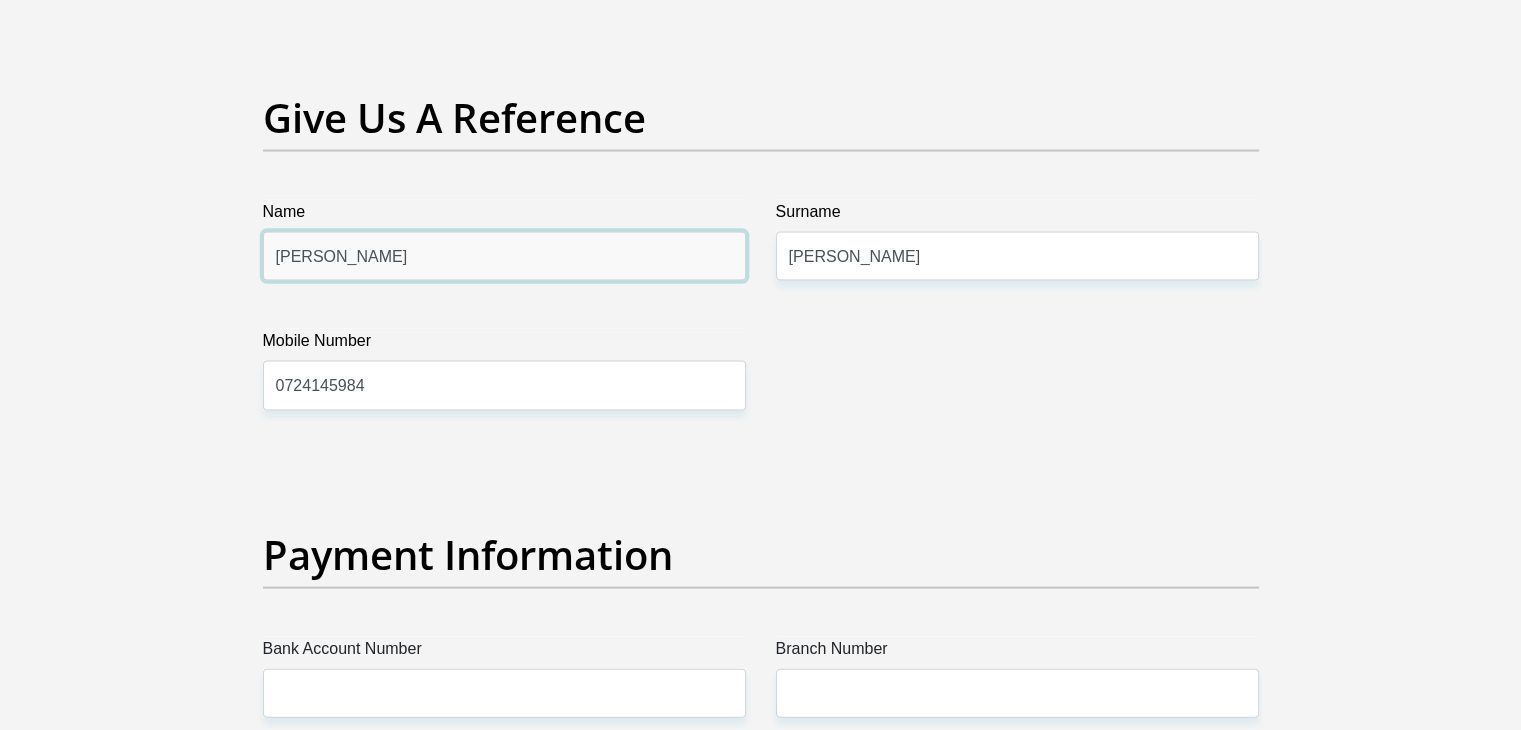 click on "[PERSON_NAME]" at bounding box center [504, 256] 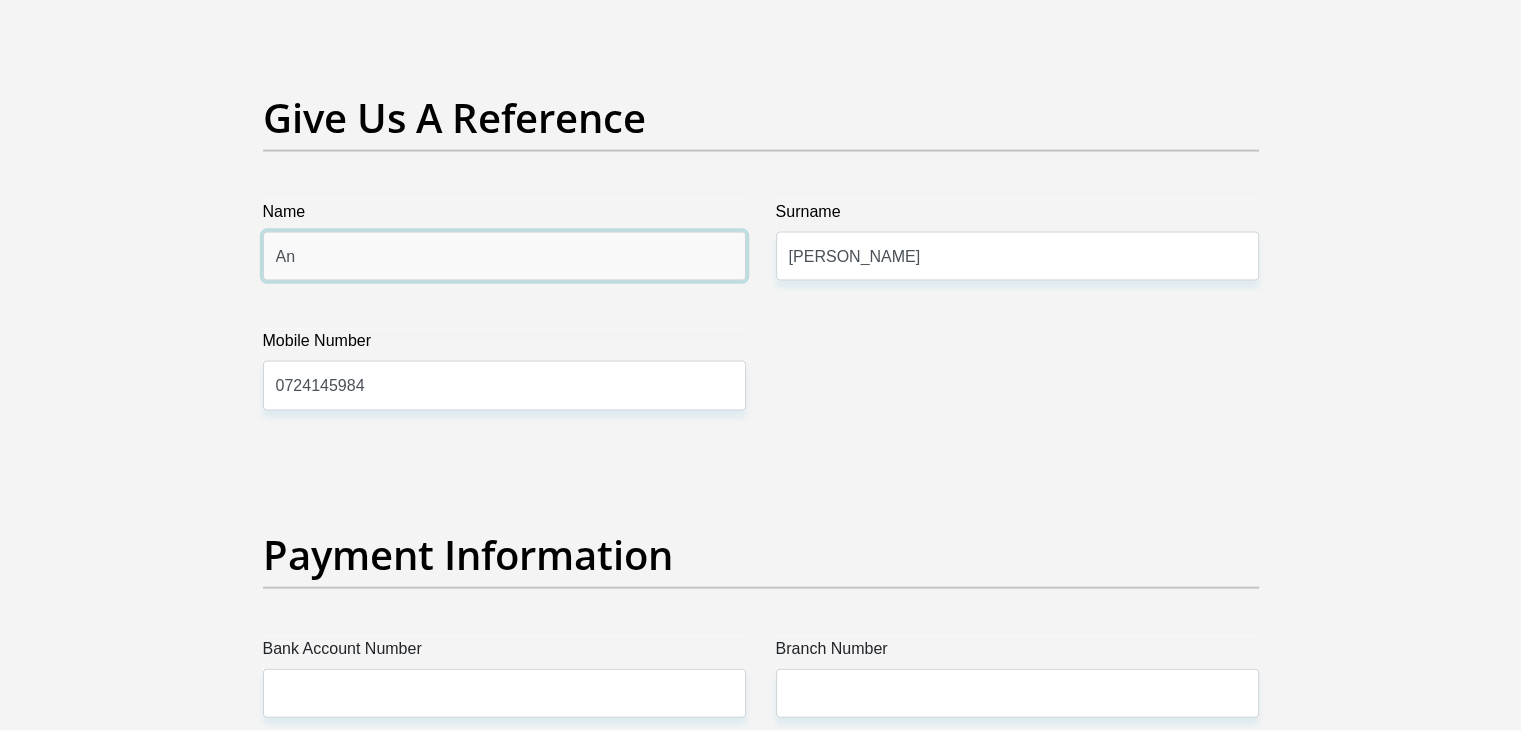 type on "A" 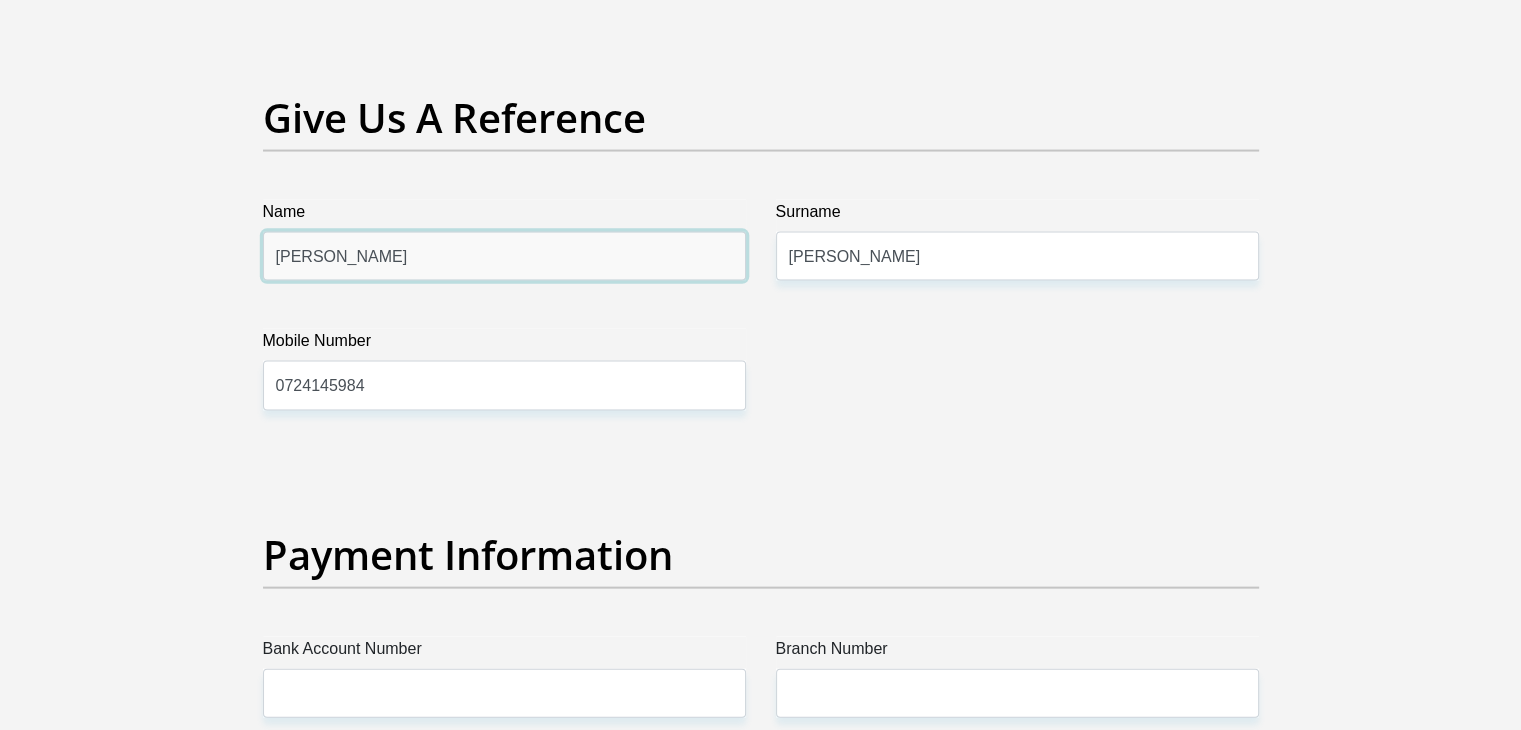 type on "[PERSON_NAME]" 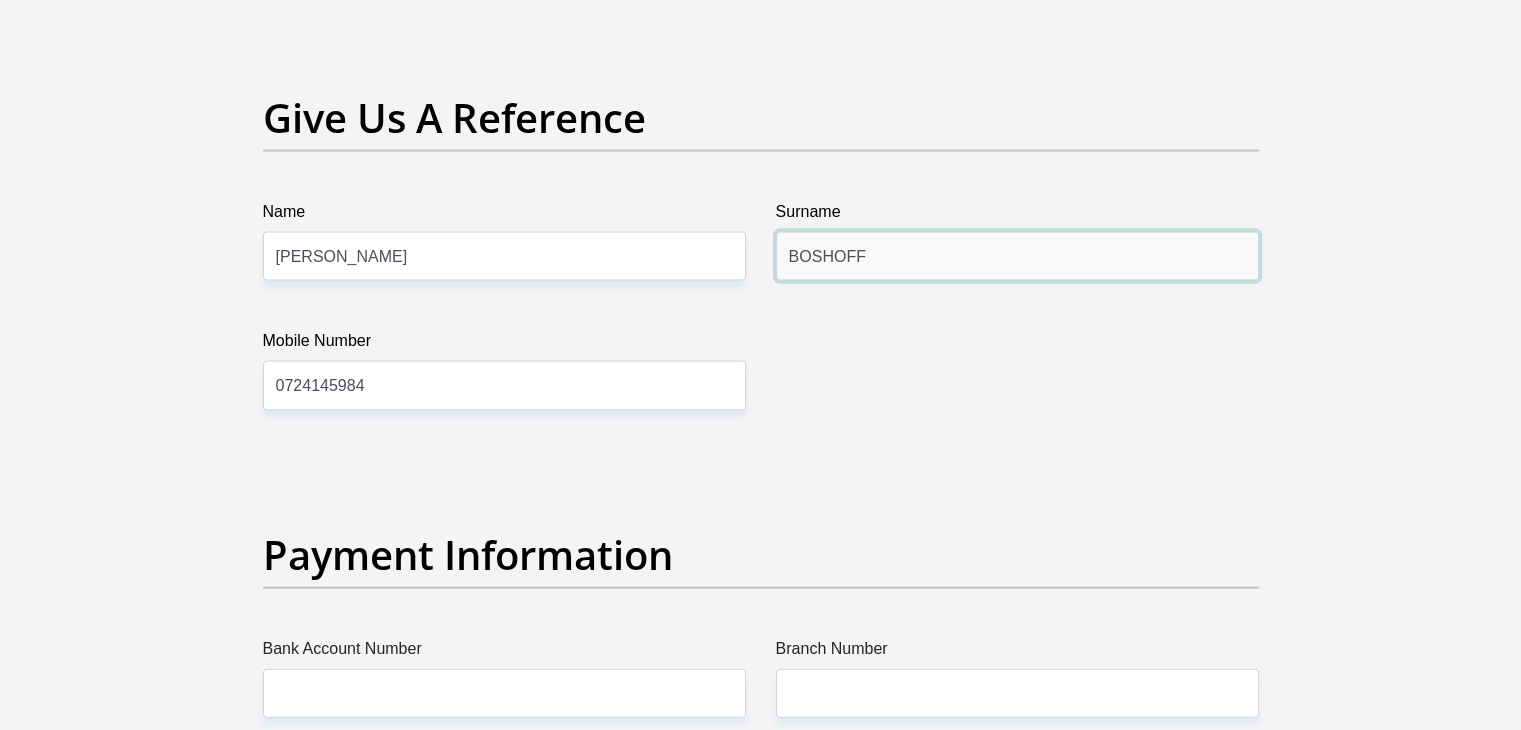 type on "BOSHOFF" 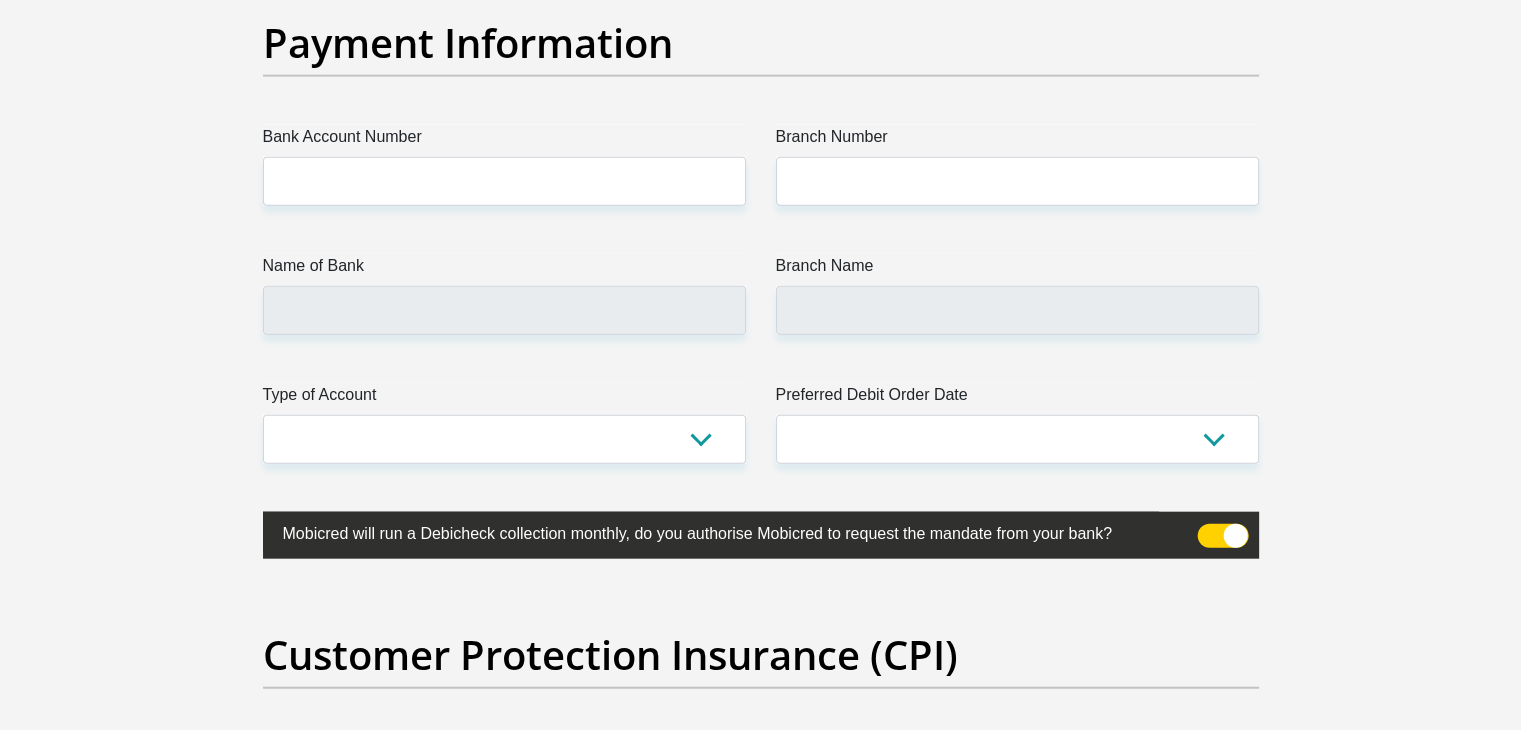 scroll, scrollTop: 4640, scrollLeft: 0, axis: vertical 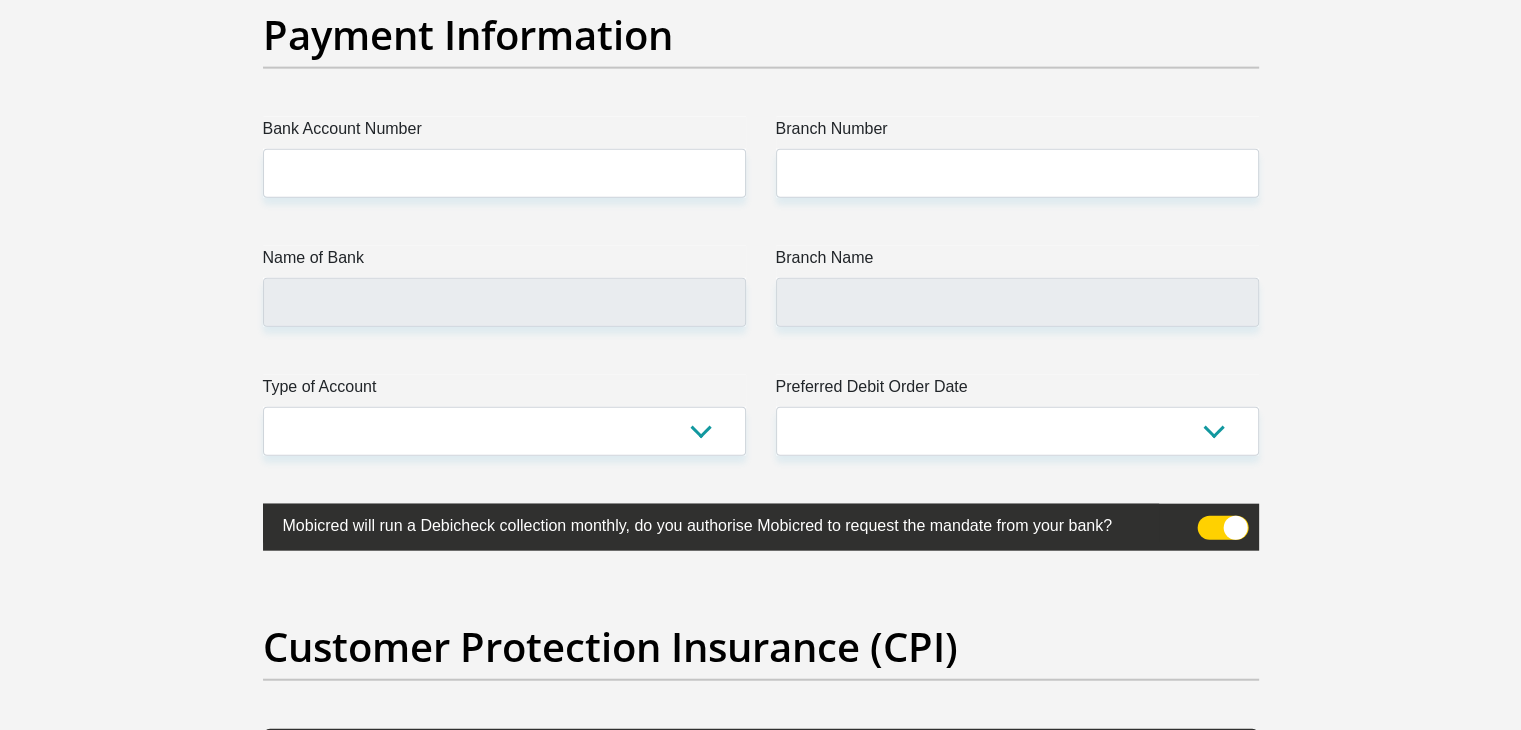 type on "0799875968" 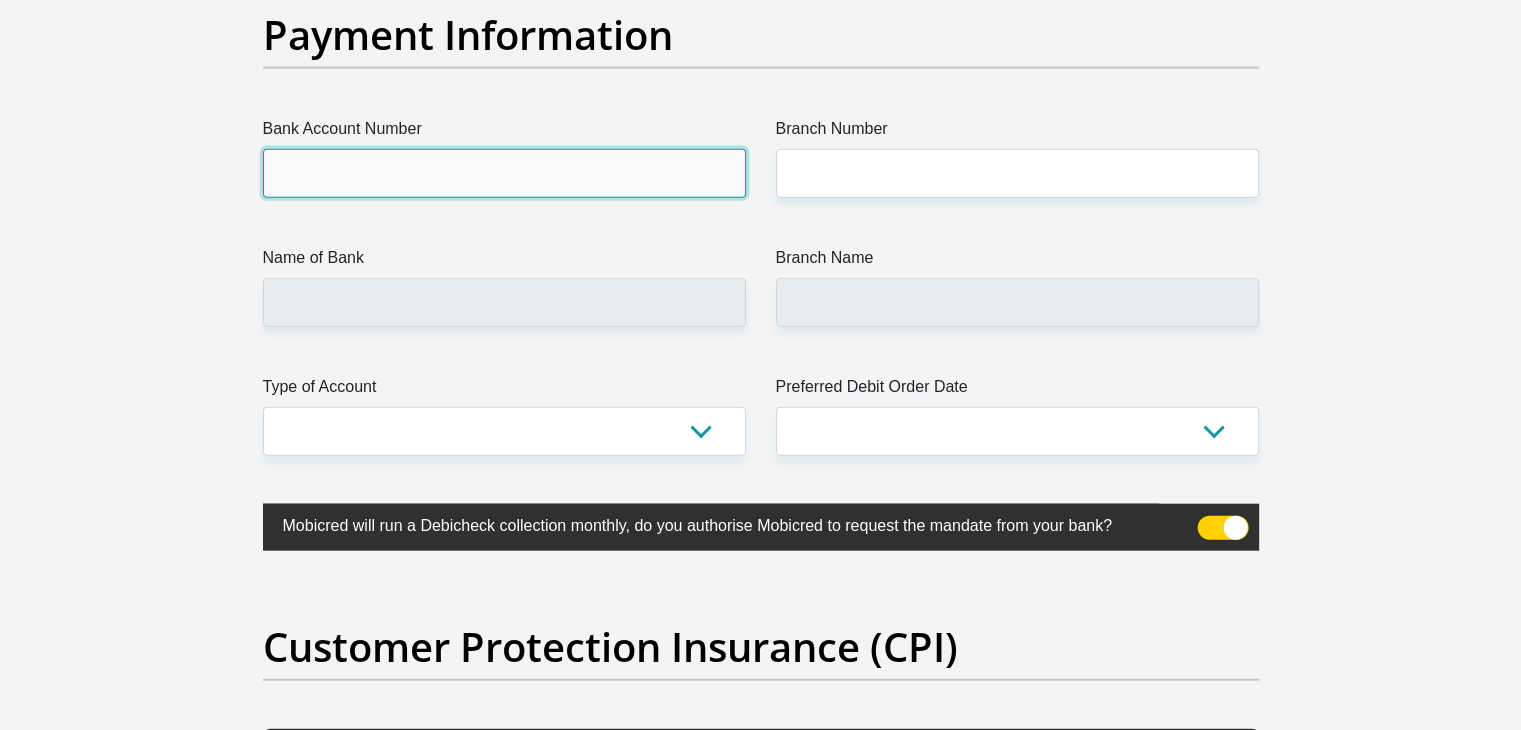 click on "Bank Account Number" at bounding box center [504, 173] 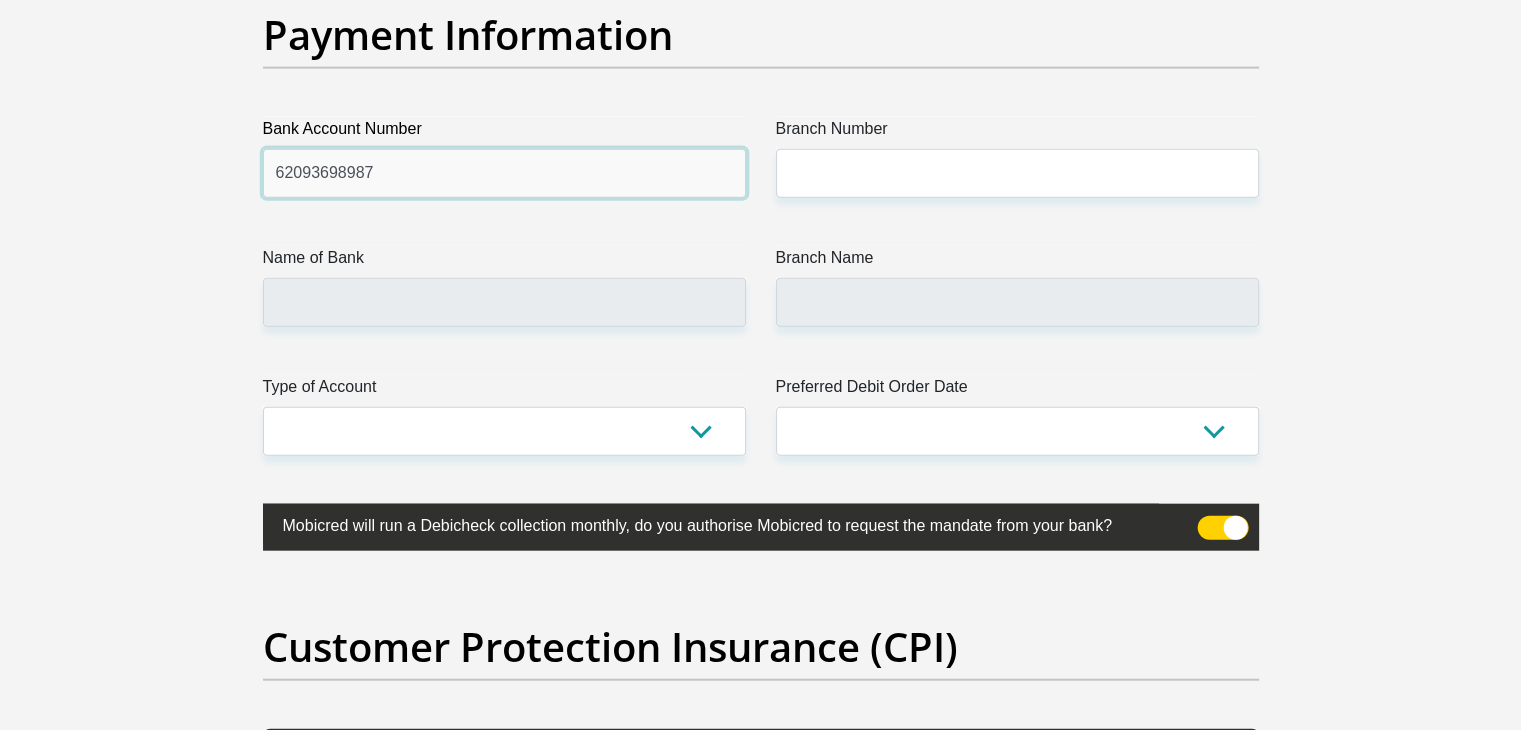 type on "62093698987" 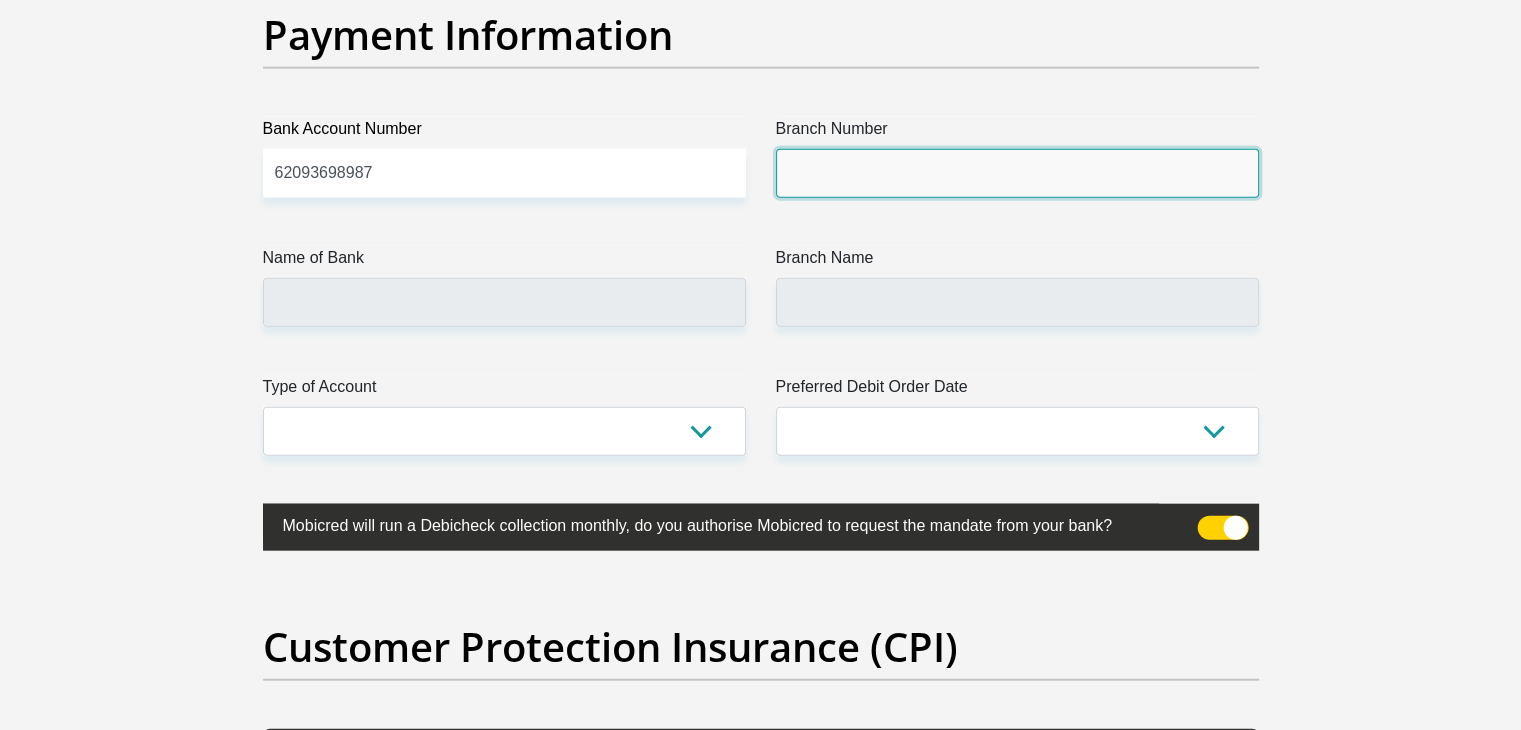 click on "Branch Number" at bounding box center [1017, 173] 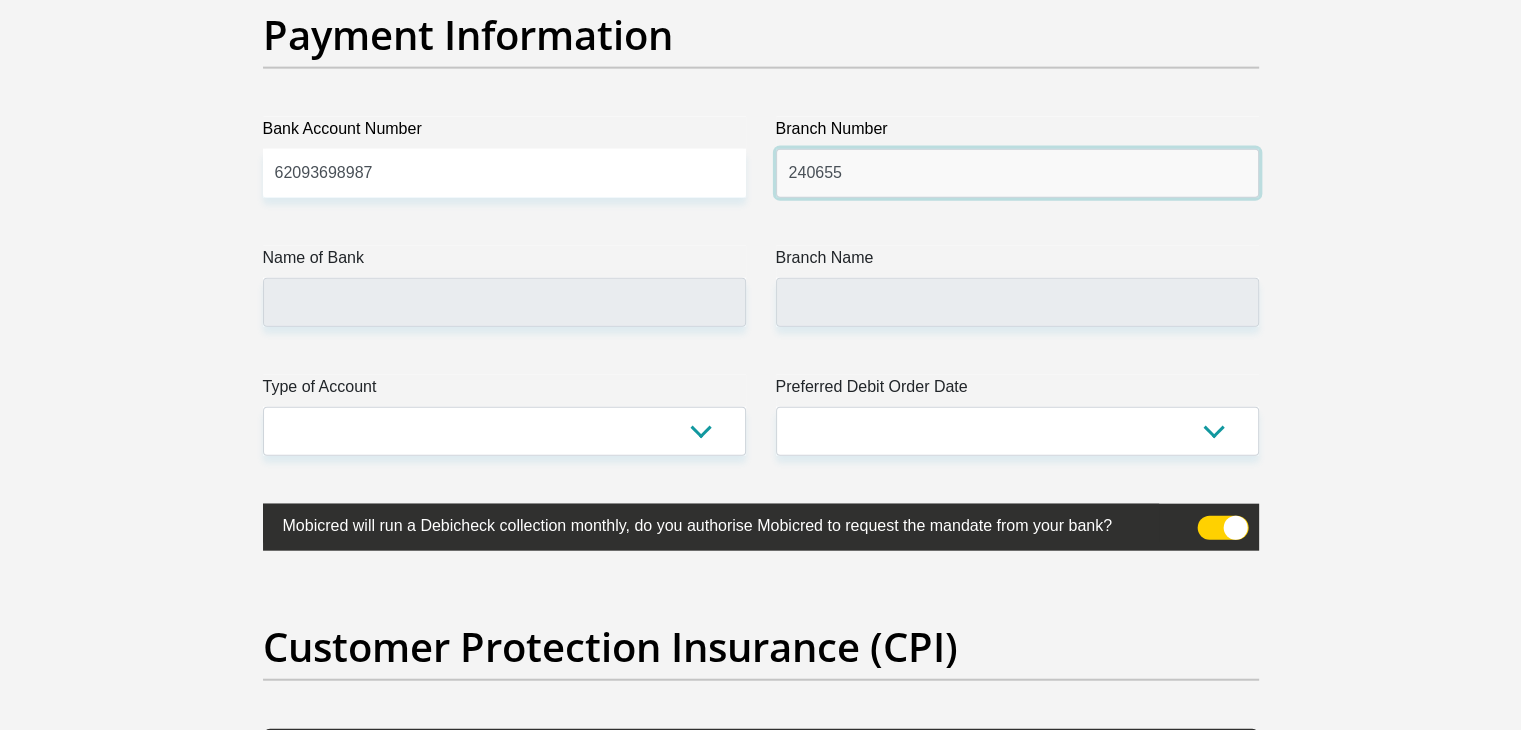 click on "240655" at bounding box center [1017, 173] 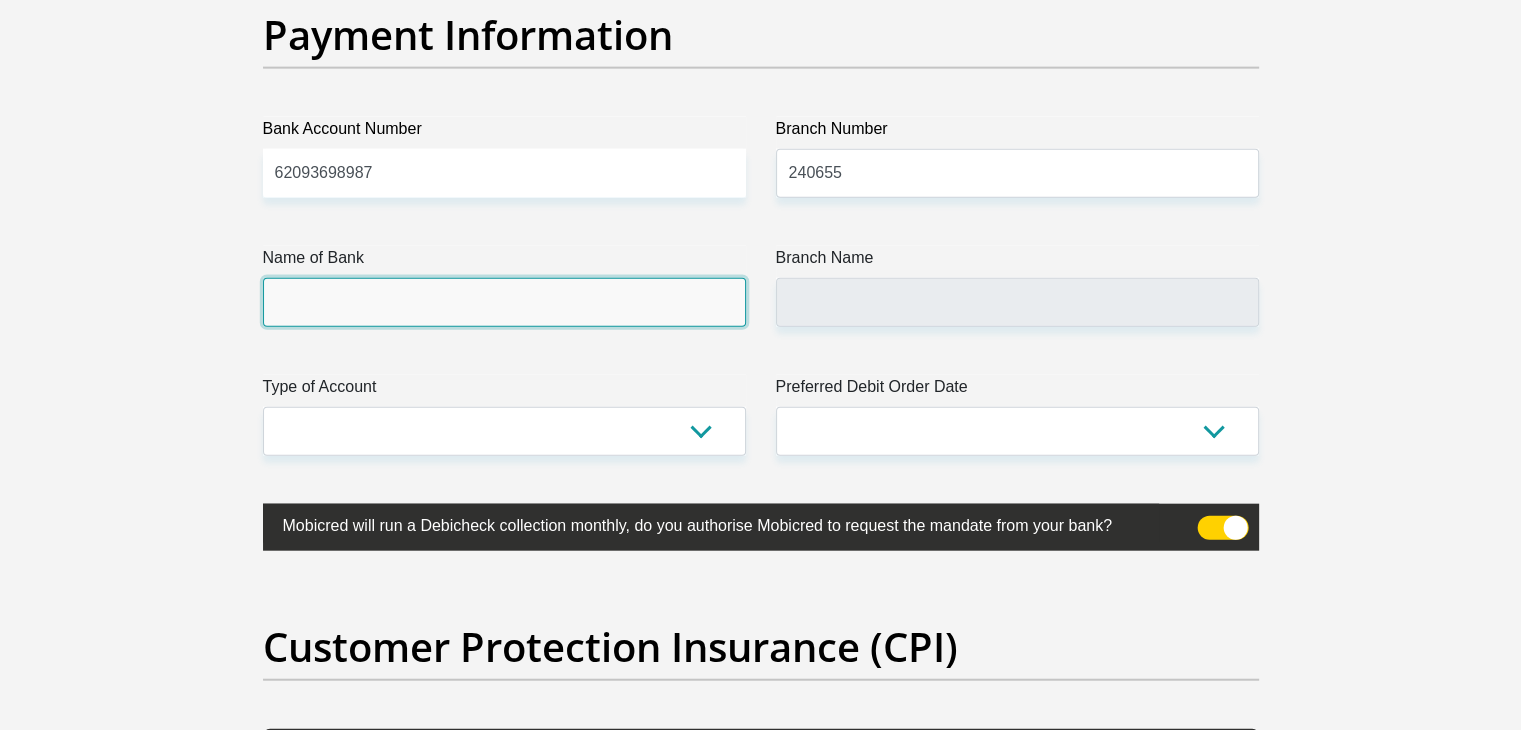 click on "Name of Bank" at bounding box center [504, 302] 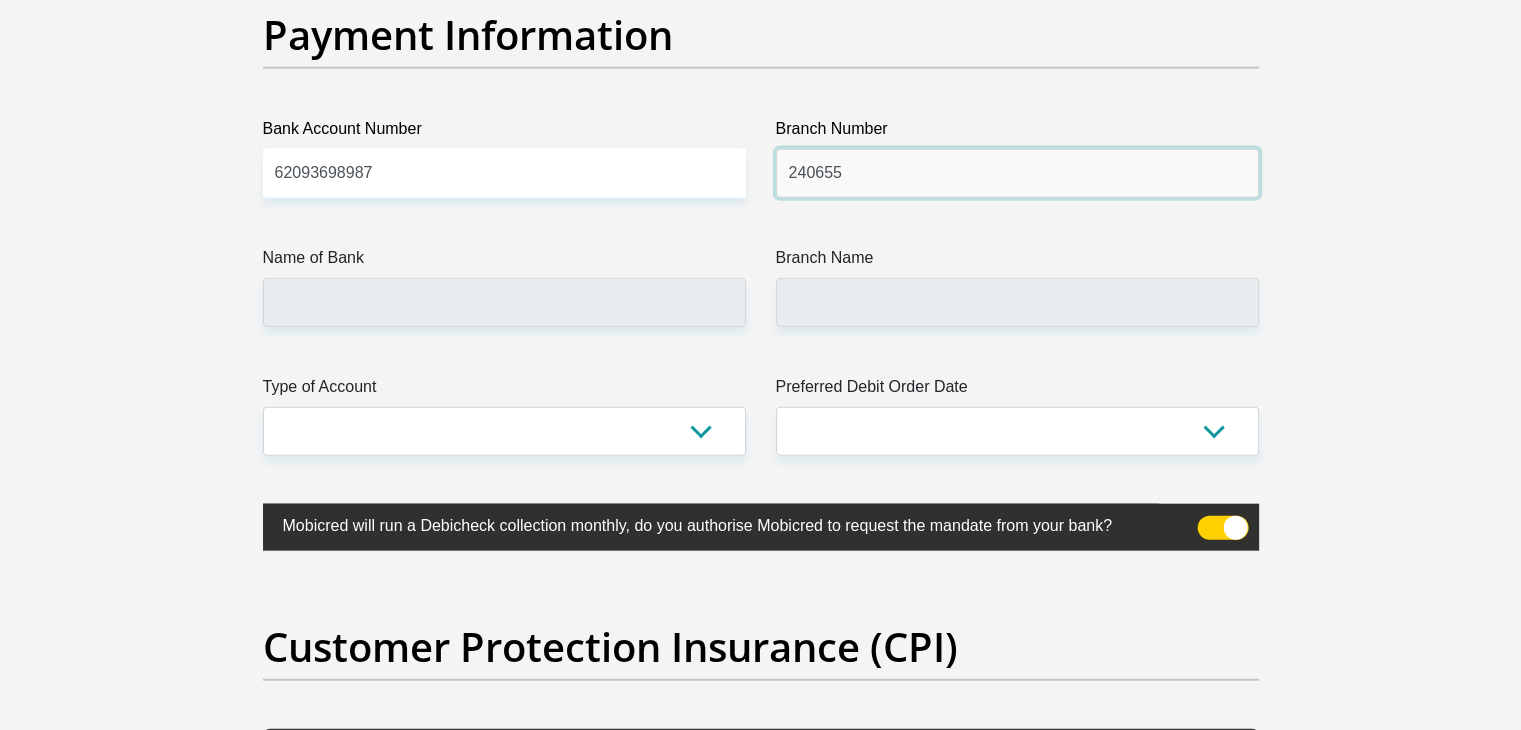 click on "240655" at bounding box center (1017, 173) 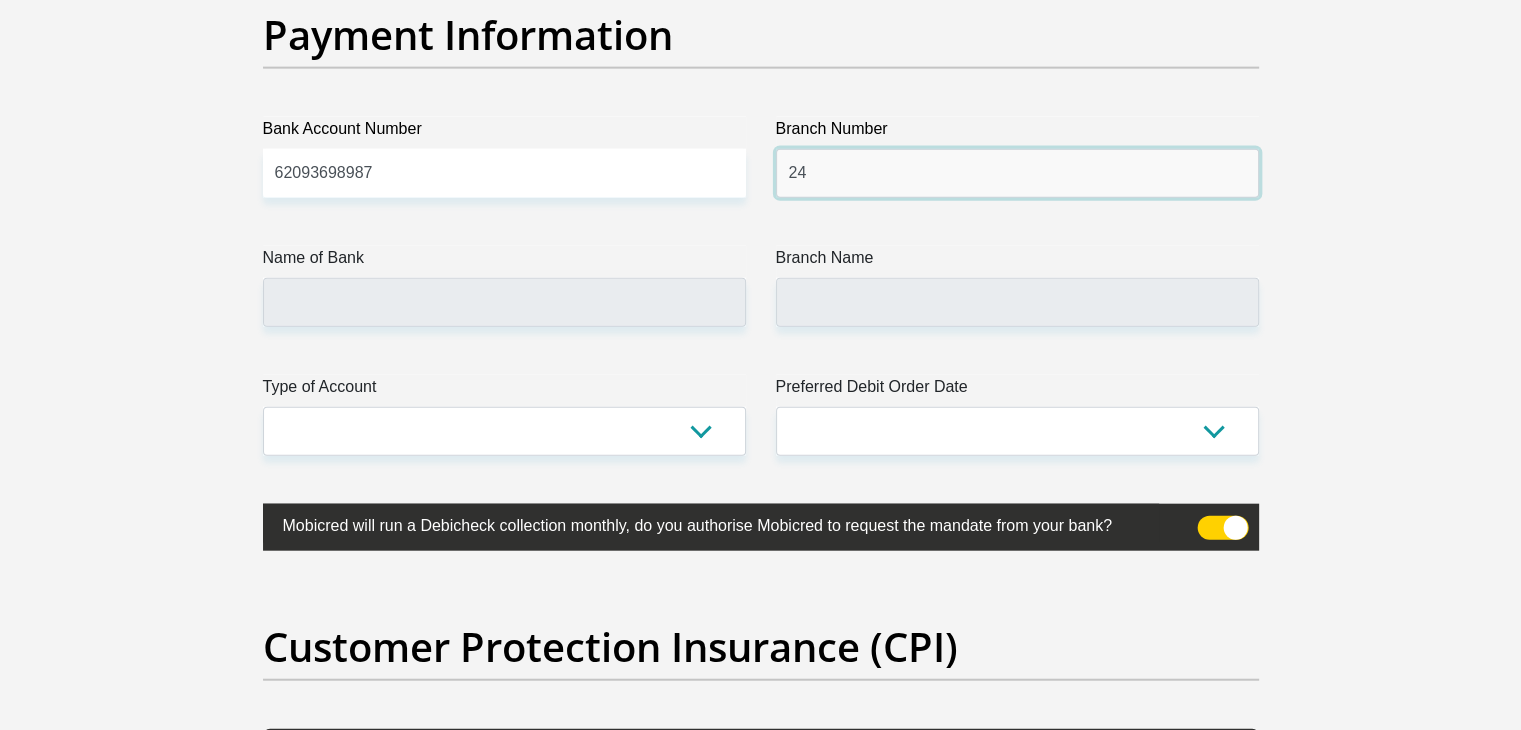 type on "2" 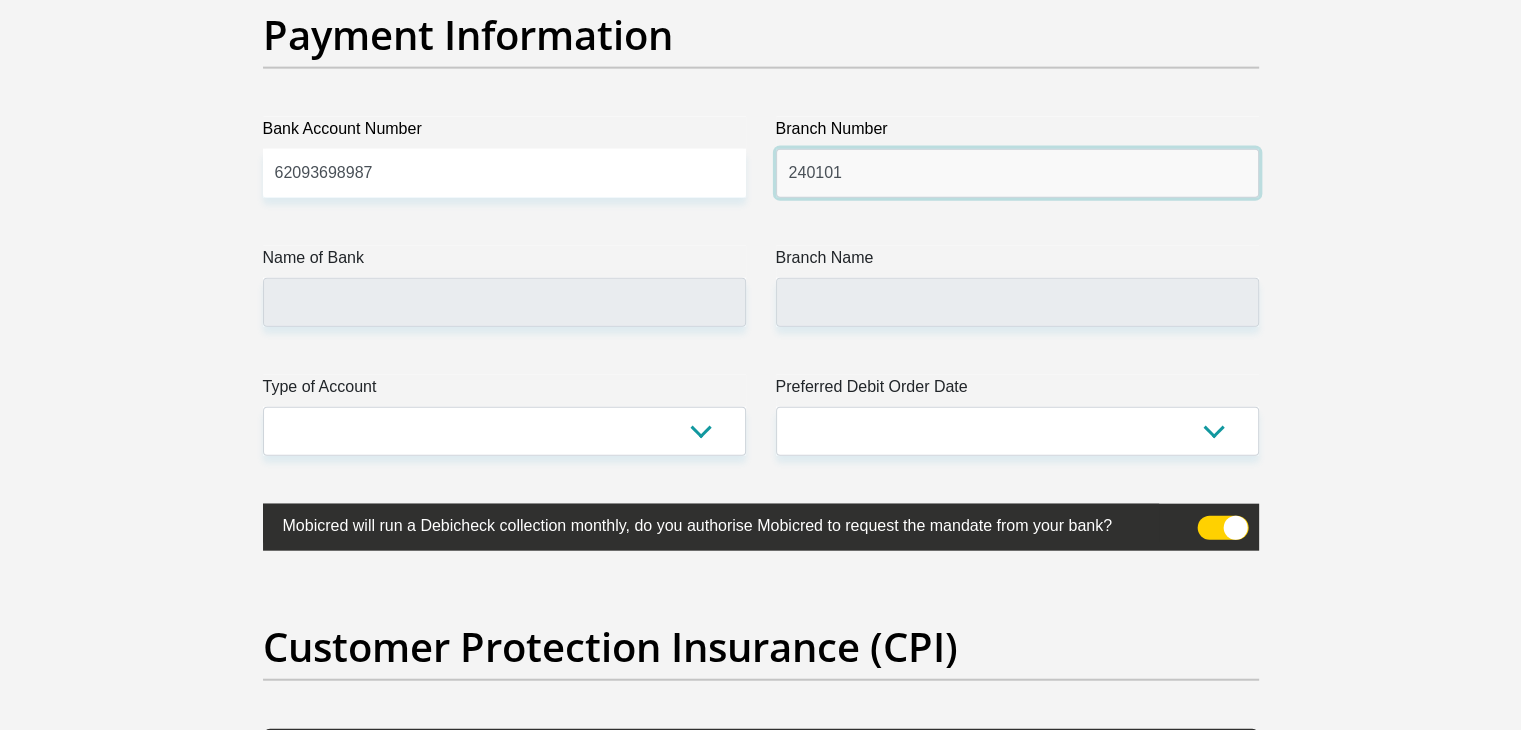 type on "240101" 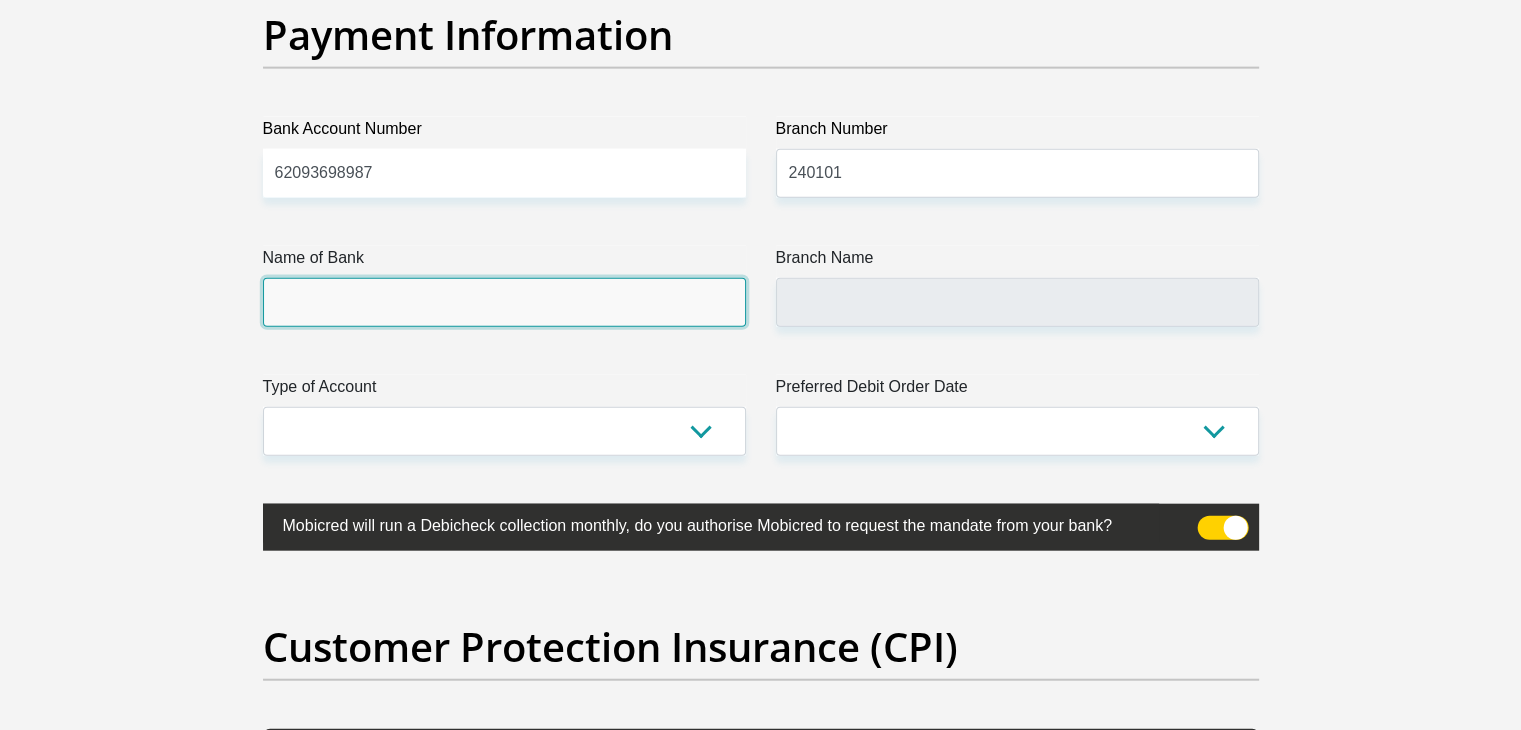 type on "FIRSTRAND BANK" 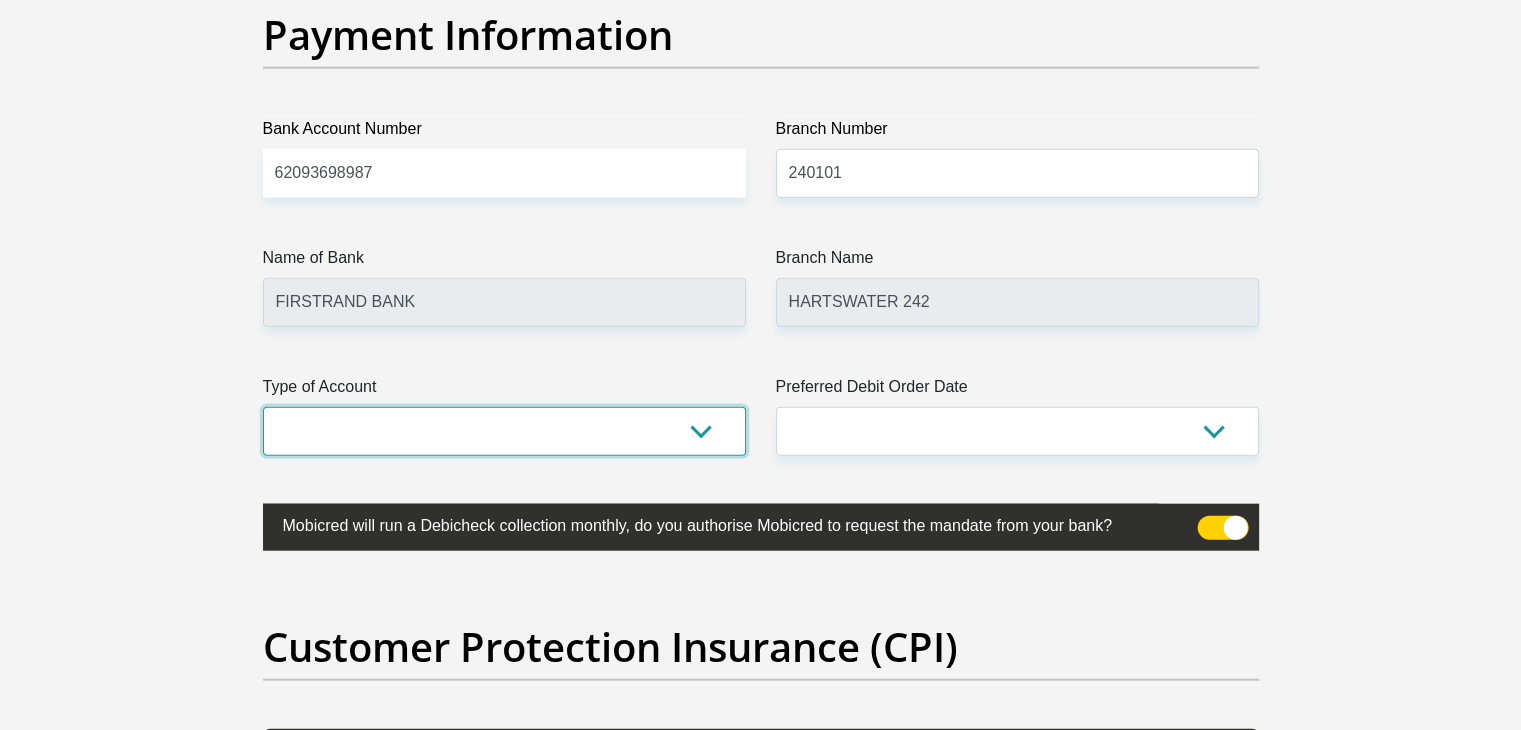 click on "Cheque
Savings" at bounding box center [504, 431] 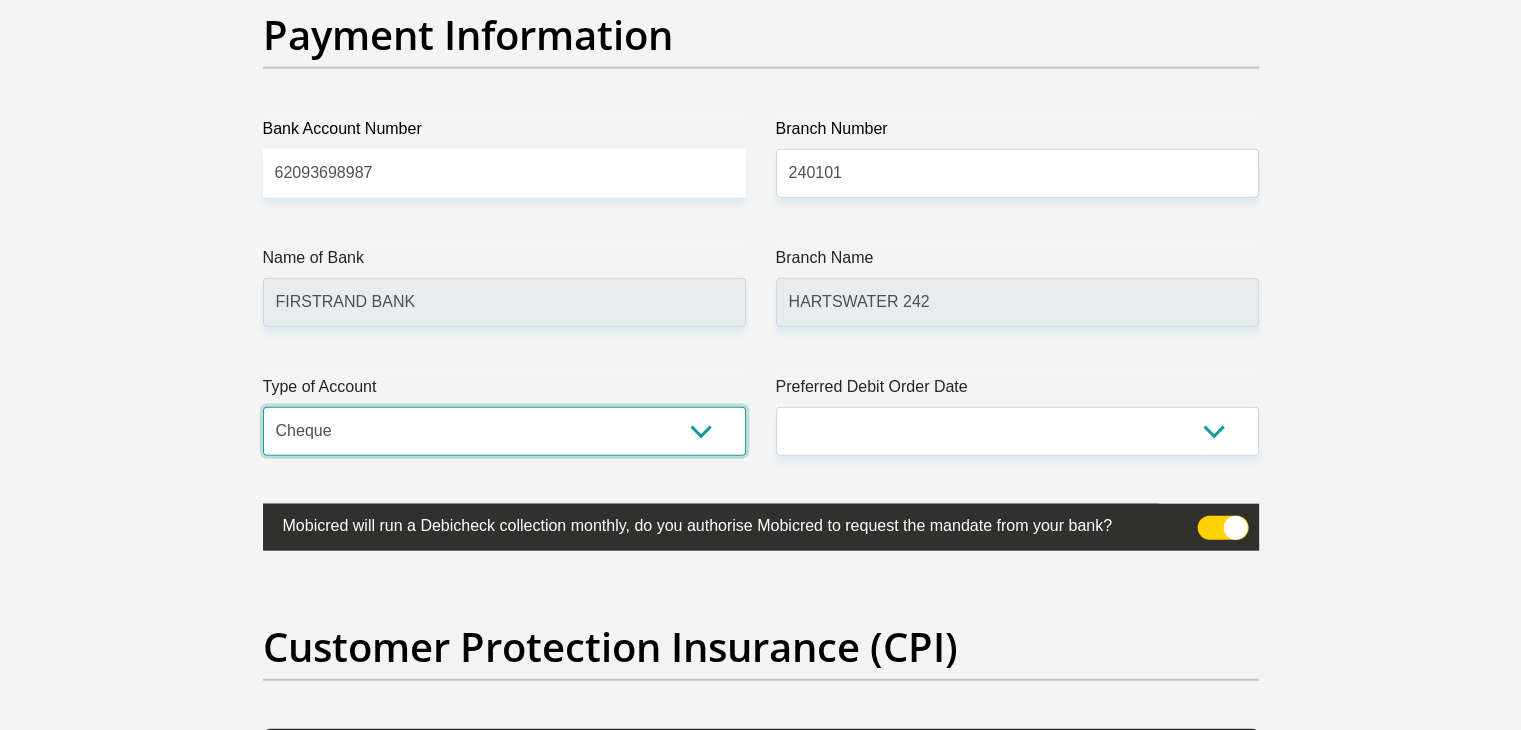 click on "Cheque
Savings" at bounding box center [504, 431] 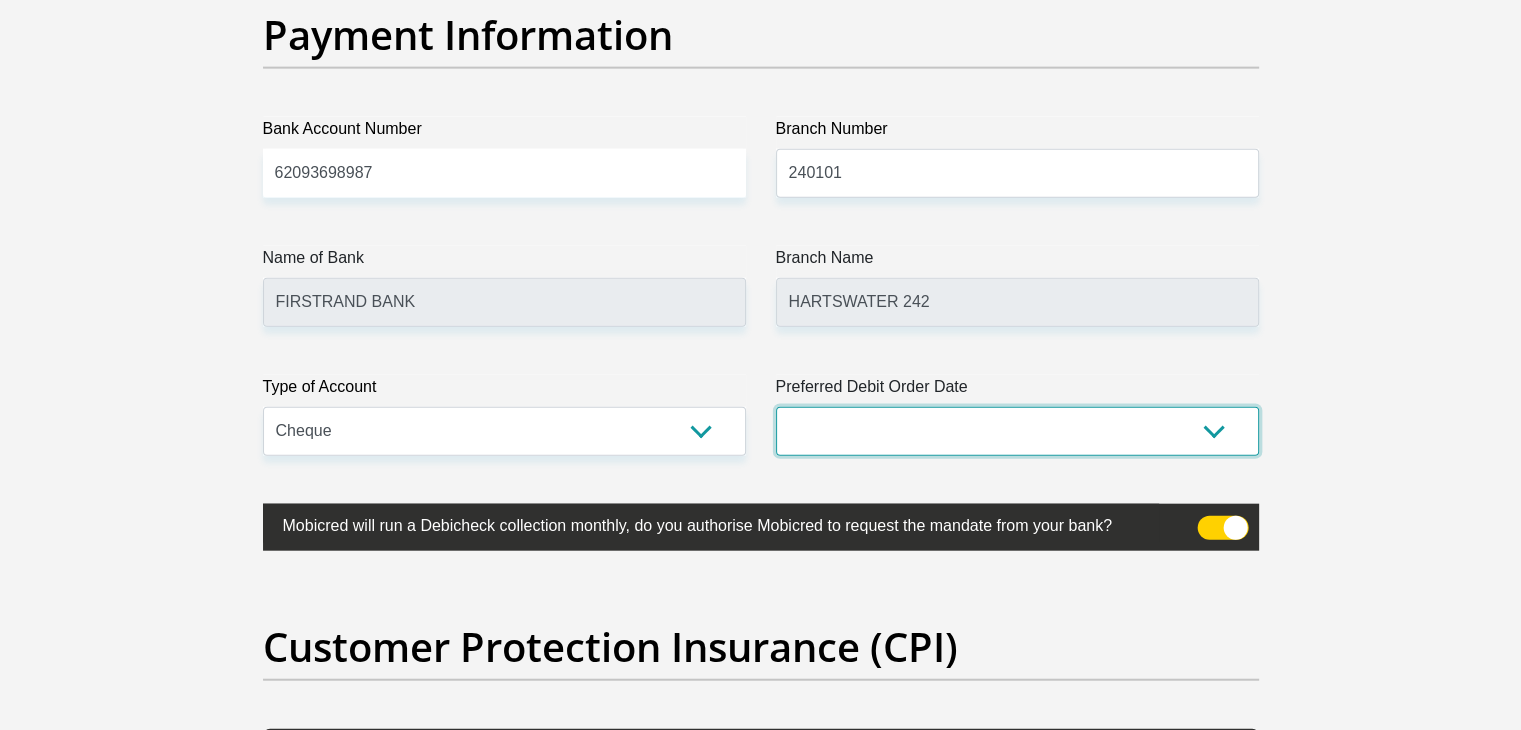 click on "1st
2nd
3rd
4th
5th
7th
18th
19th
20th
21st
22nd
23rd
24th
25th
26th
27th
28th
29th
30th" at bounding box center (1017, 431) 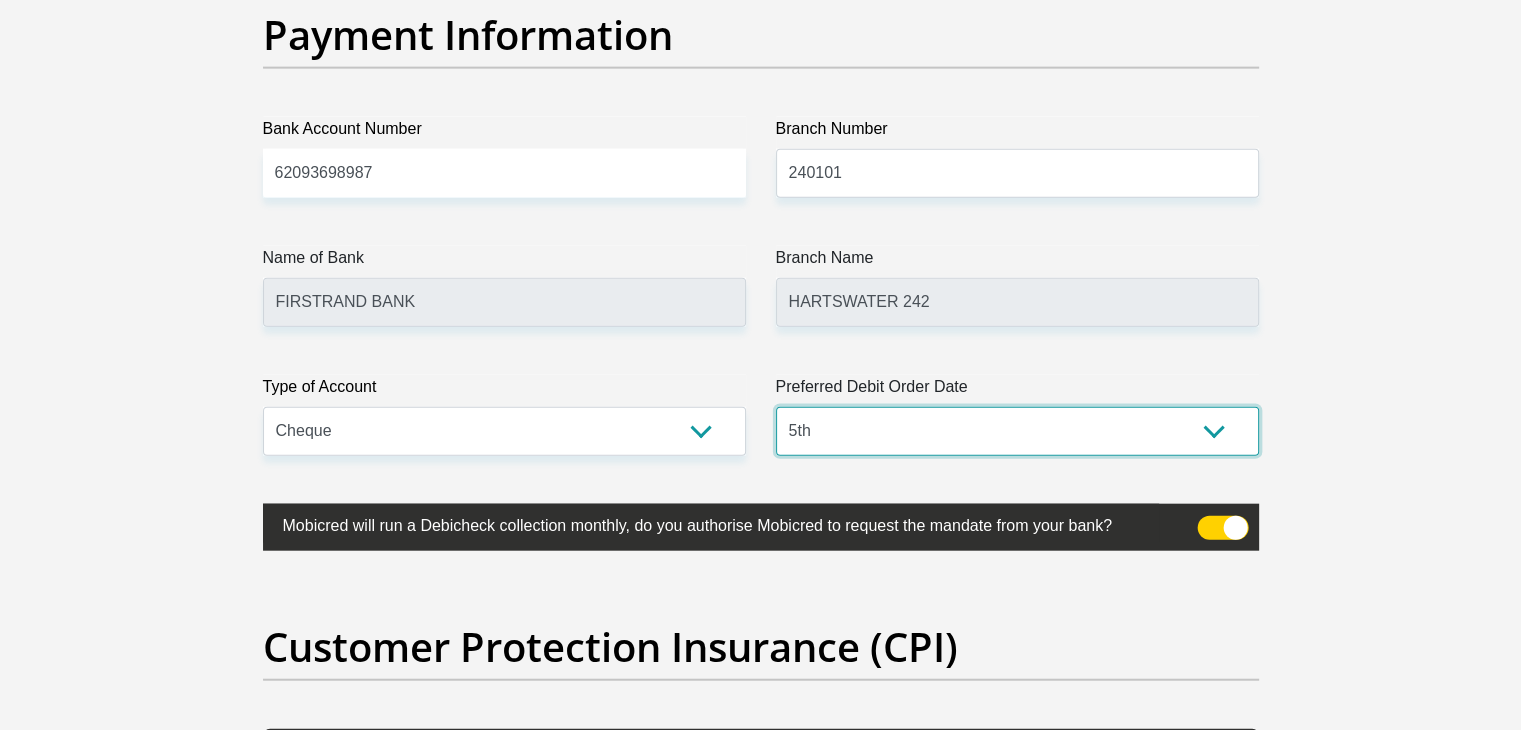 click on "1st
2nd
3rd
4th
5th
7th
18th
19th
20th
21st
22nd
23rd
24th
25th
26th
27th
28th
29th
30th" at bounding box center (1017, 431) 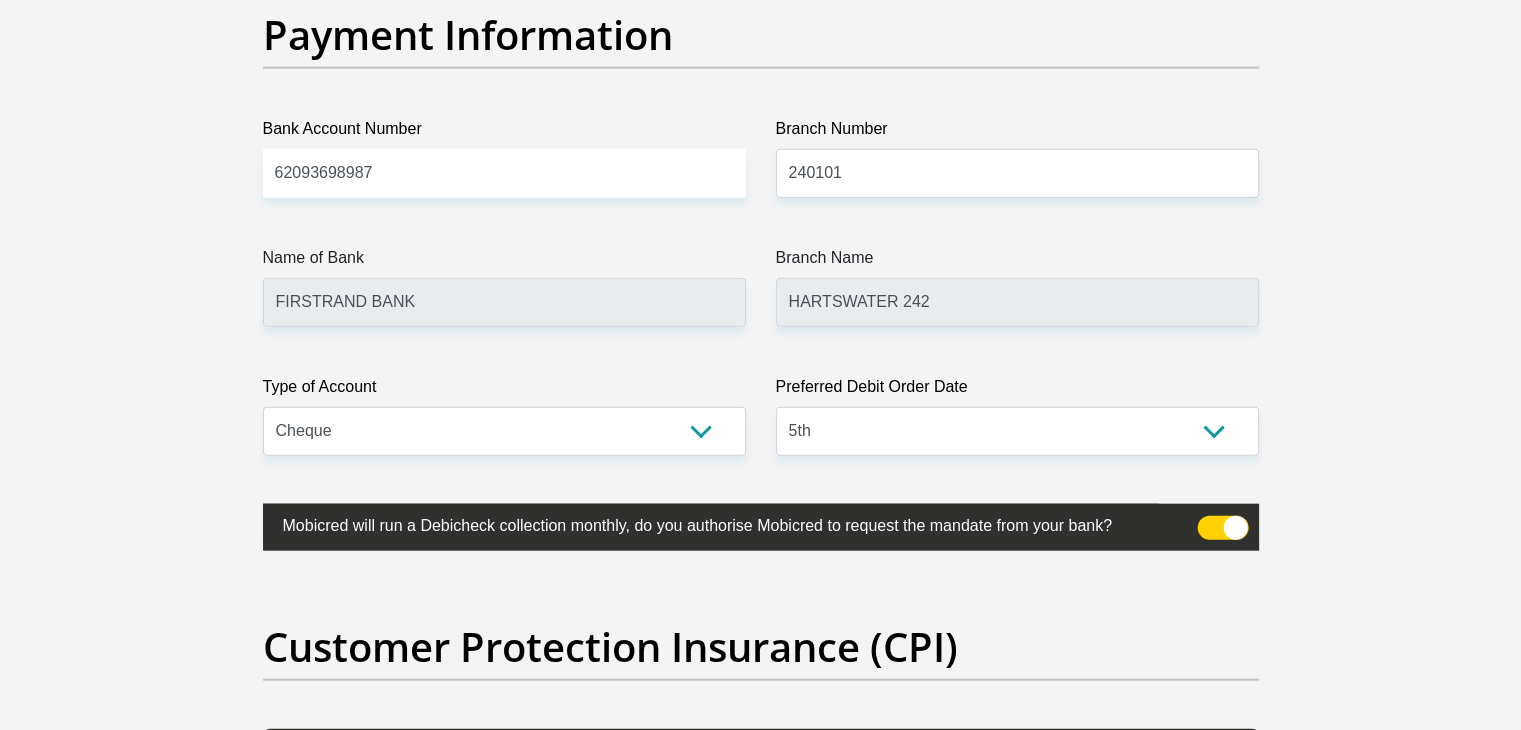 click at bounding box center [1222, 528] 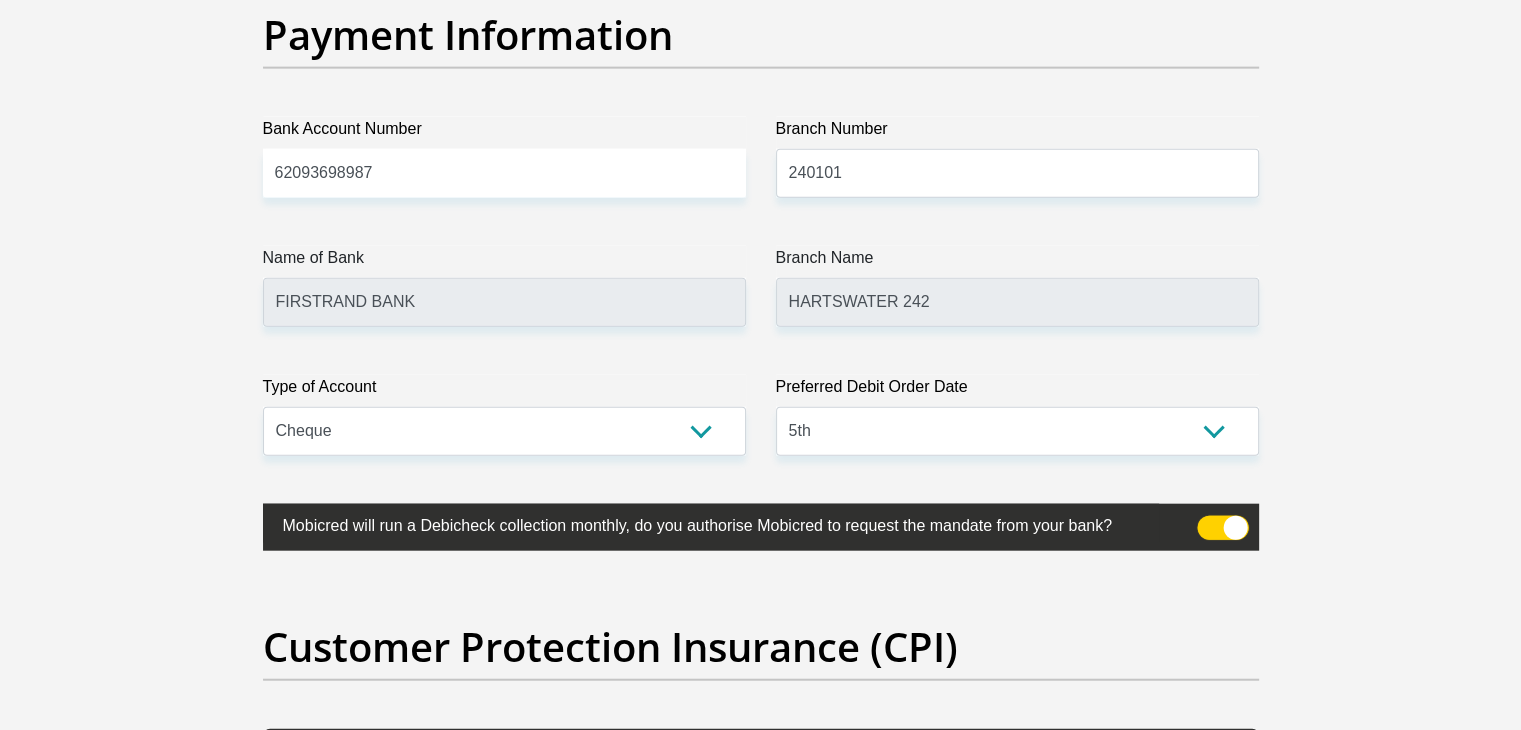 click at bounding box center [1209, 521] 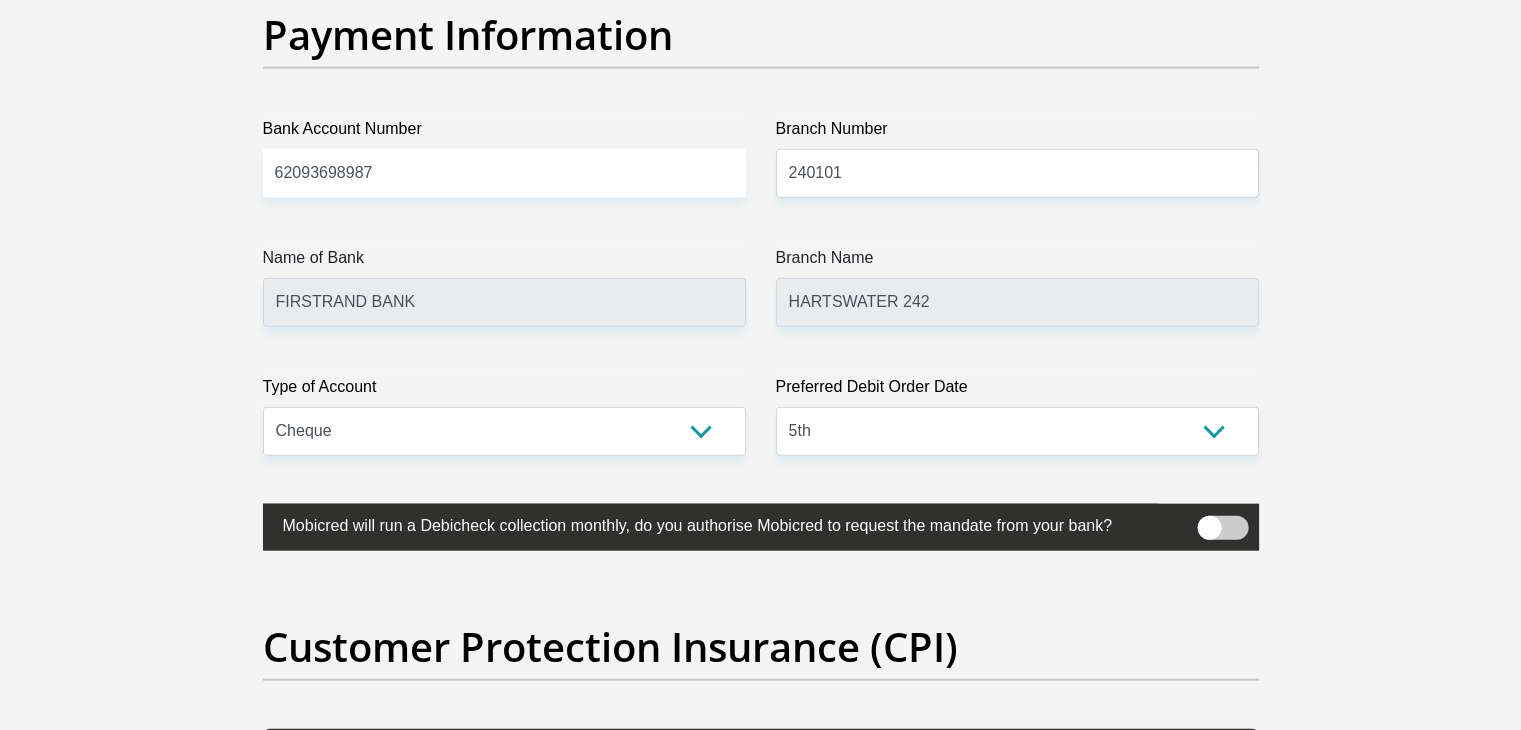 click at bounding box center (1222, 528) 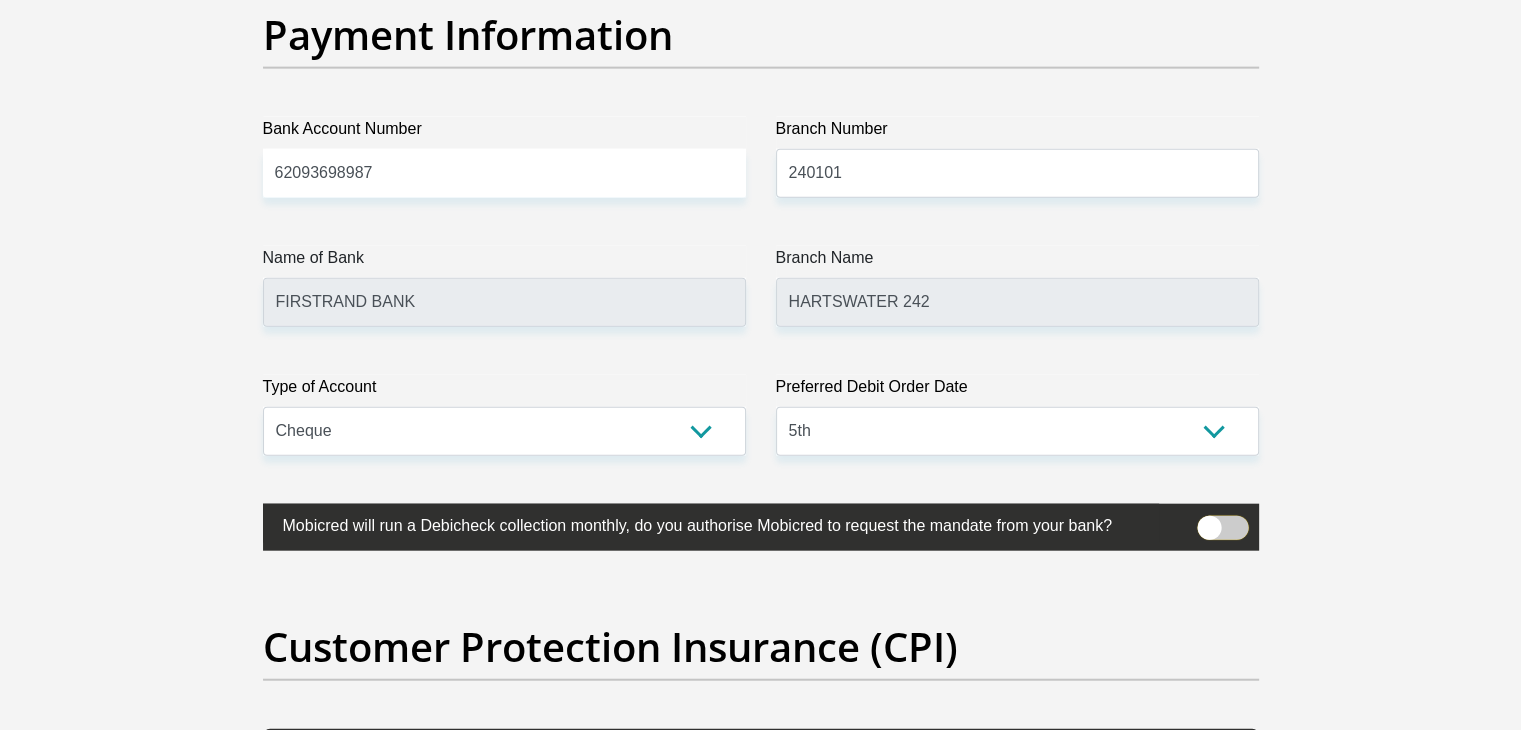 click at bounding box center [1209, 521] 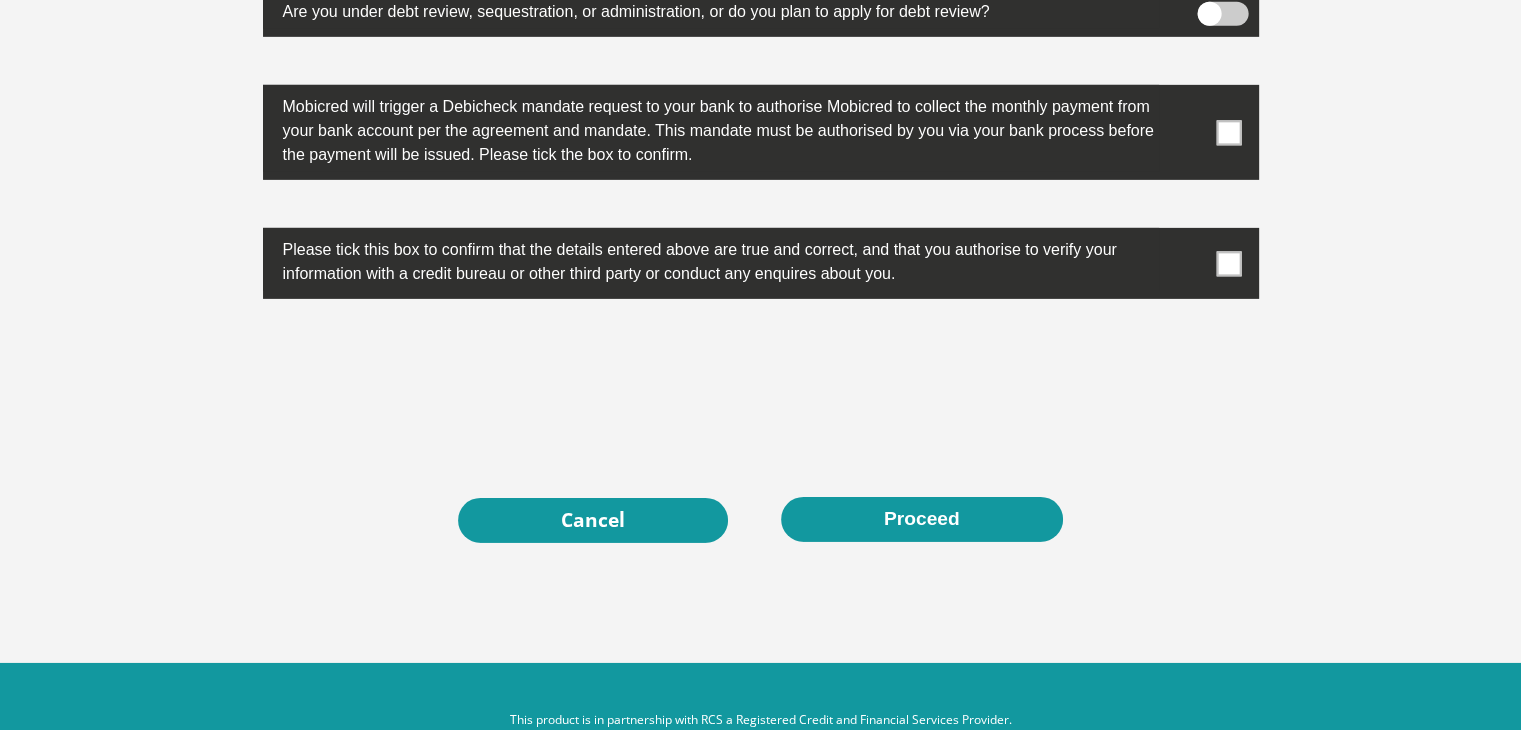 scroll, scrollTop: 6400, scrollLeft: 0, axis: vertical 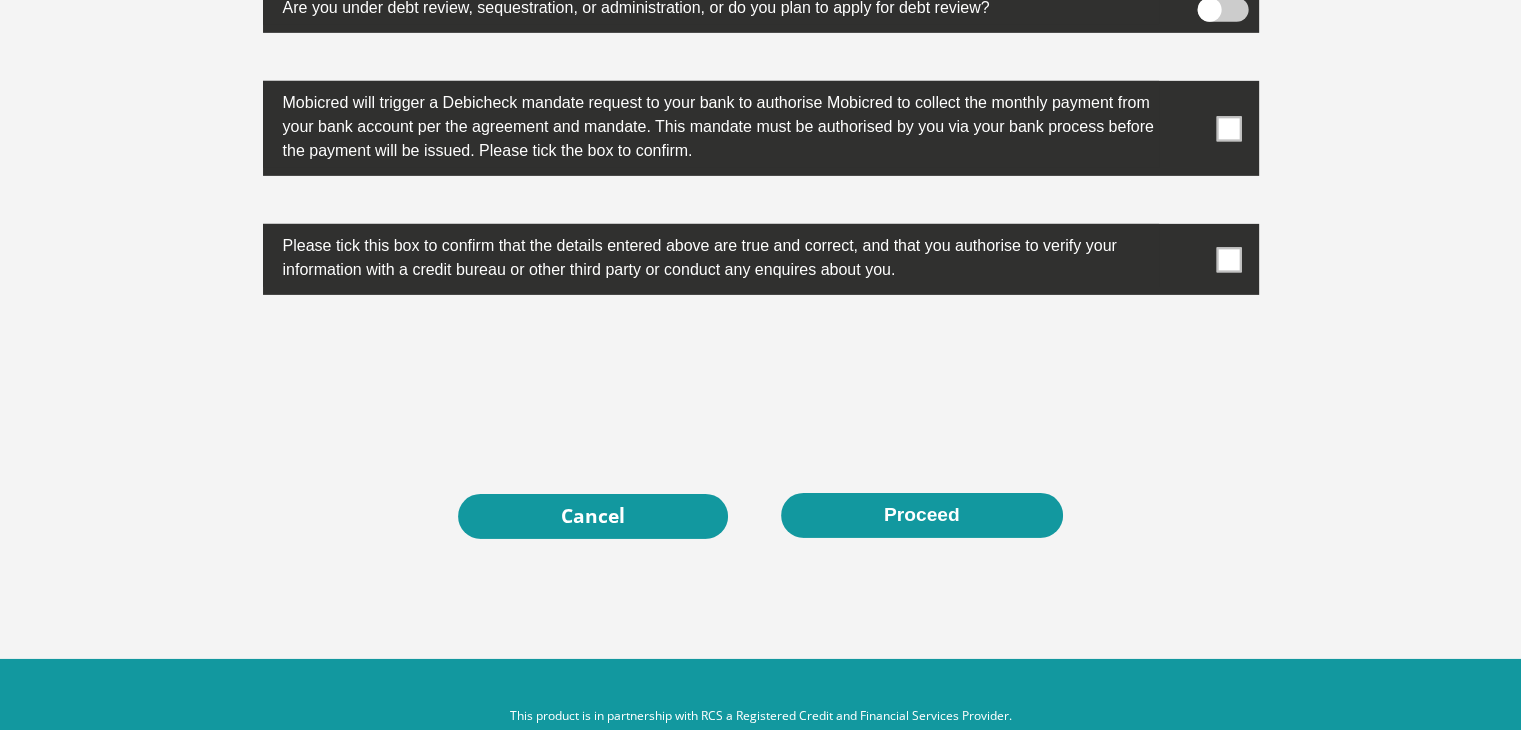 click at bounding box center (1228, 128) 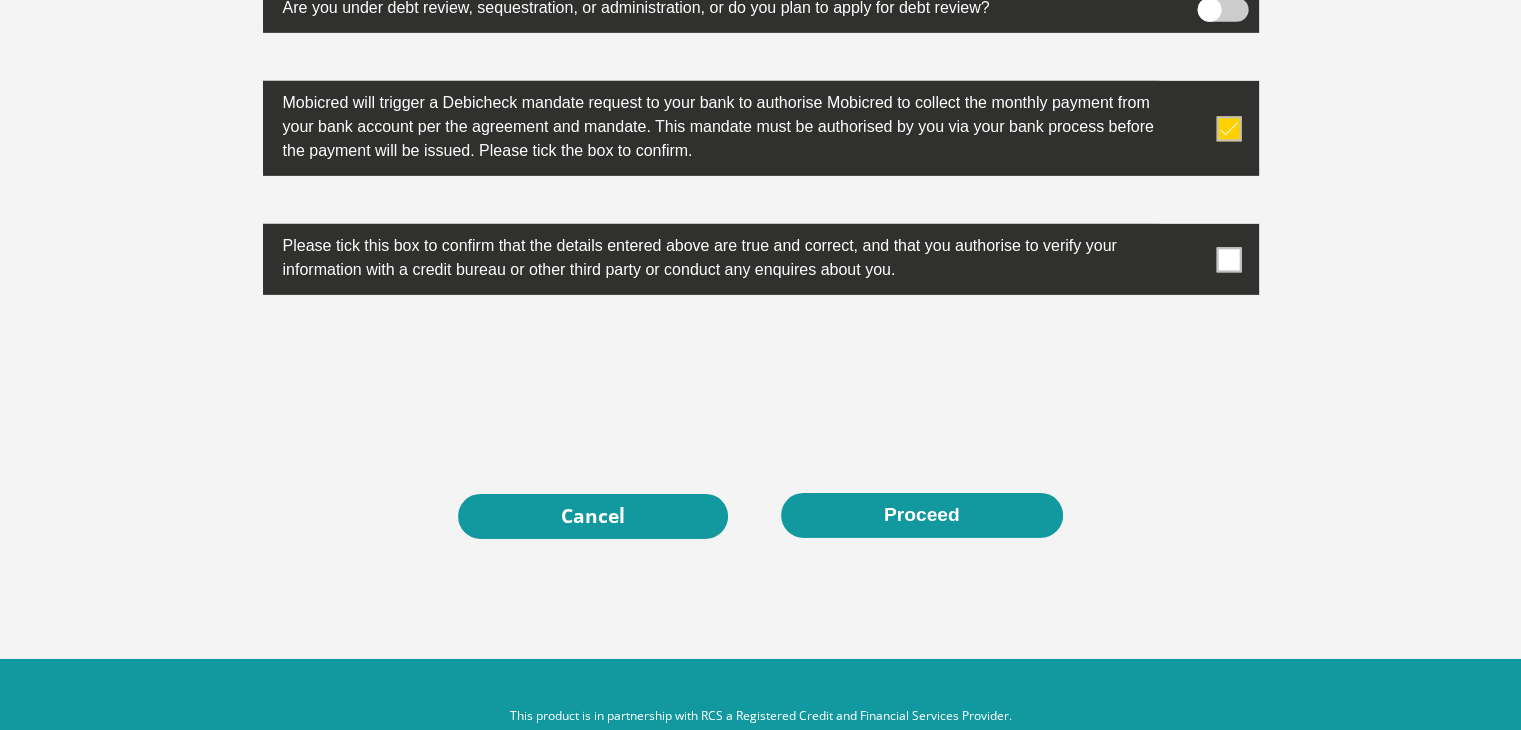 click at bounding box center [1228, 259] 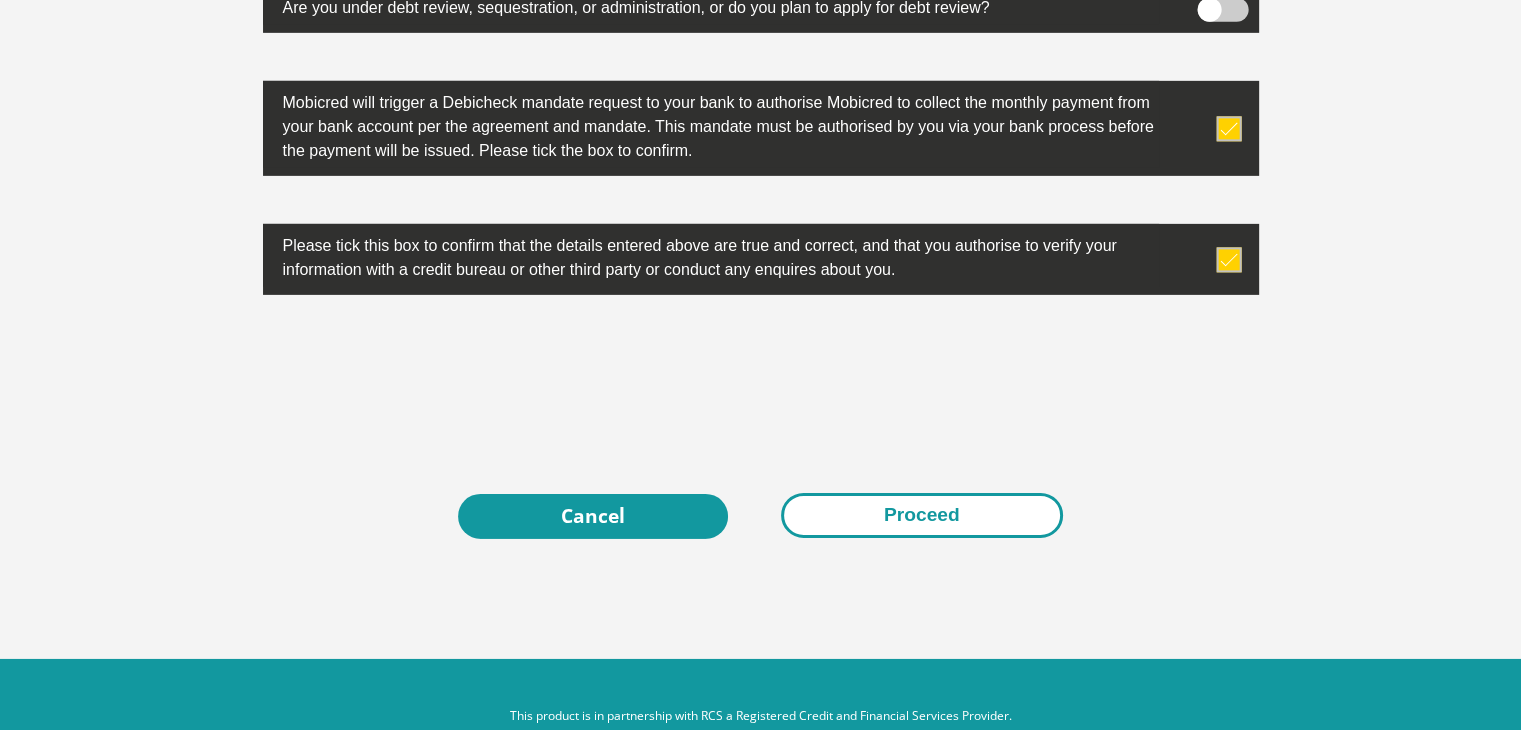 click on "Proceed" at bounding box center (922, 515) 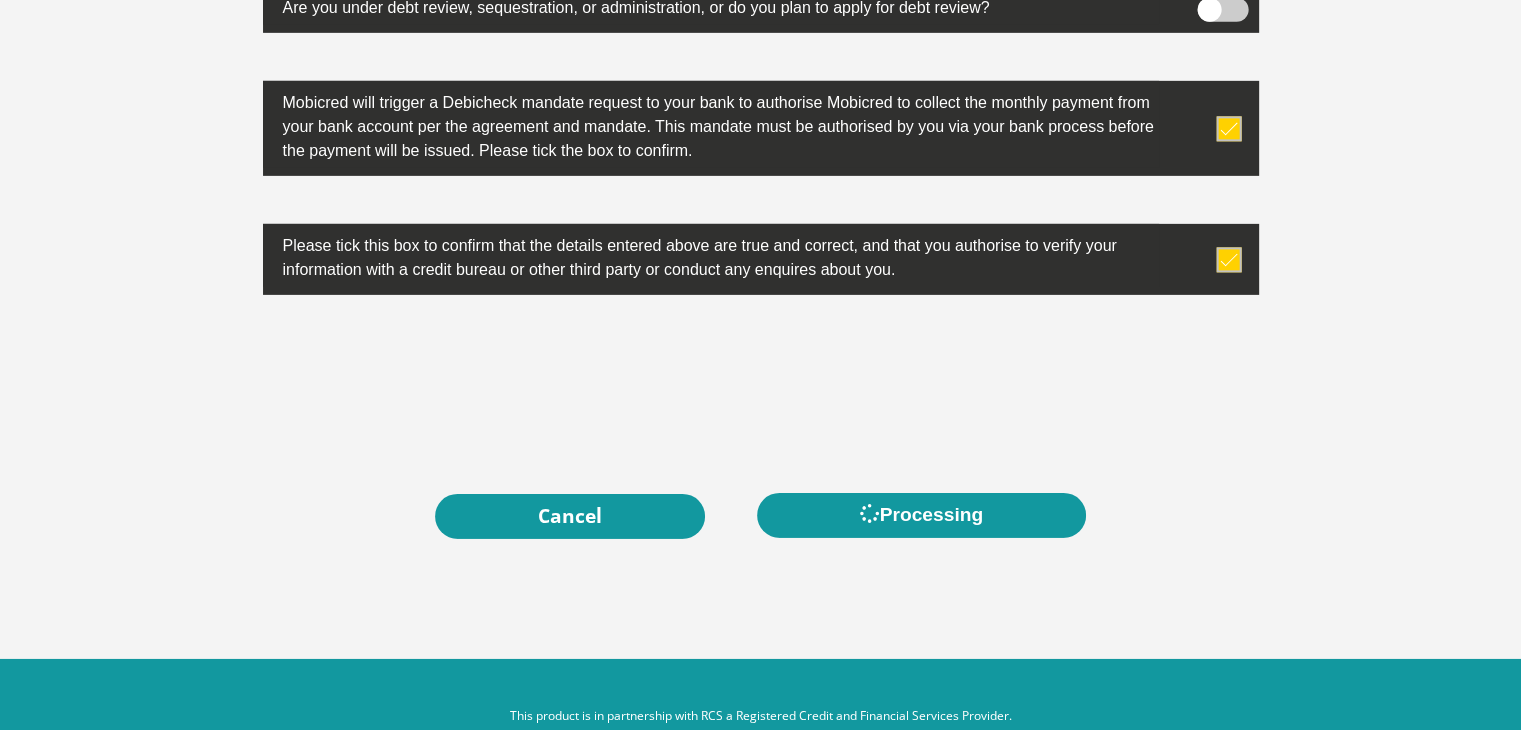 scroll, scrollTop: 0, scrollLeft: 0, axis: both 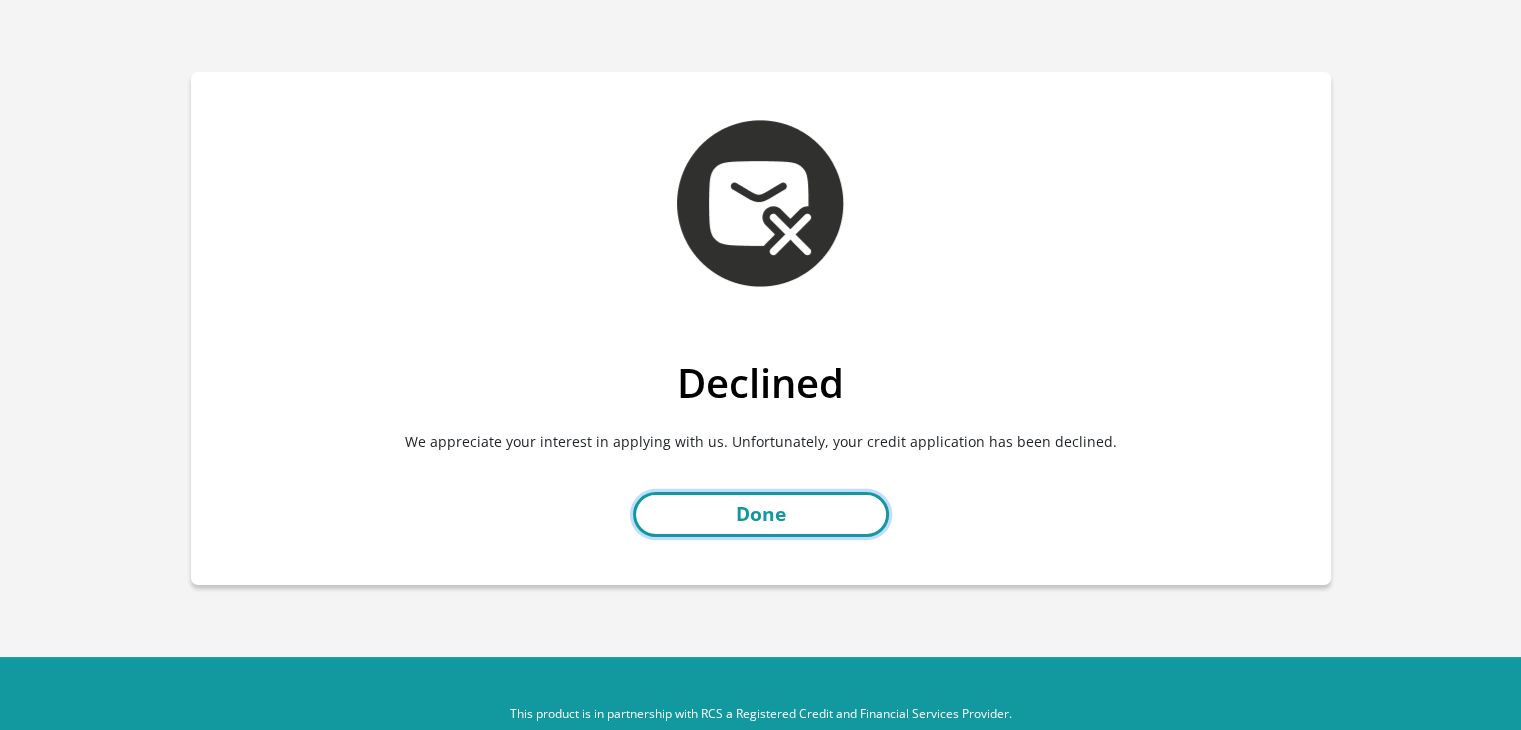 click on "Done" at bounding box center [761, 514] 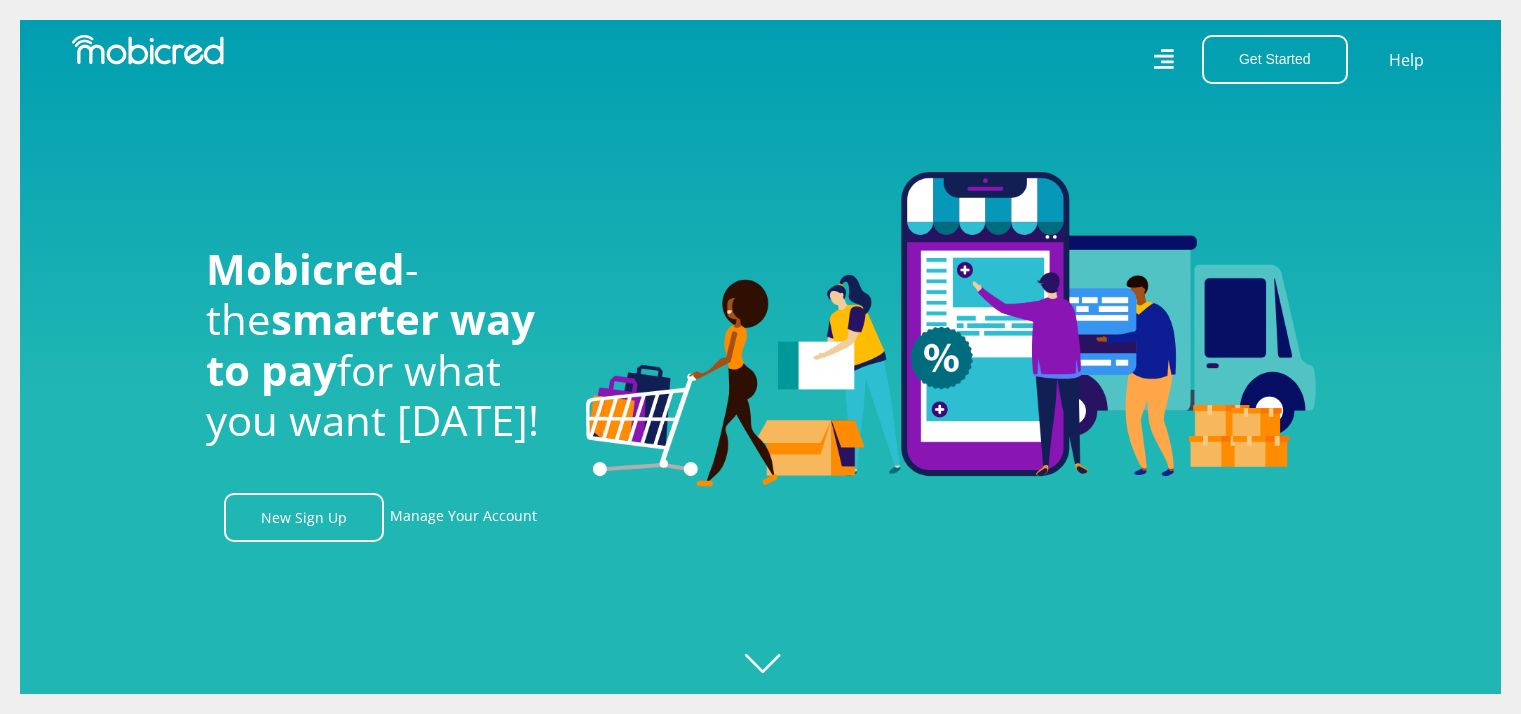 scroll, scrollTop: 0, scrollLeft: 0, axis: both 